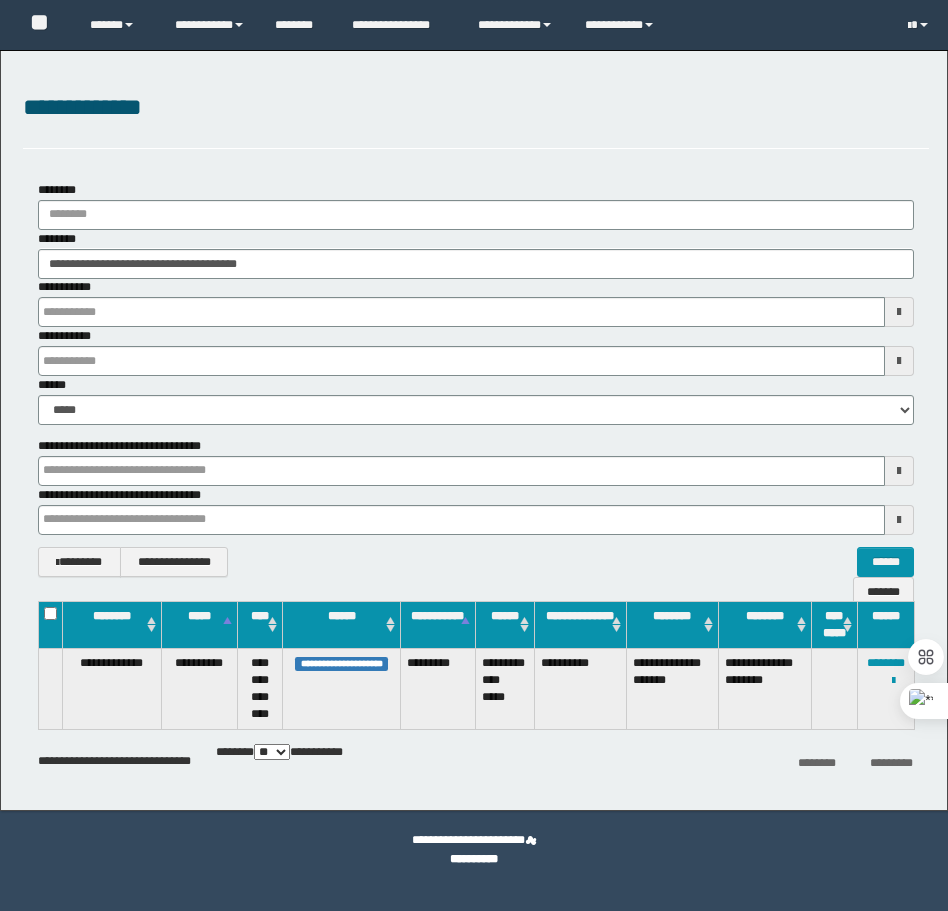 scroll, scrollTop: 0, scrollLeft: 0, axis: both 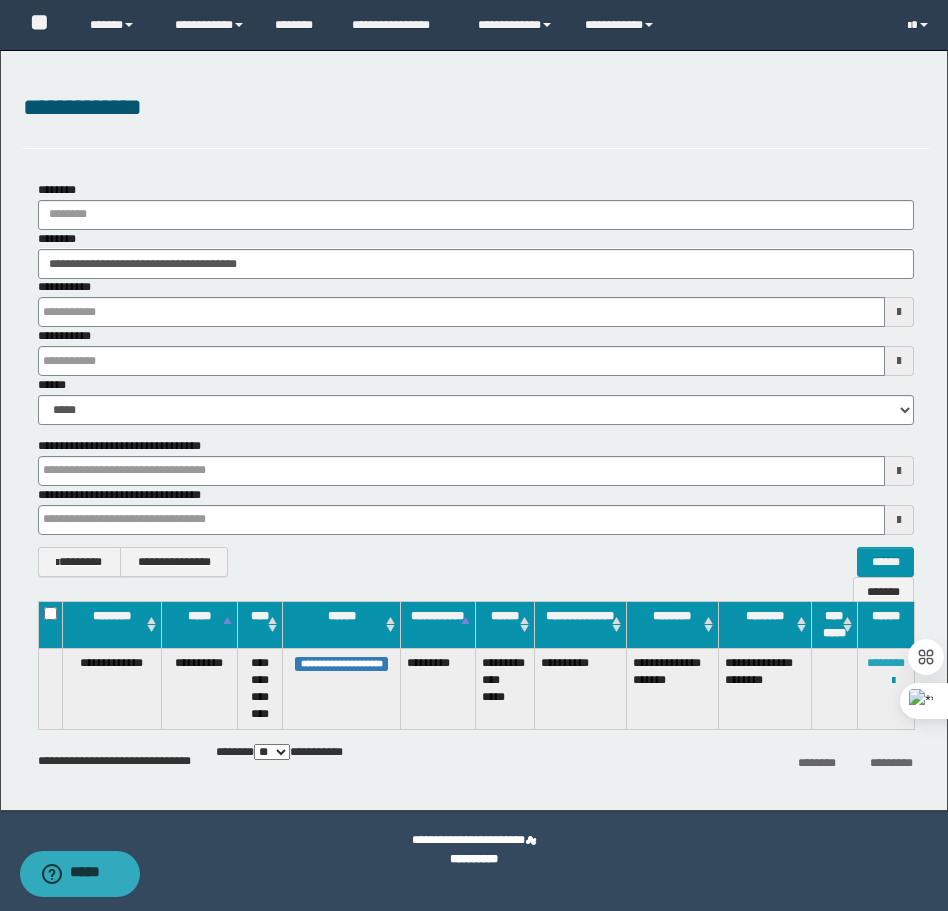click on "********" at bounding box center (886, 663) 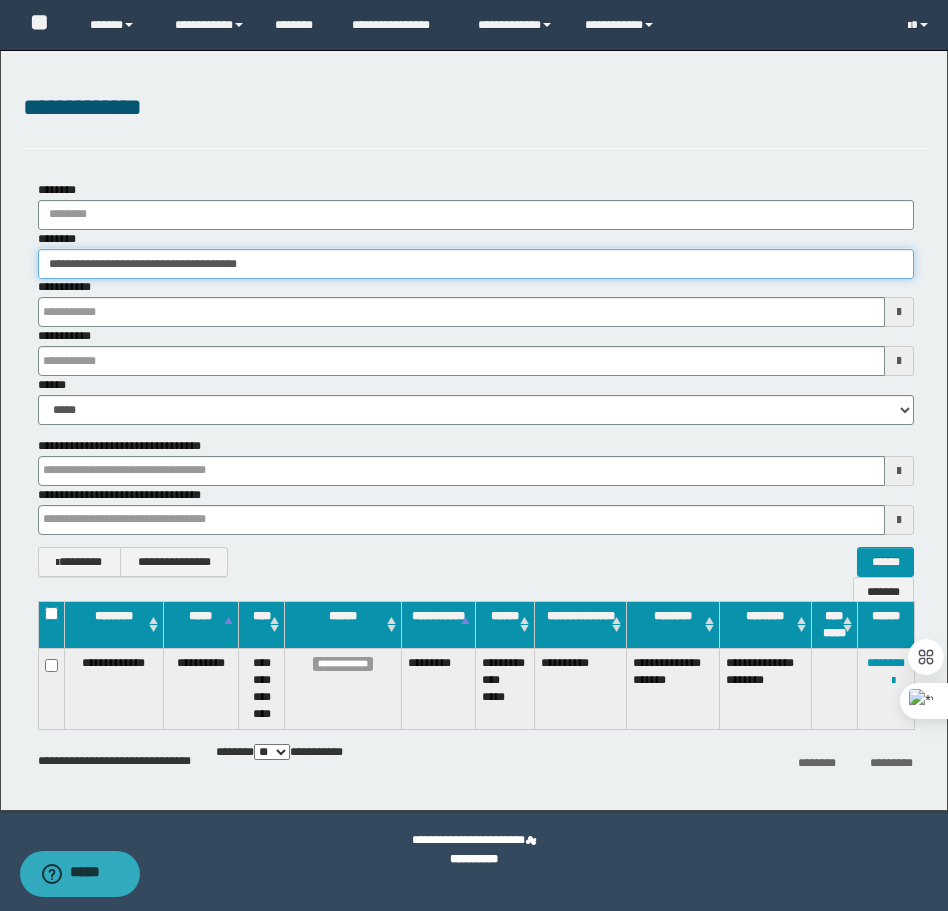 click on "**********" at bounding box center (476, 264) 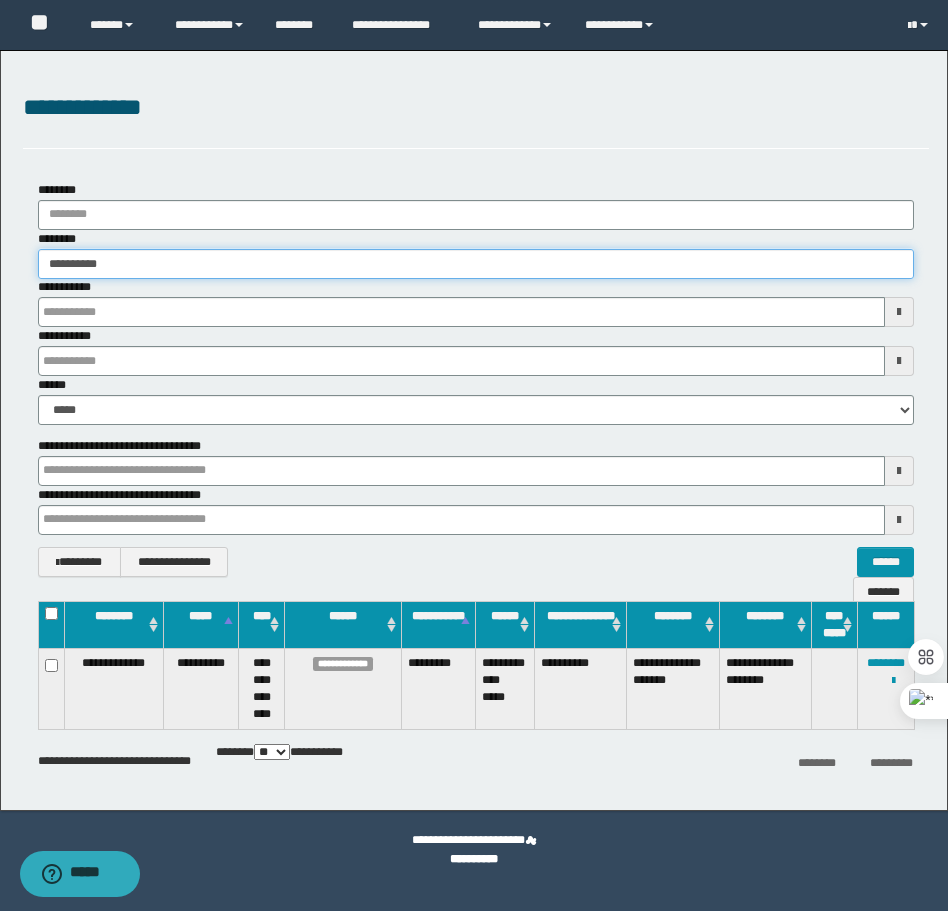 type on "**********" 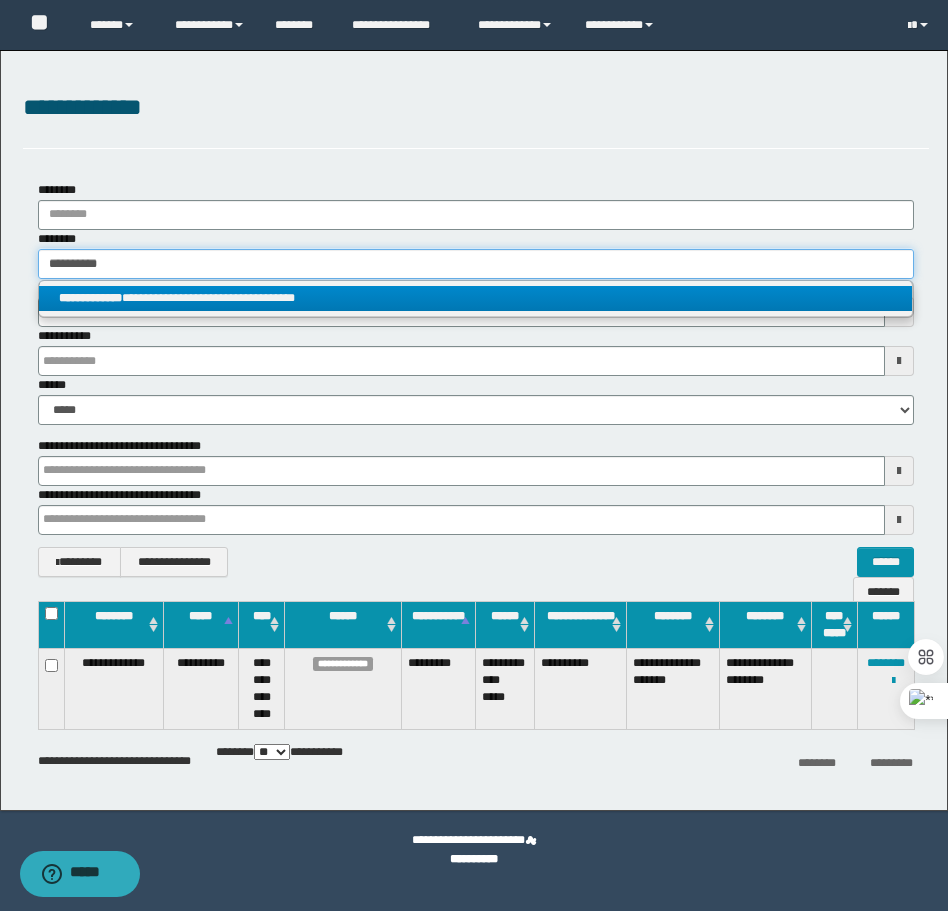 type on "**********" 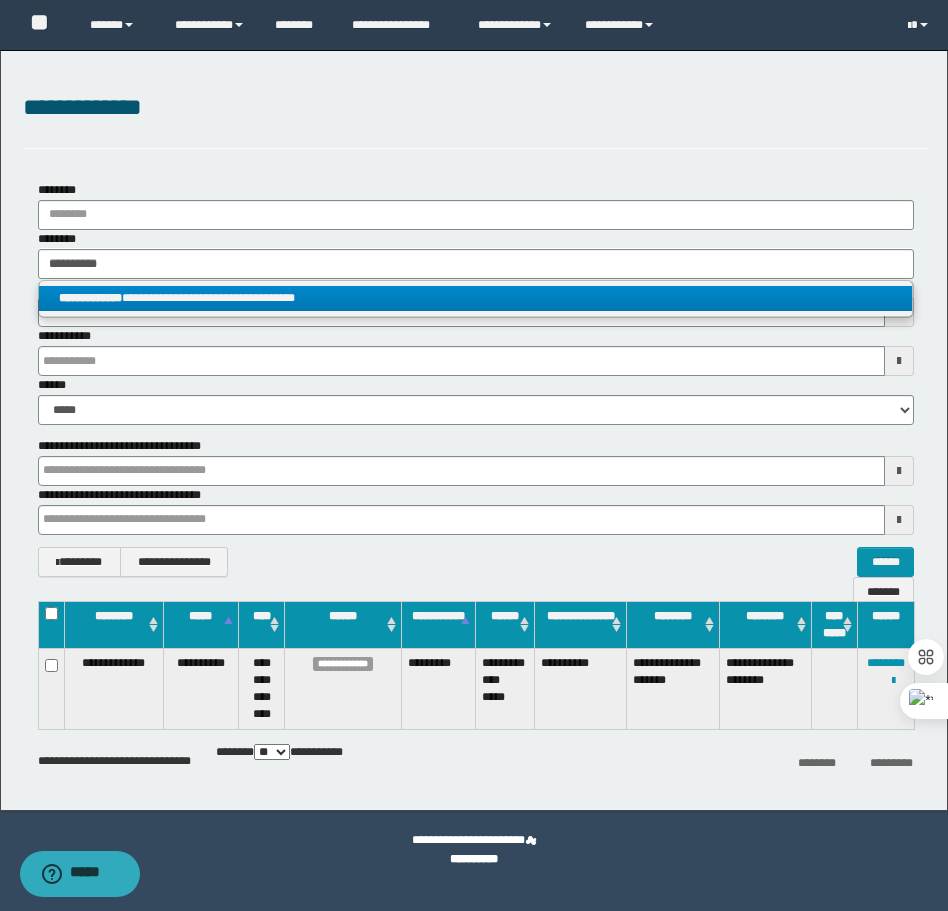 click on "**********" at bounding box center [475, 298] 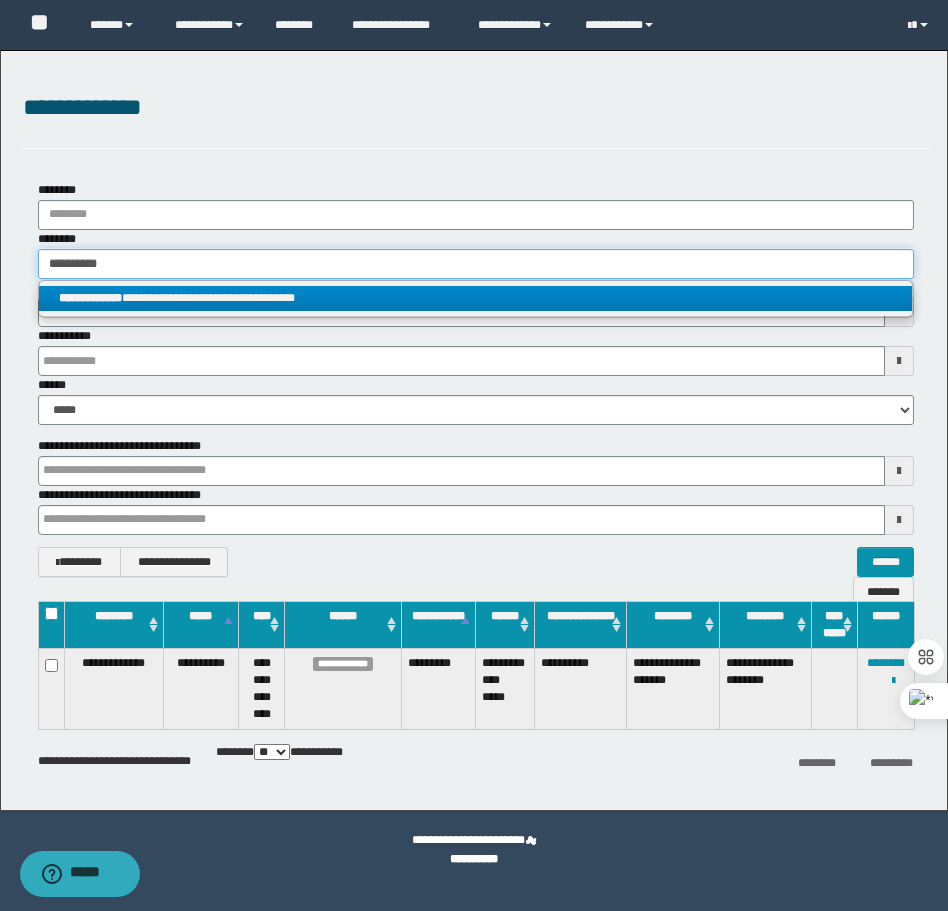 type 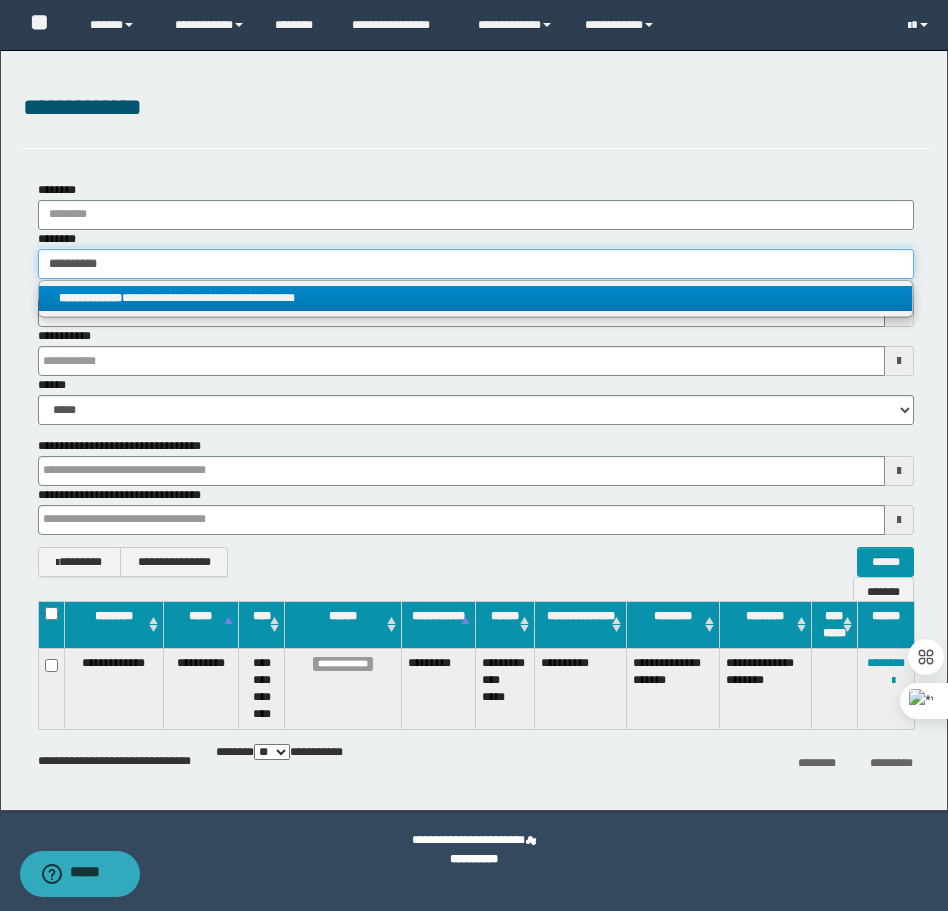 type on "**********" 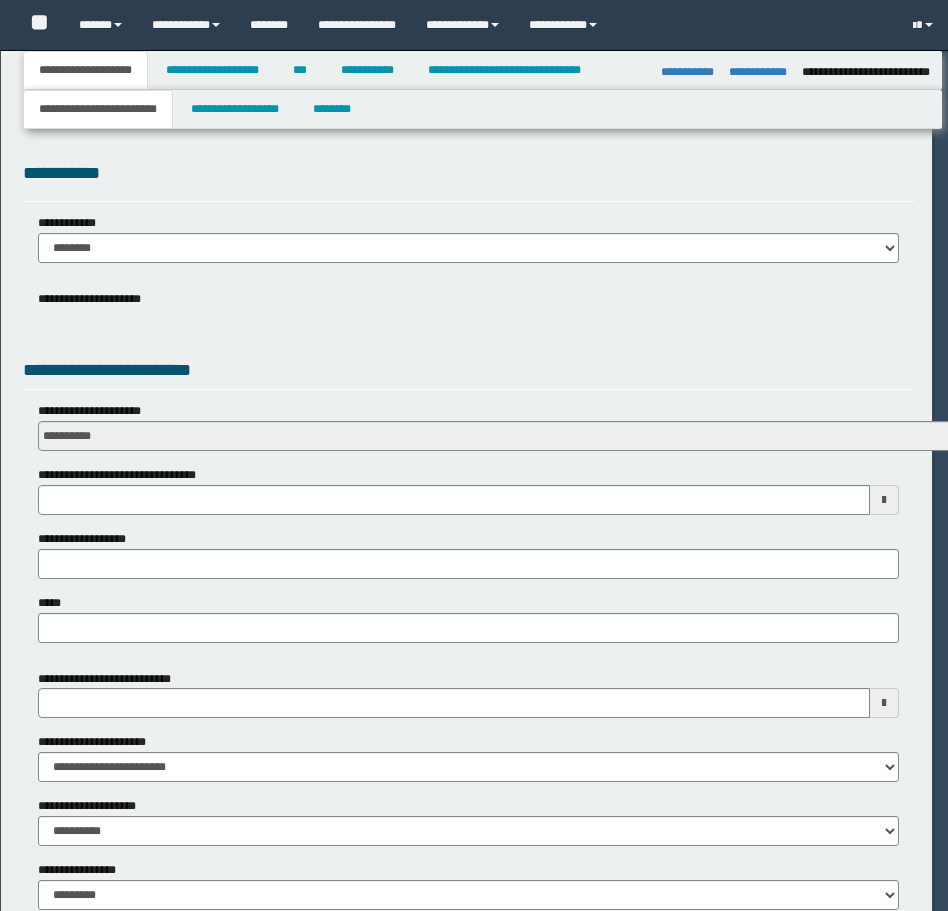 select on "*" 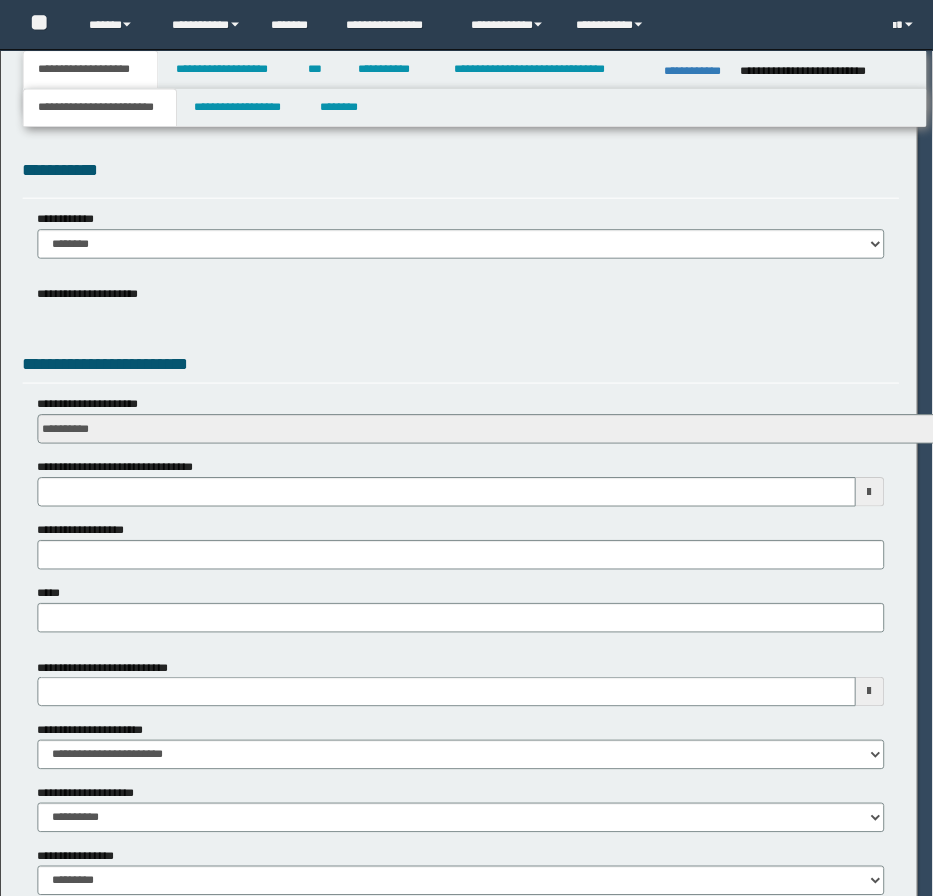 scroll, scrollTop: 0, scrollLeft: 0, axis: both 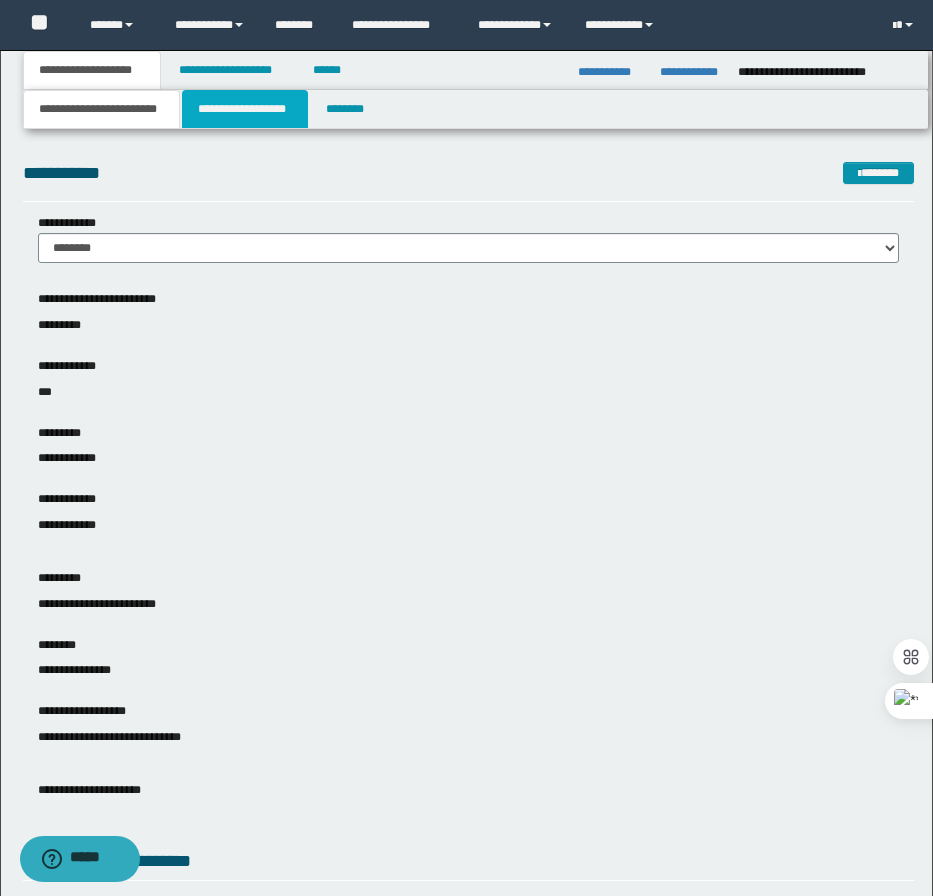 drag, startPoint x: 249, startPoint y: 109, endPoint x: 137, endPoint y: 119, distance: 112.44554 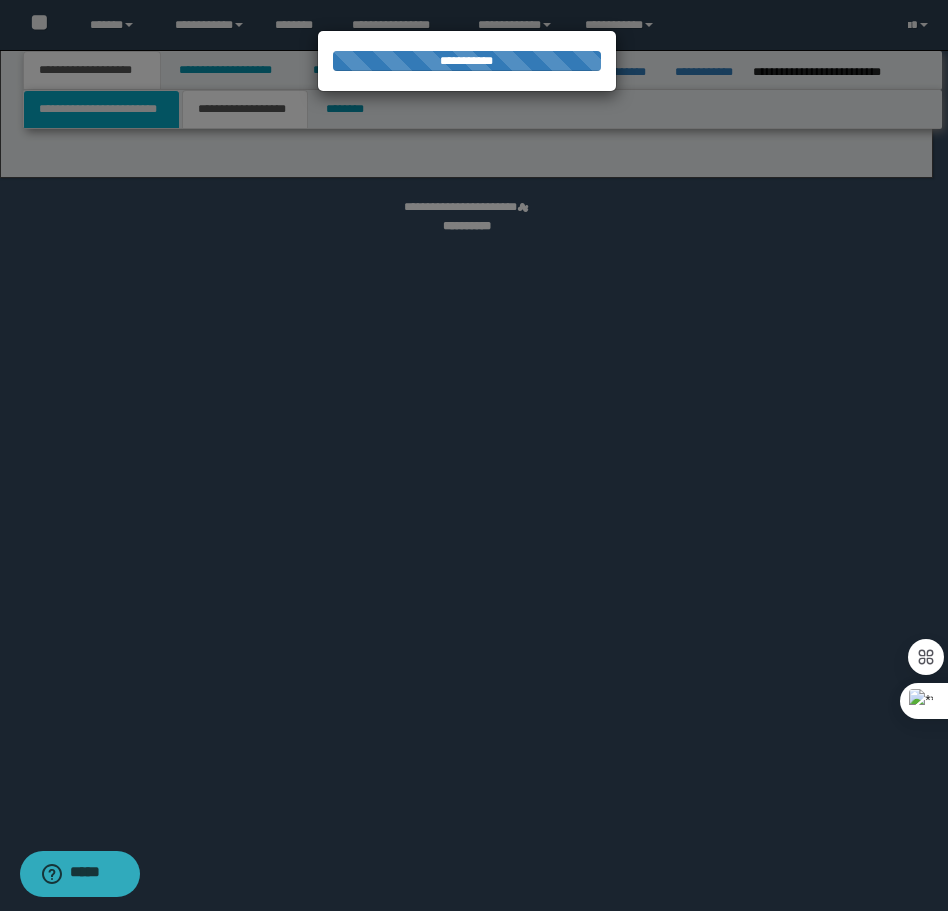 select on "*" 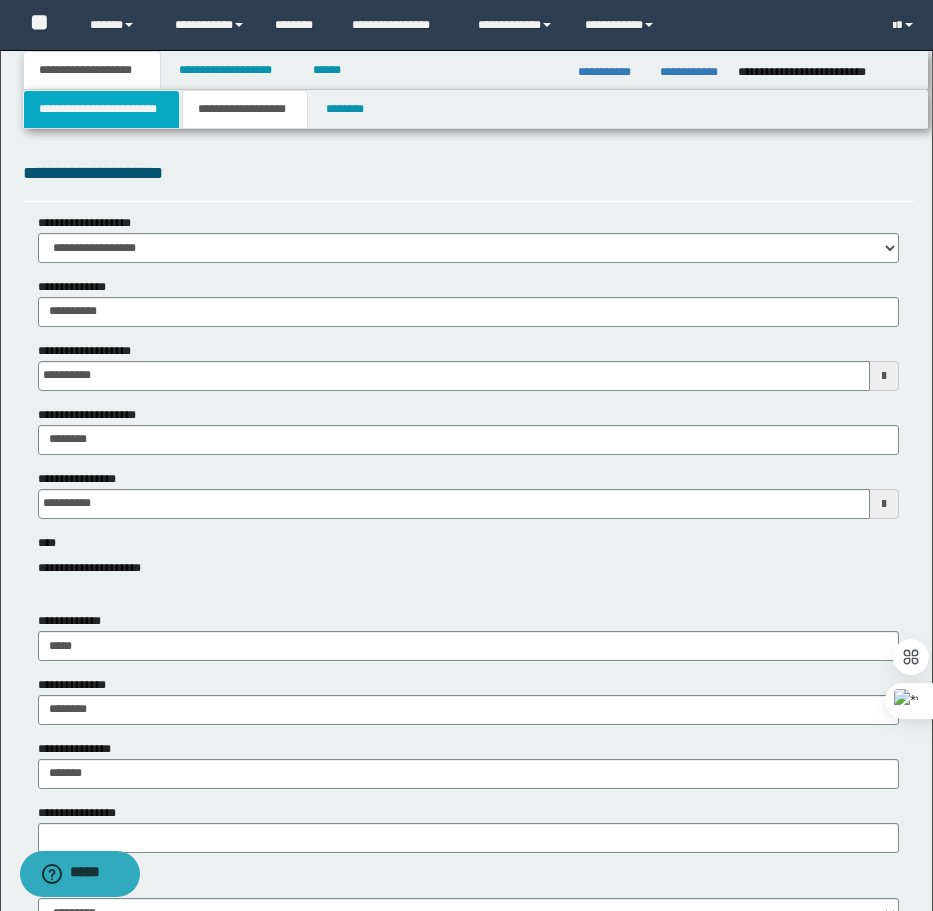 click on "**********" at bounding box center (101, 109) 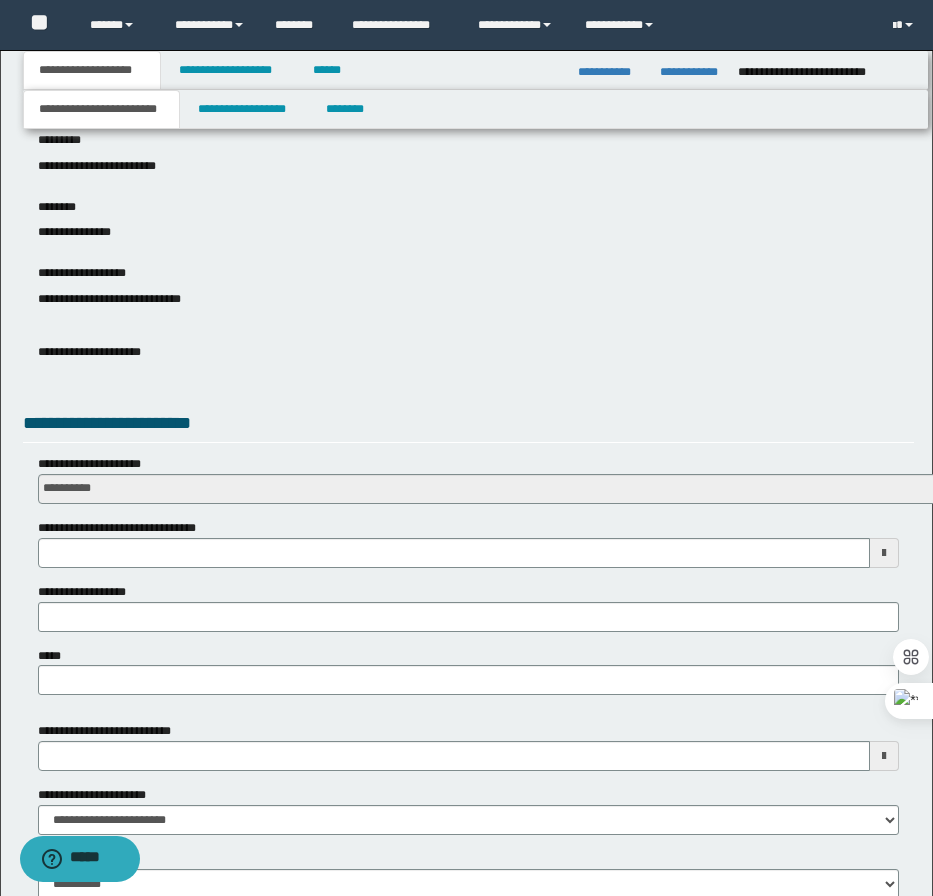 scroll, scrollTop: 500, scrollLeft: 0, axis: vertical 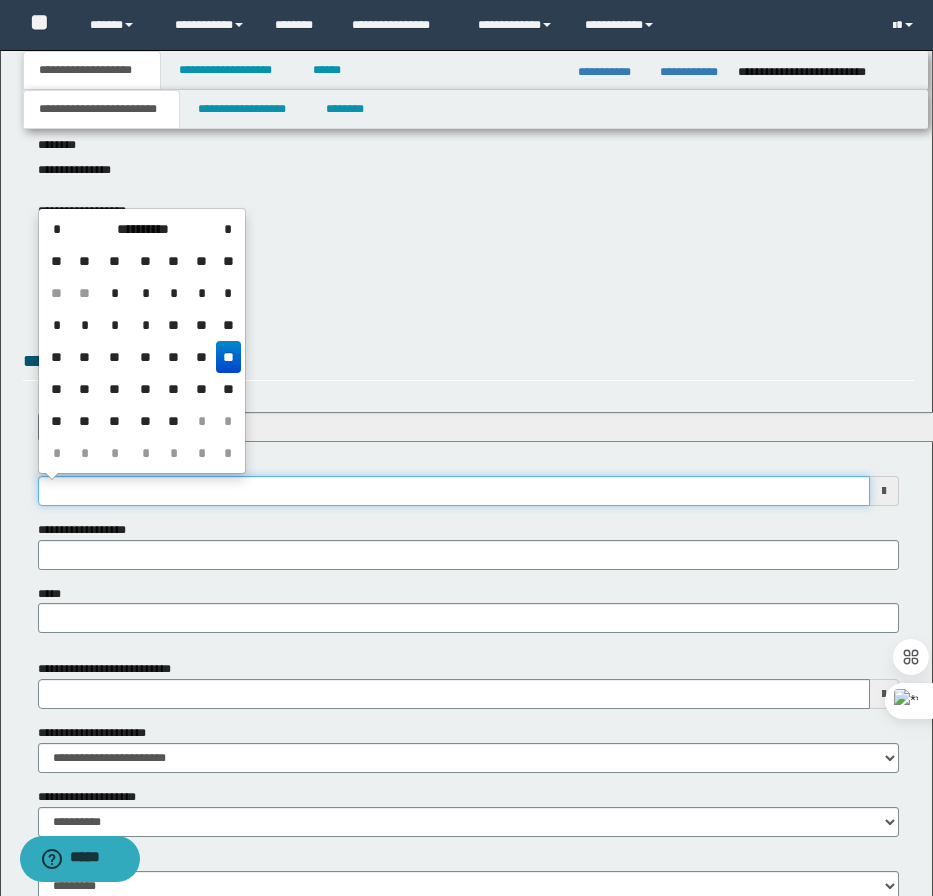 click on "**********" at bounding box center [454, 491] 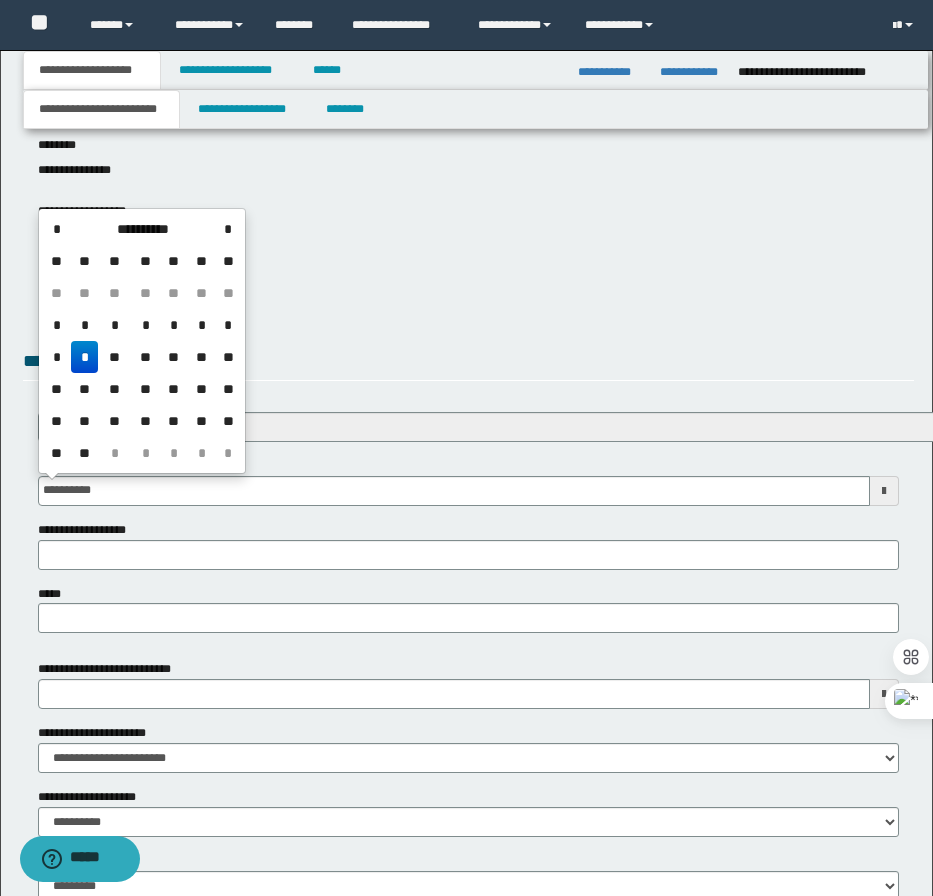 click on "**********" at bounding box center (468, 481) 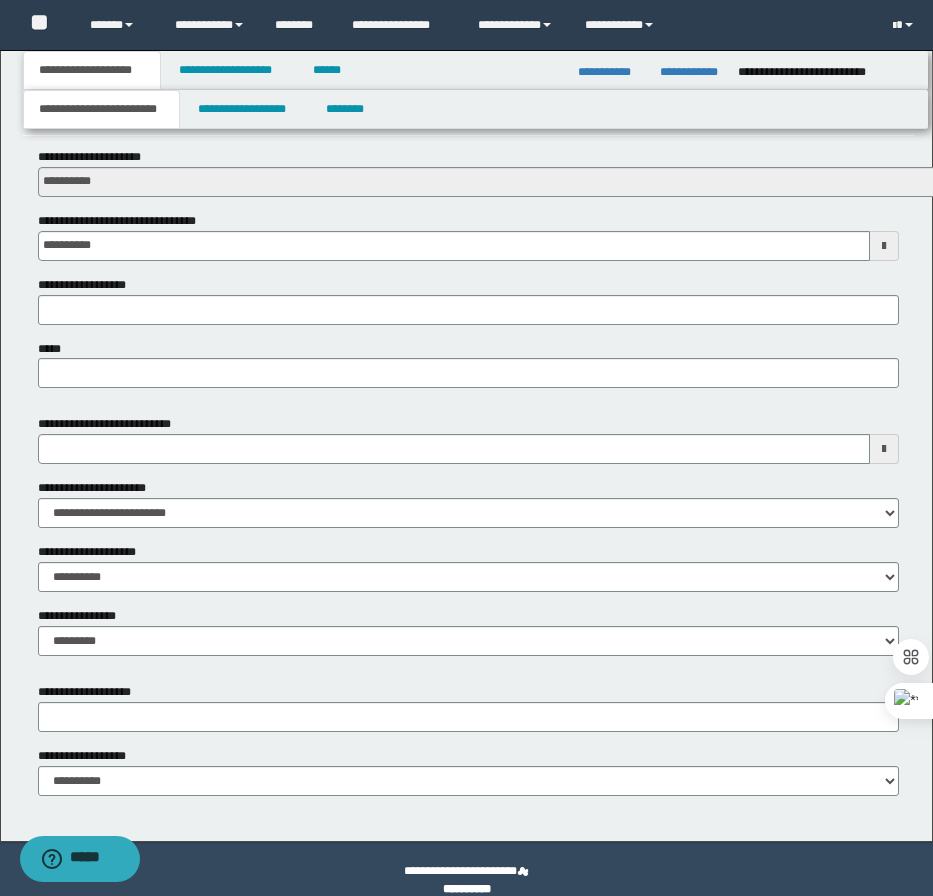 scroll, scrollTop: 768, scrollLeft: 0, axis: vertical 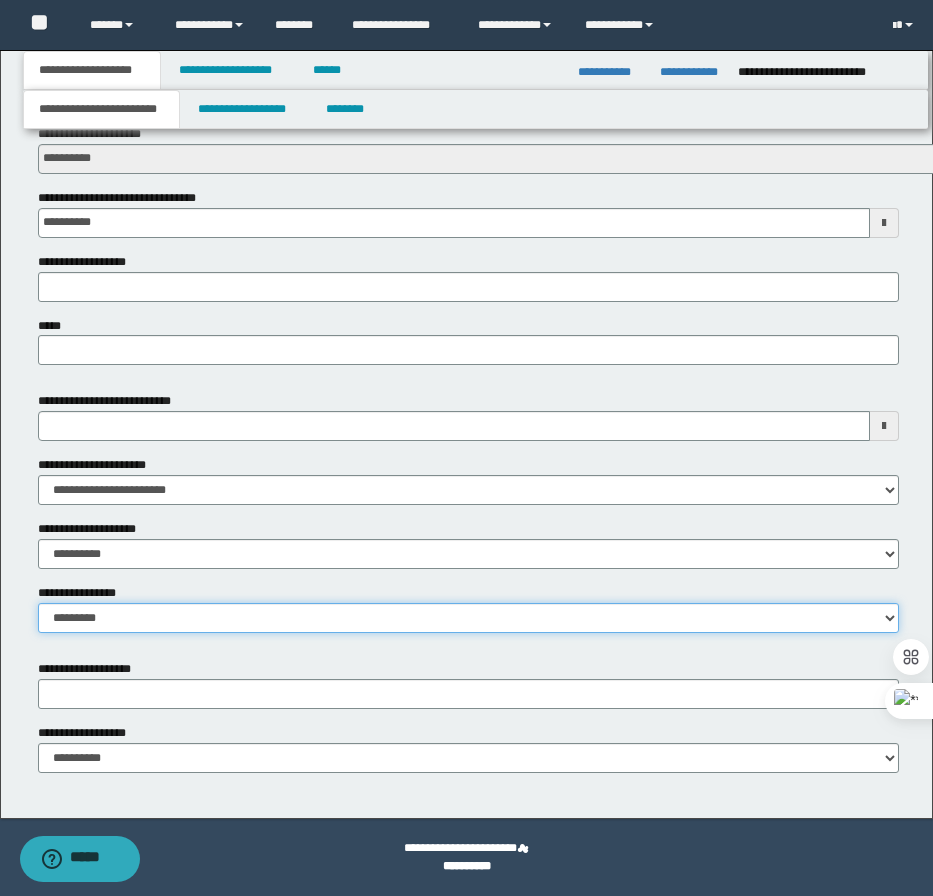drag, startPoint x: 106, startPoint y: 615, endPoint x: 111, endPoint y: 626, distance: 12.083046 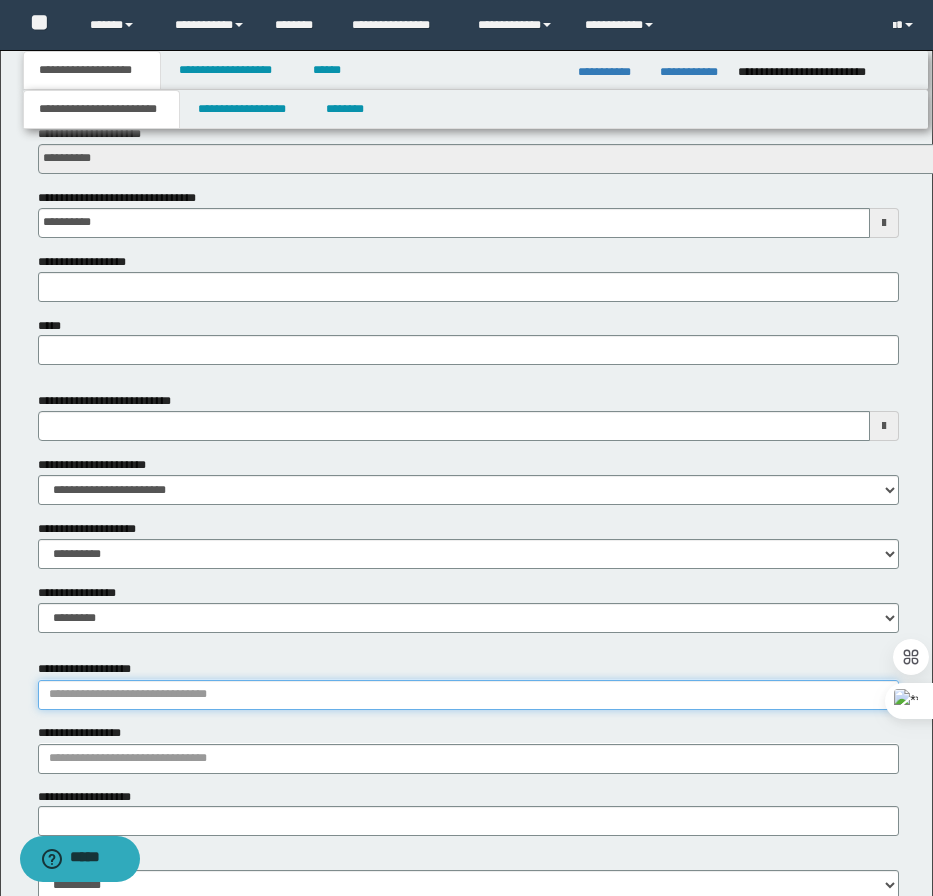 click on "**********" at bounding box center [468, 695] 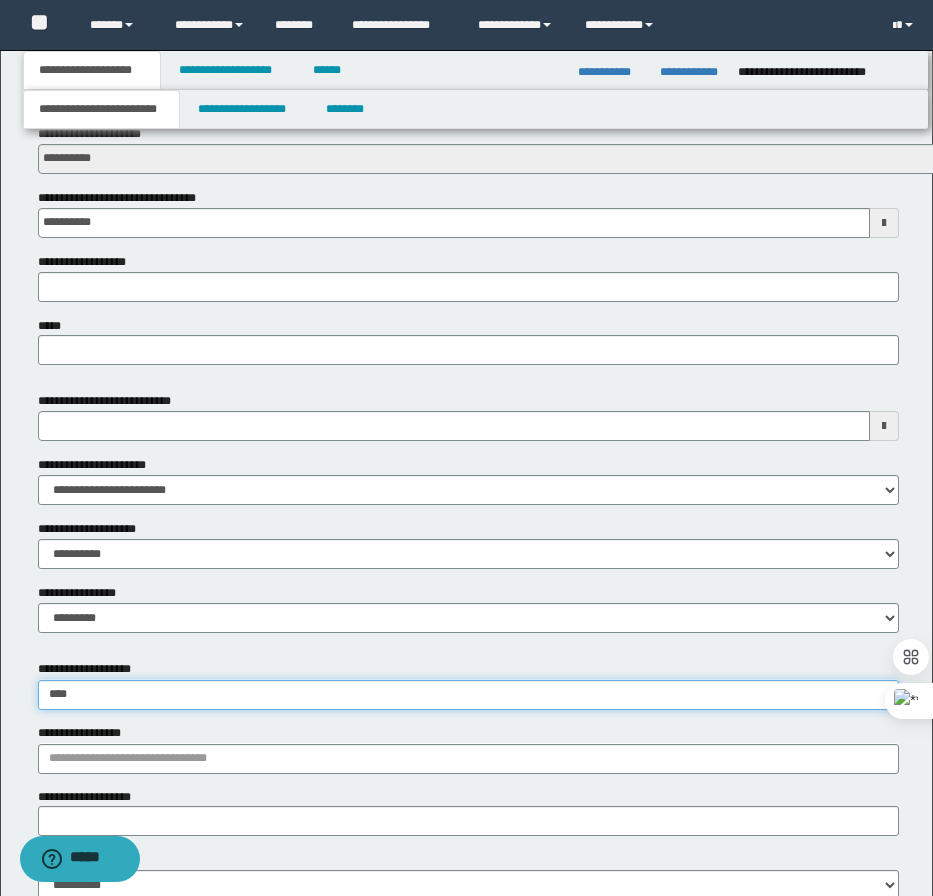 type on "***" 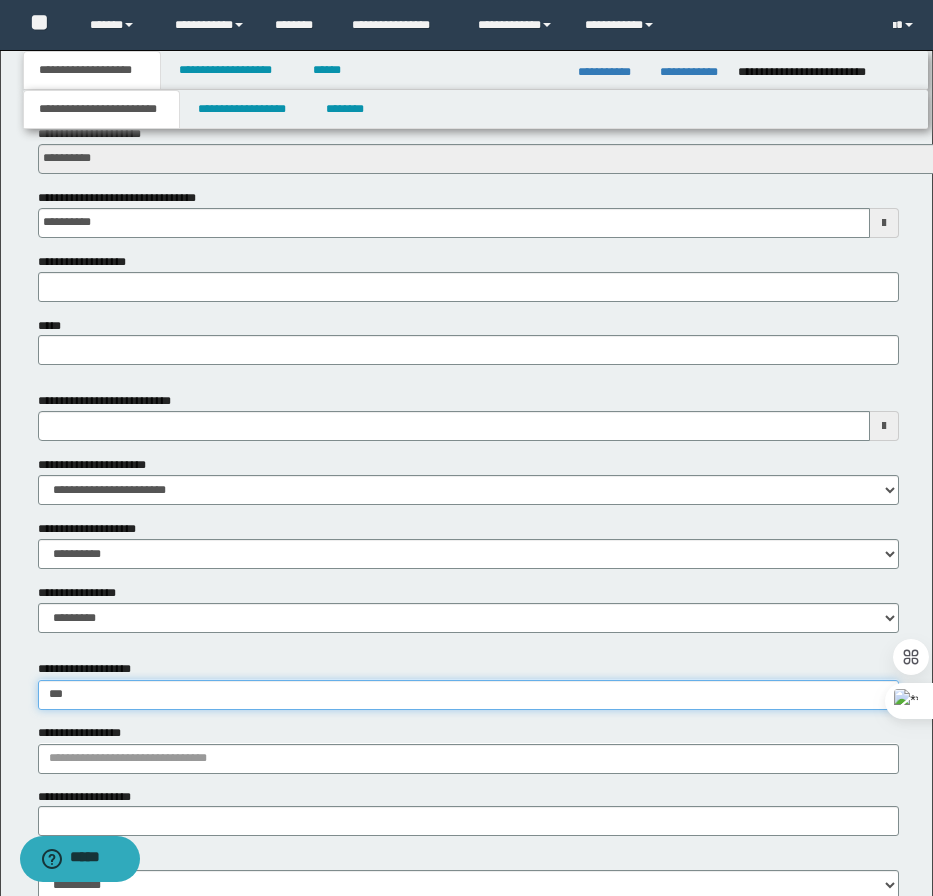 type on "**********" 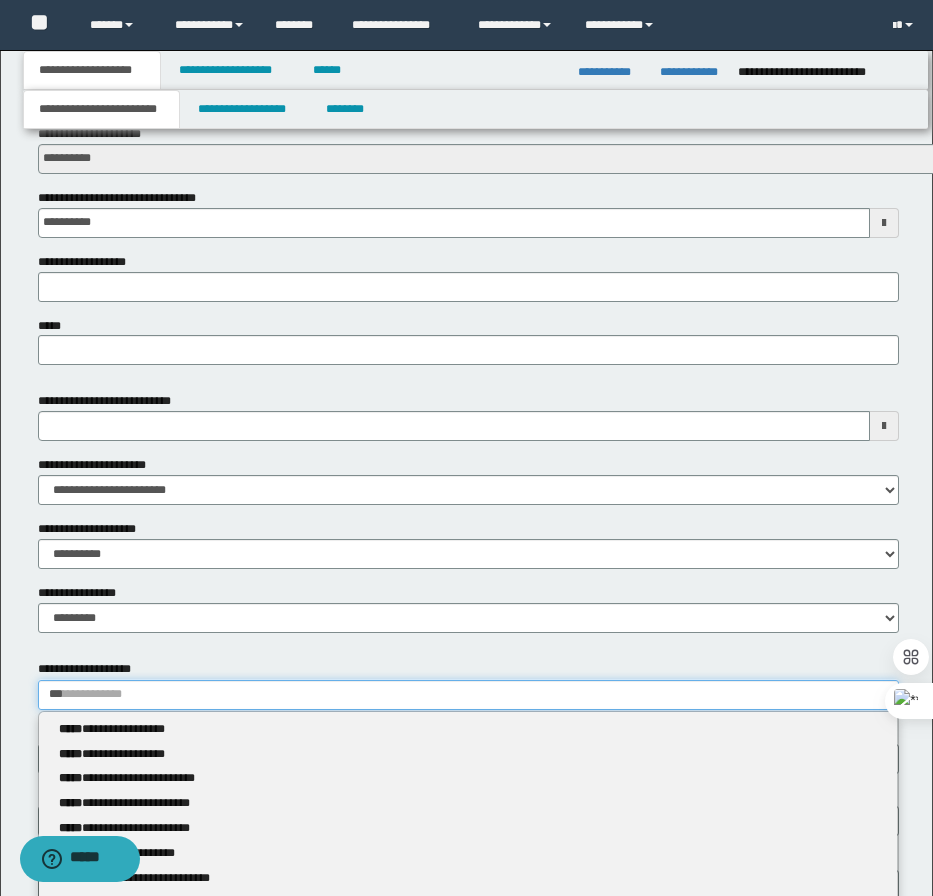 type 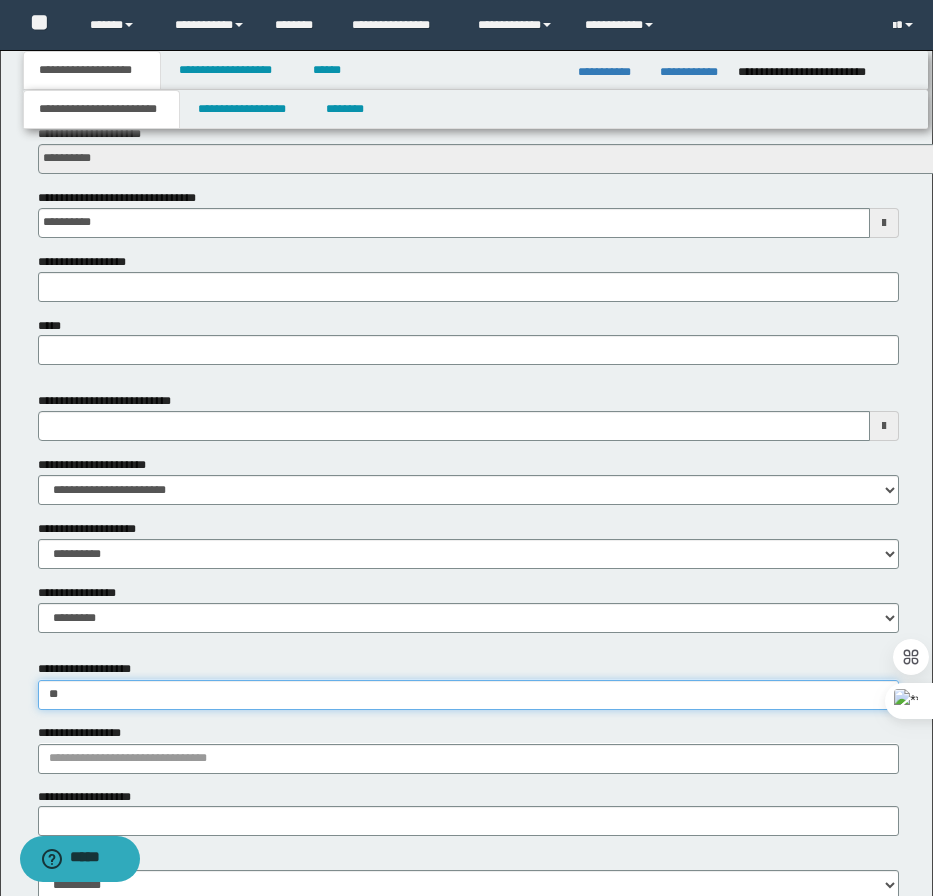 type on "*" 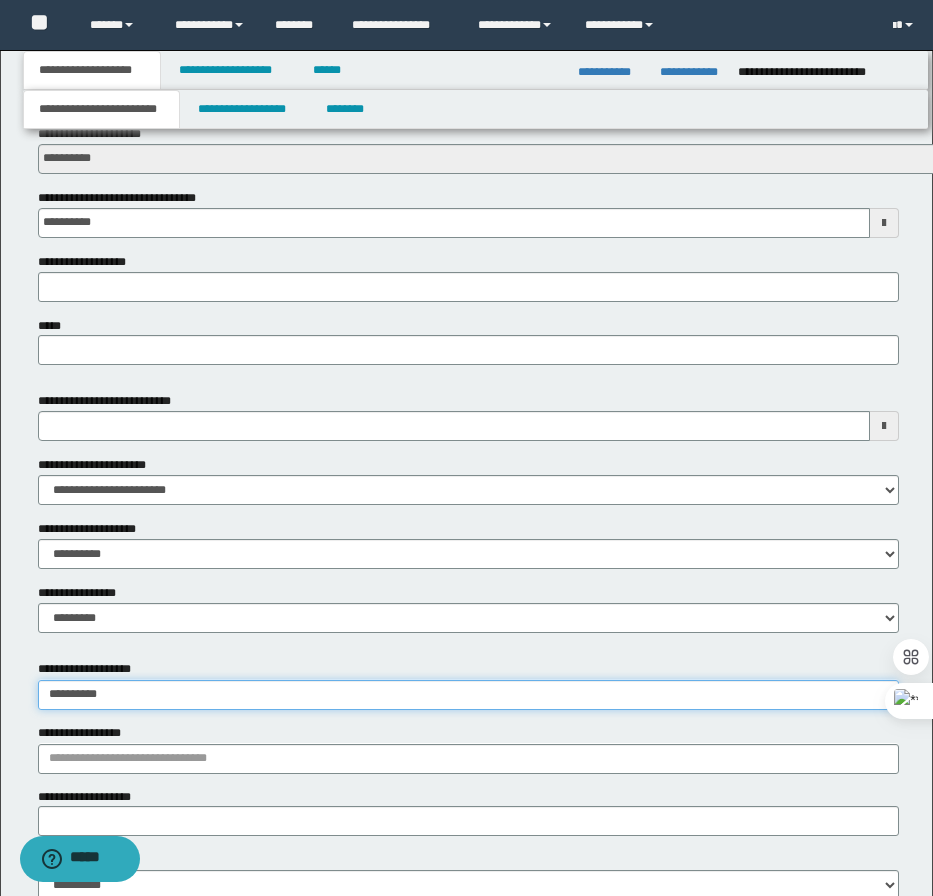 type on "**********" 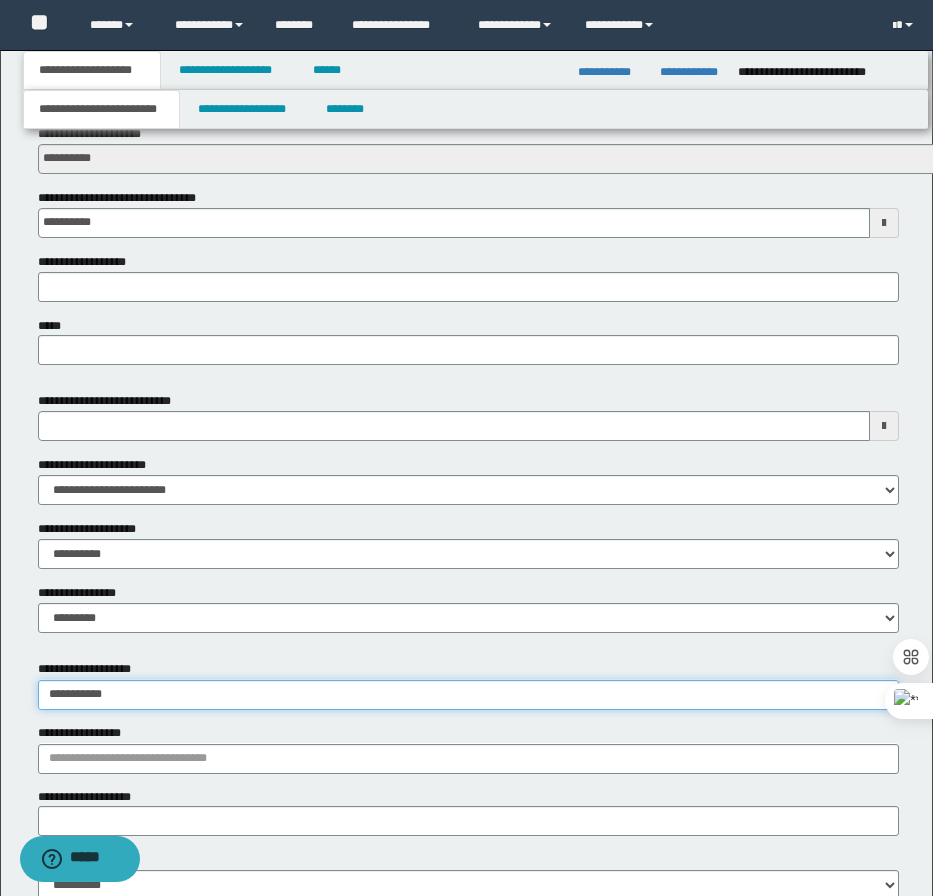 type on "**********" 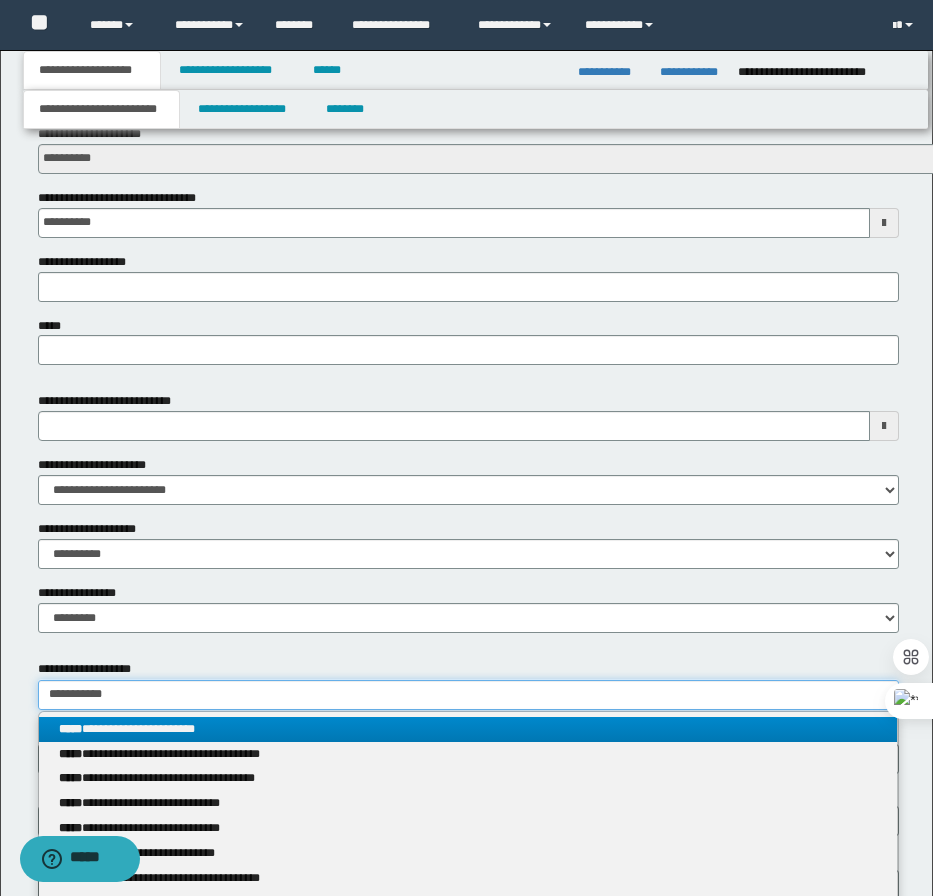 type on "**********" 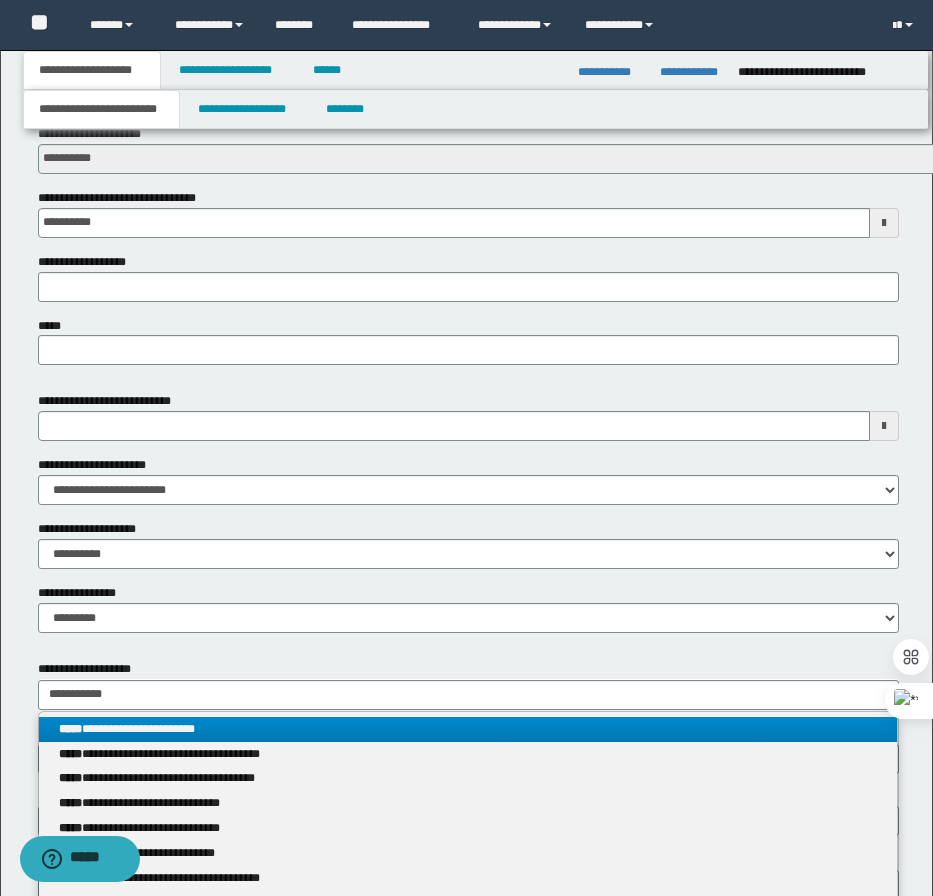 click on "**********" at bounding box center (468, 729) 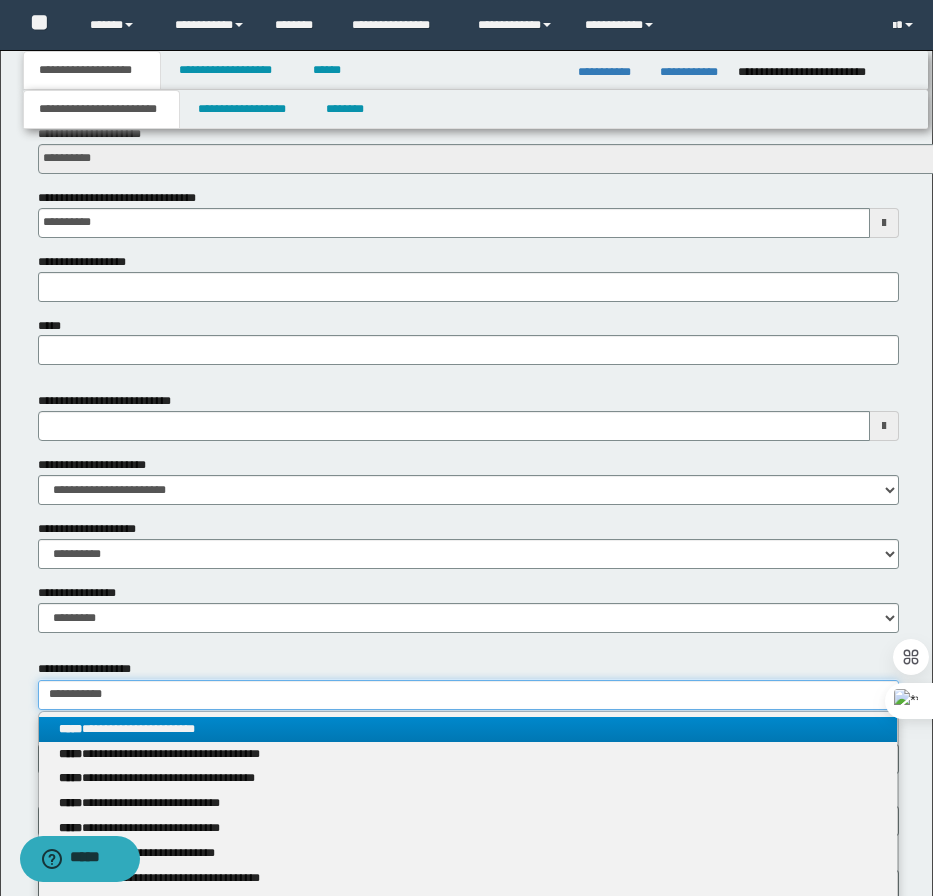 type 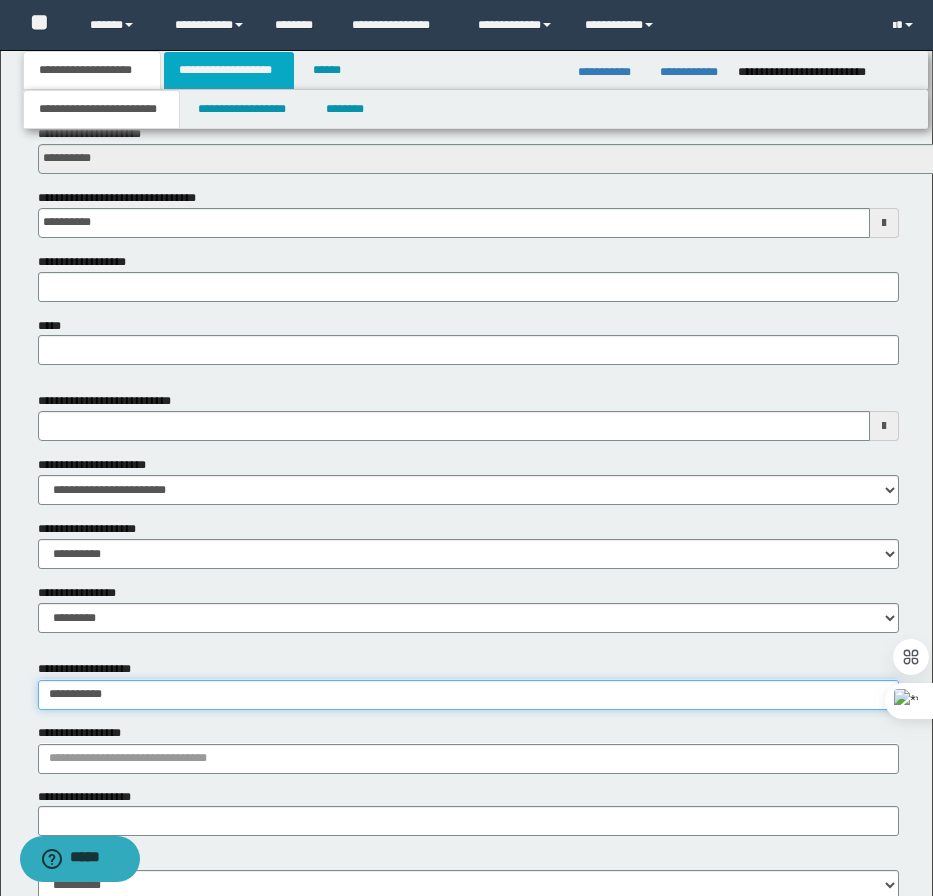 type on "**********" 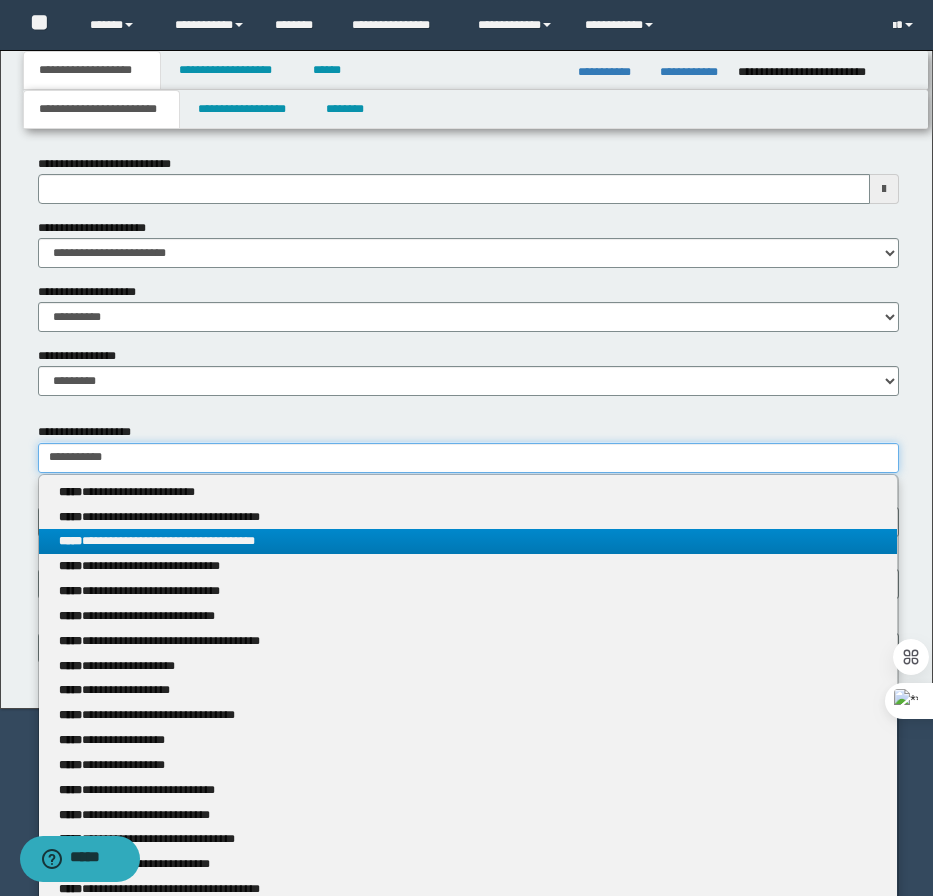 scroll, scrollTop: 1068, scrollLeft: 0, axis: vertical 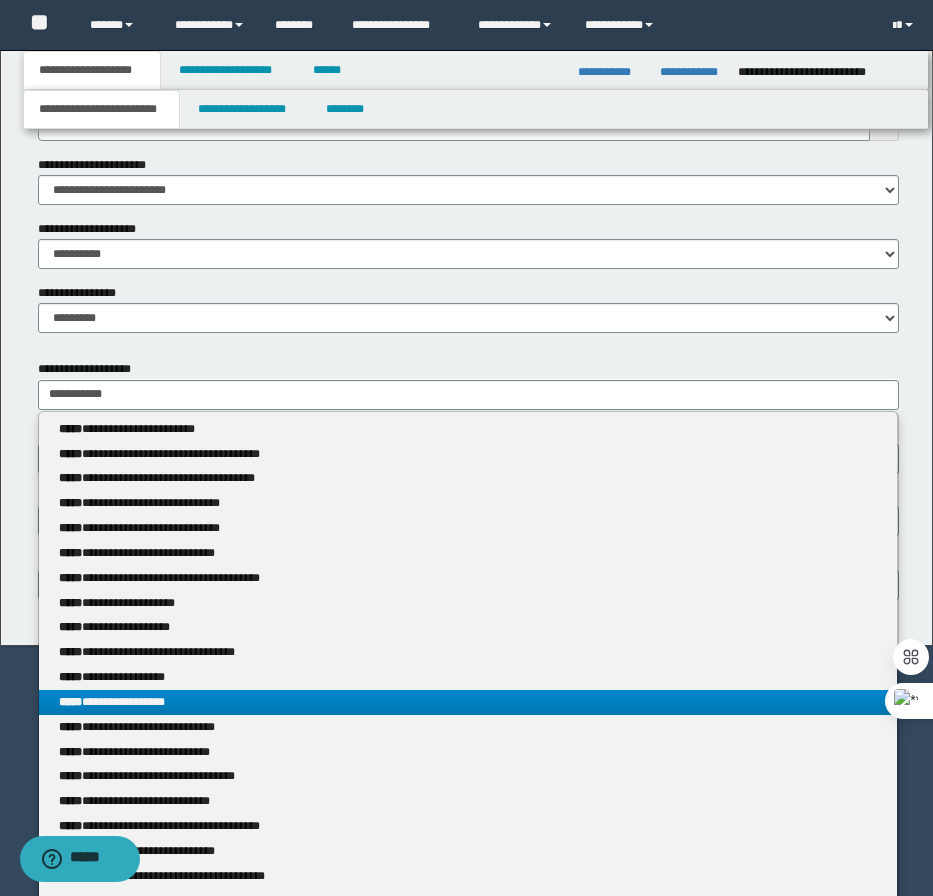 click on "**********" at bounding box center [468, 702] 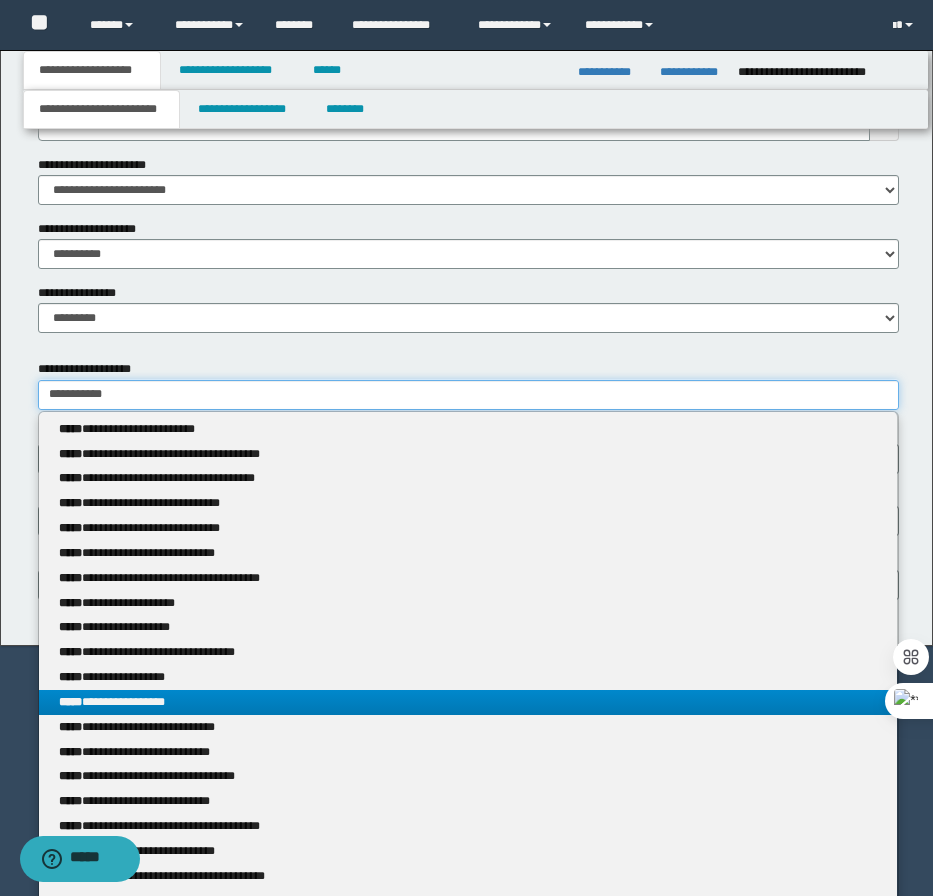 type 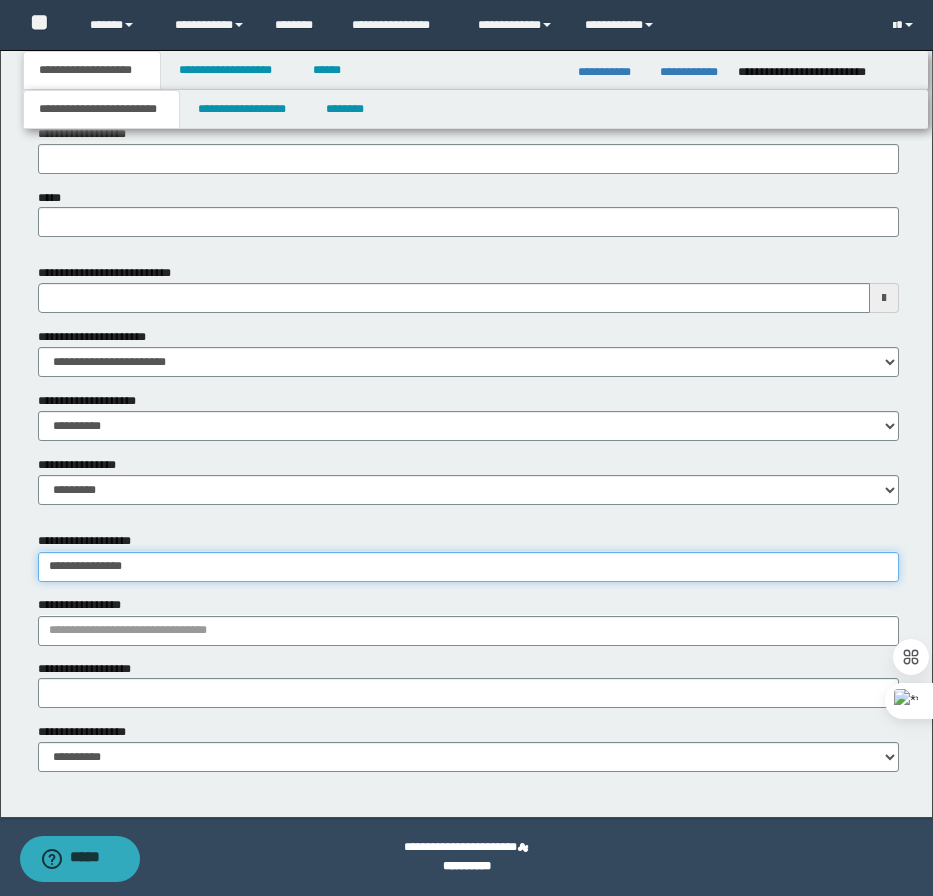 scroll, scrollTop: 896, scrollLeft: 0, axis: vertical 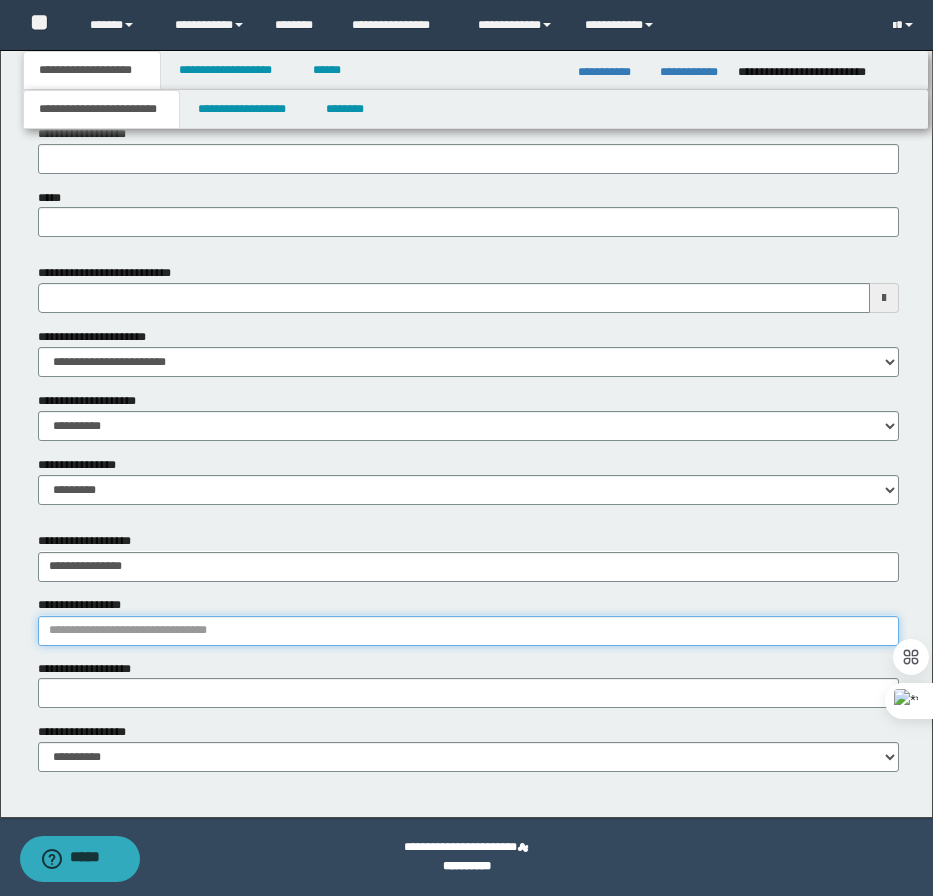 click on "**********" at bounding box center [468, 631] 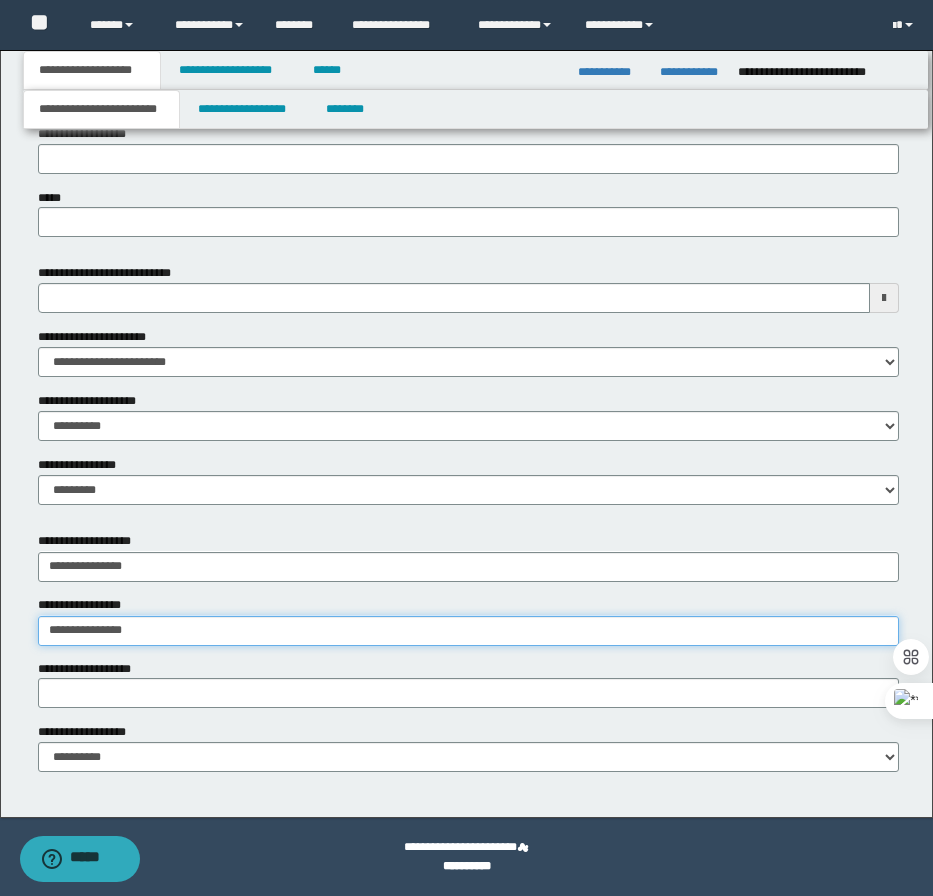 type on "**********" 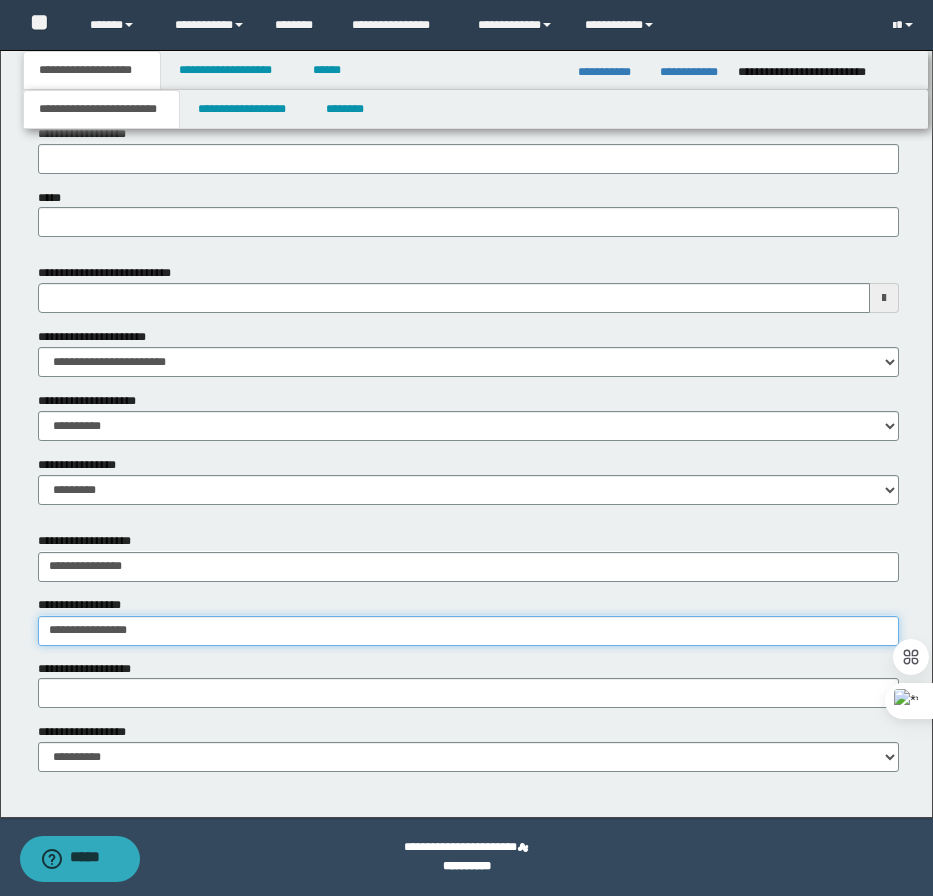 type on "**********" 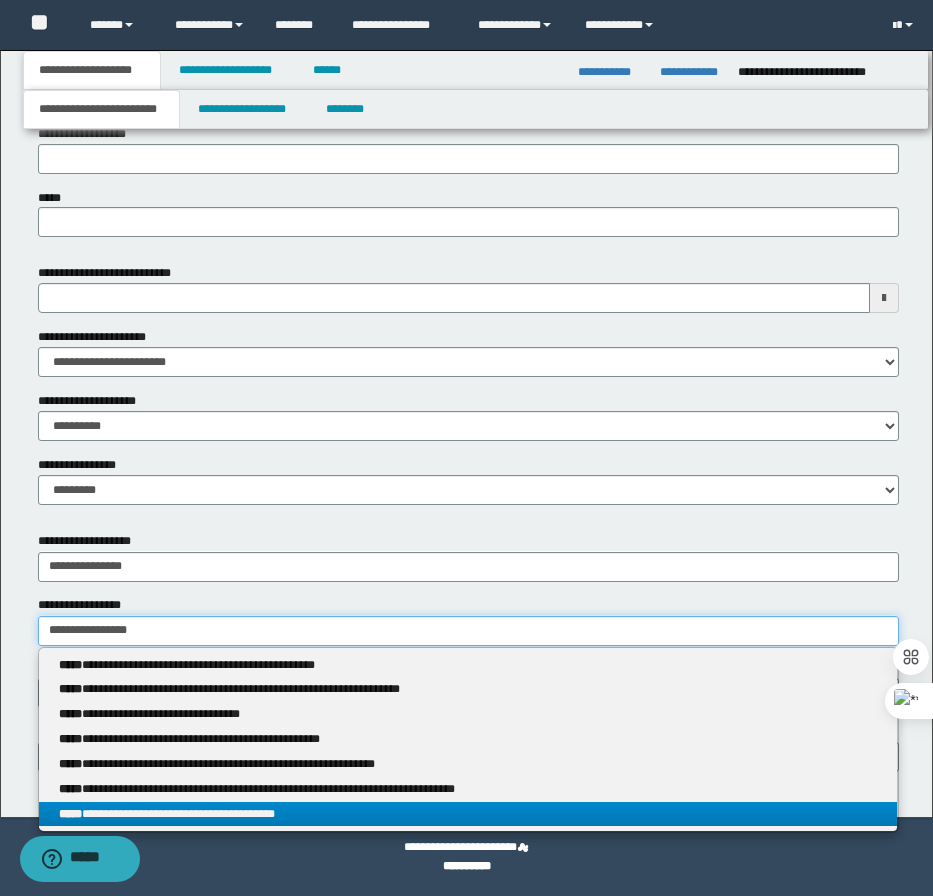 type on "**********" 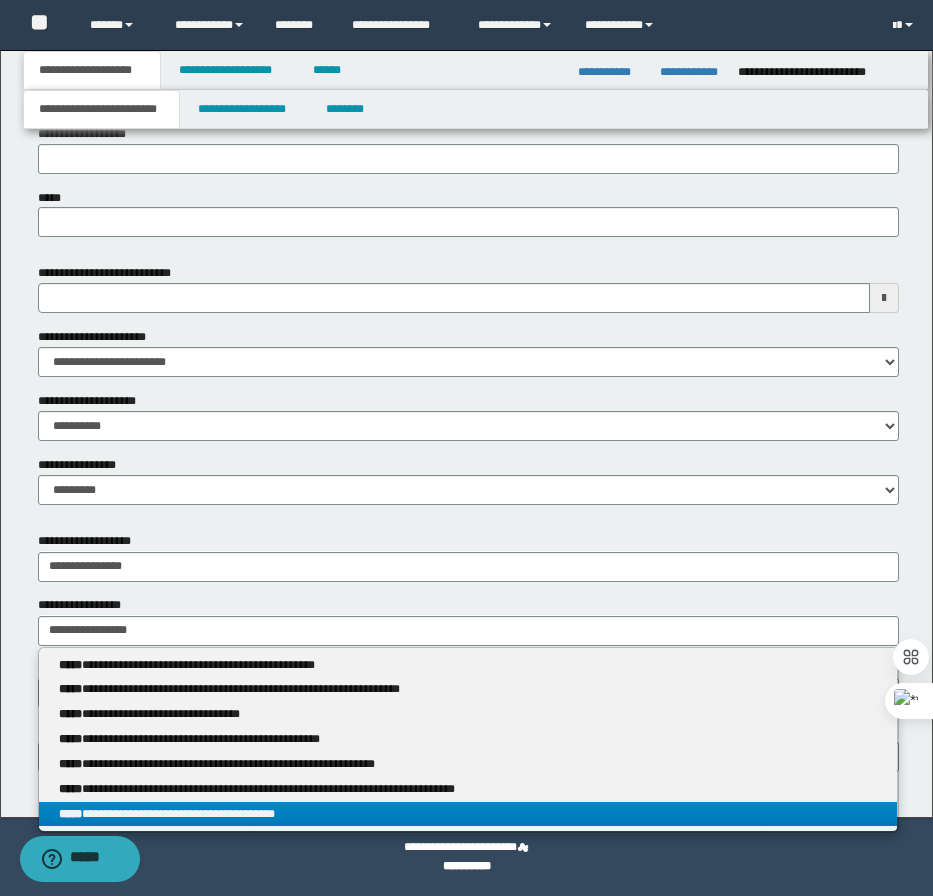 click on "**********" at bounding box center (468, 814) 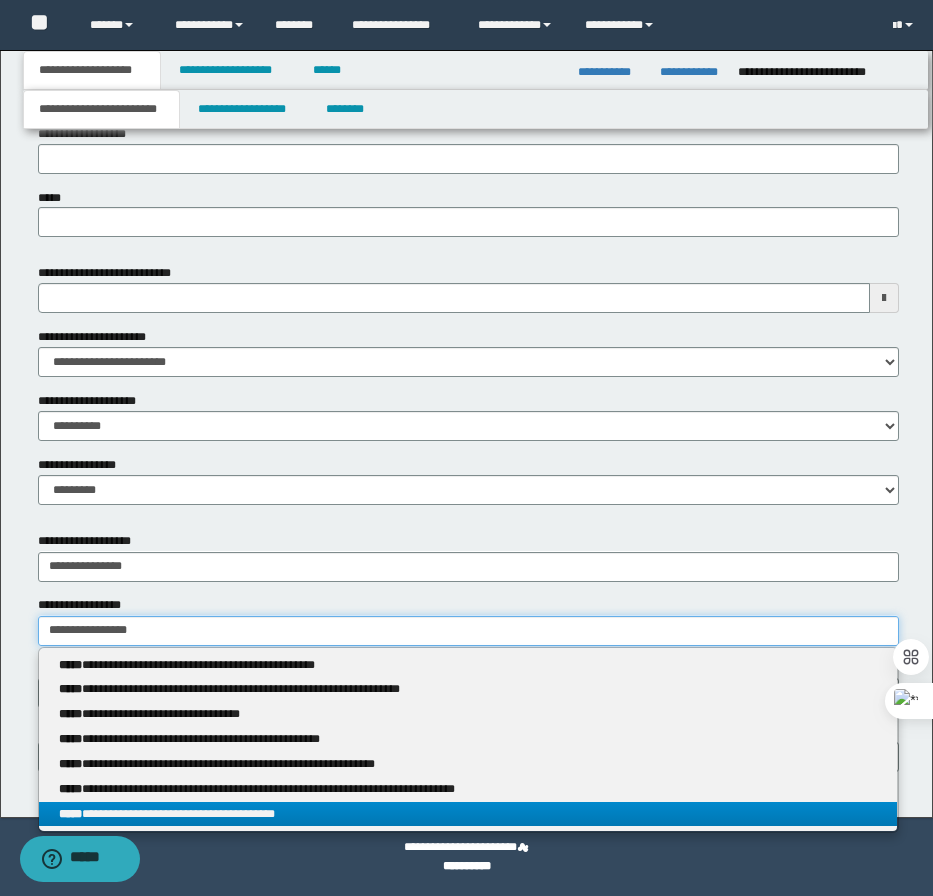 type 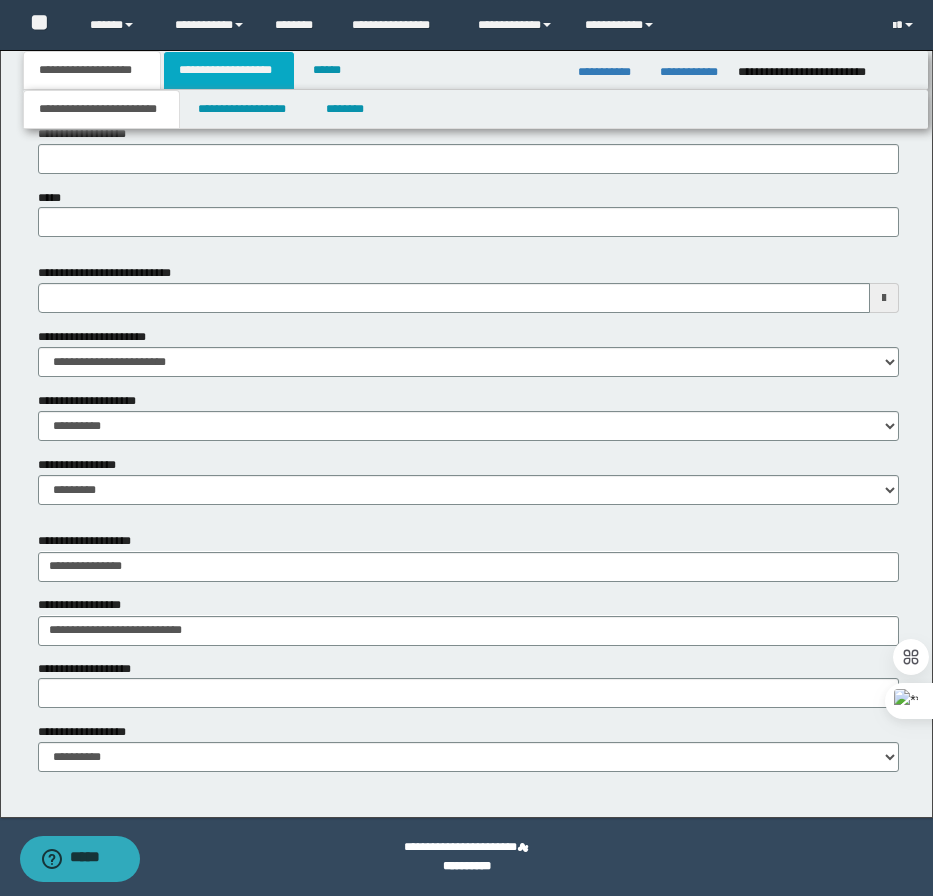 click on "**********" at bounding box center (229, 70) 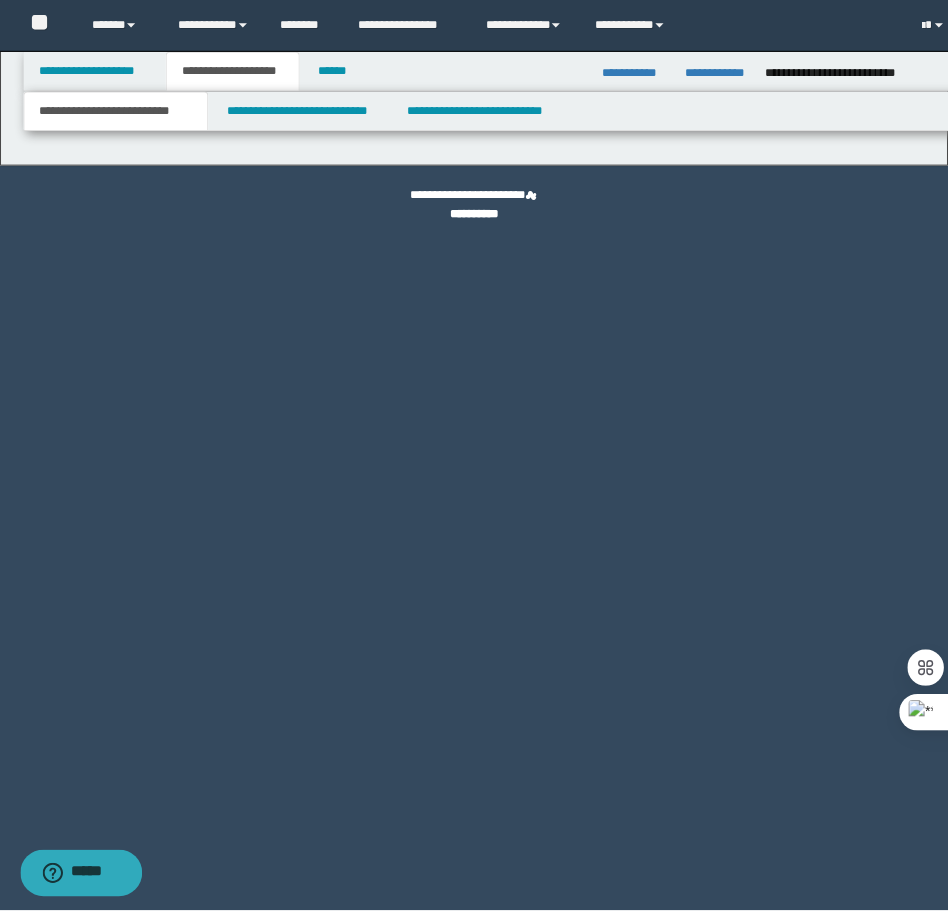 scroll, scrollTop: 0, scrollLeft: 0, axis: both 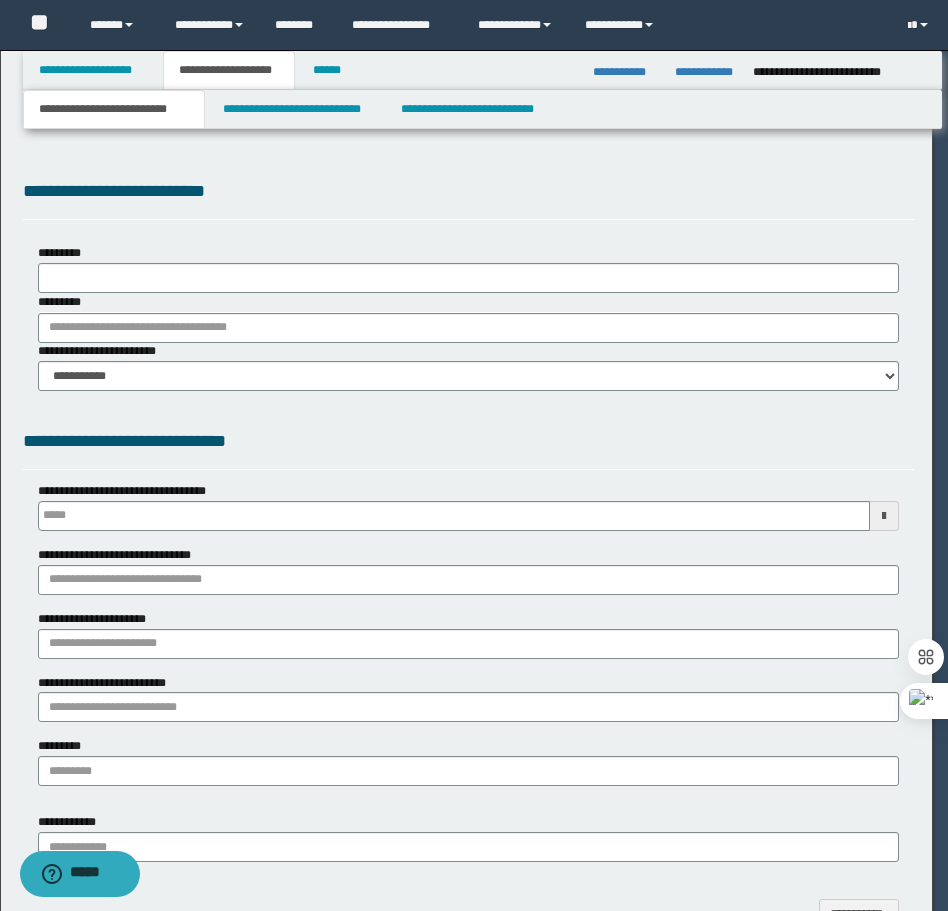 select on "*" 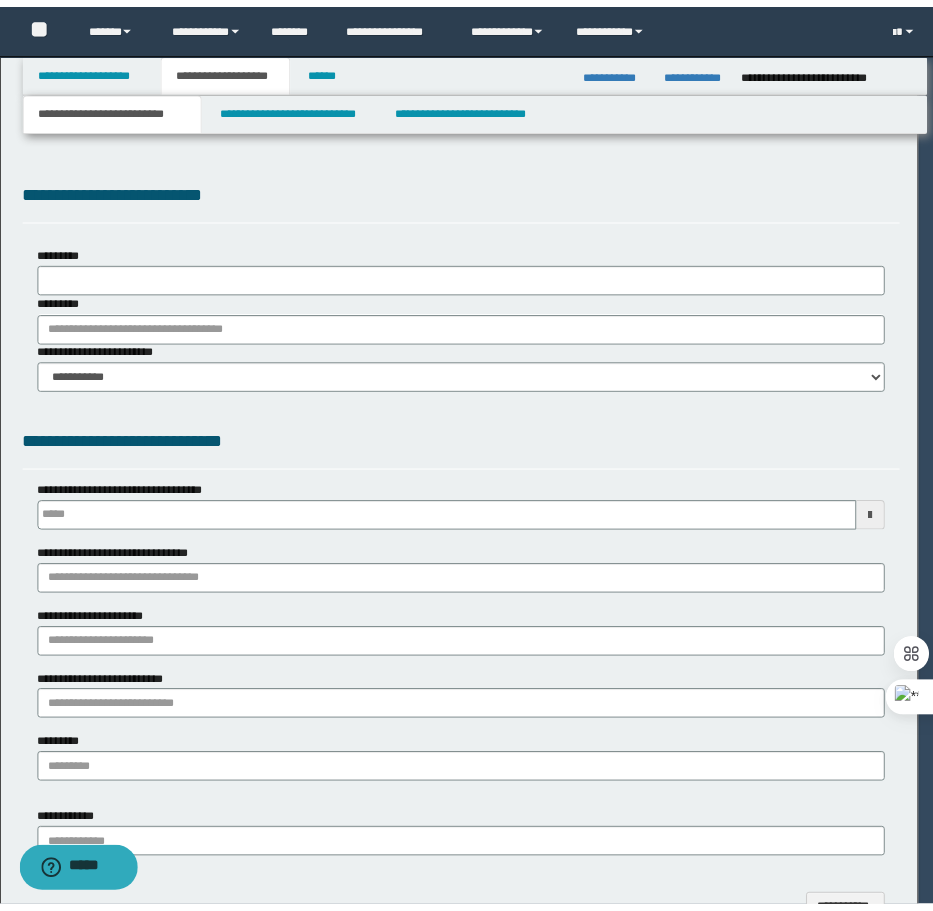 scroll, scrollTop: 0, scrollLeft: 0, axis: both 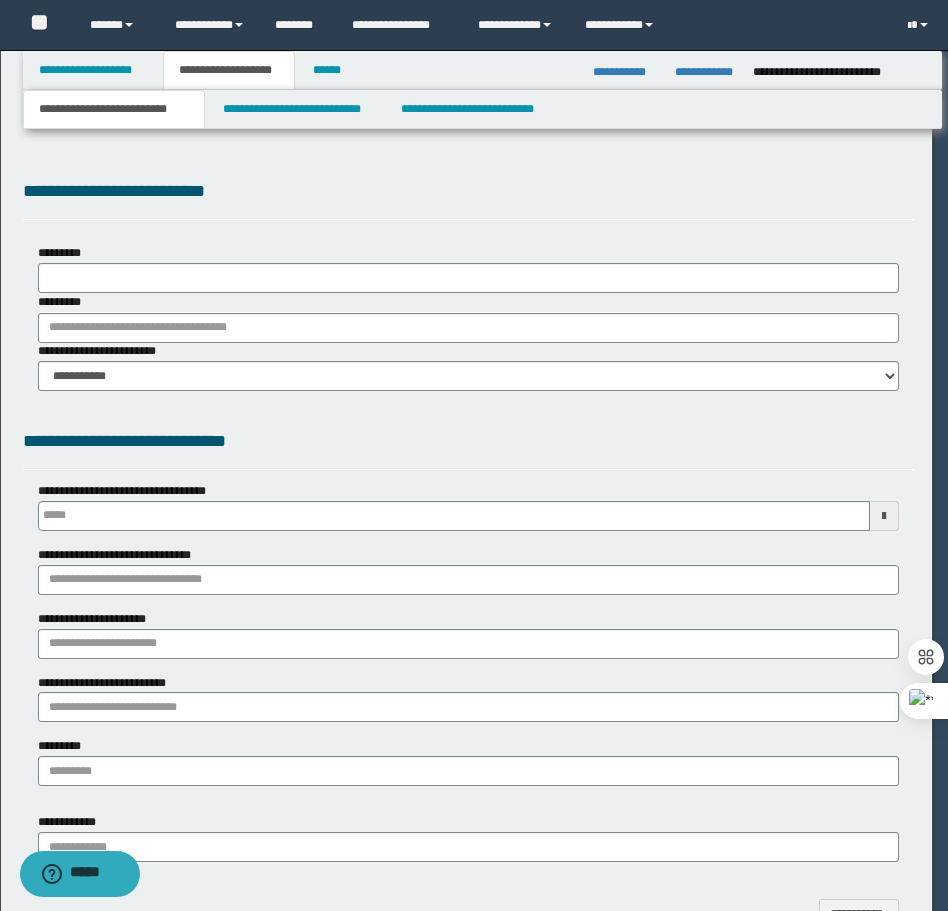 type 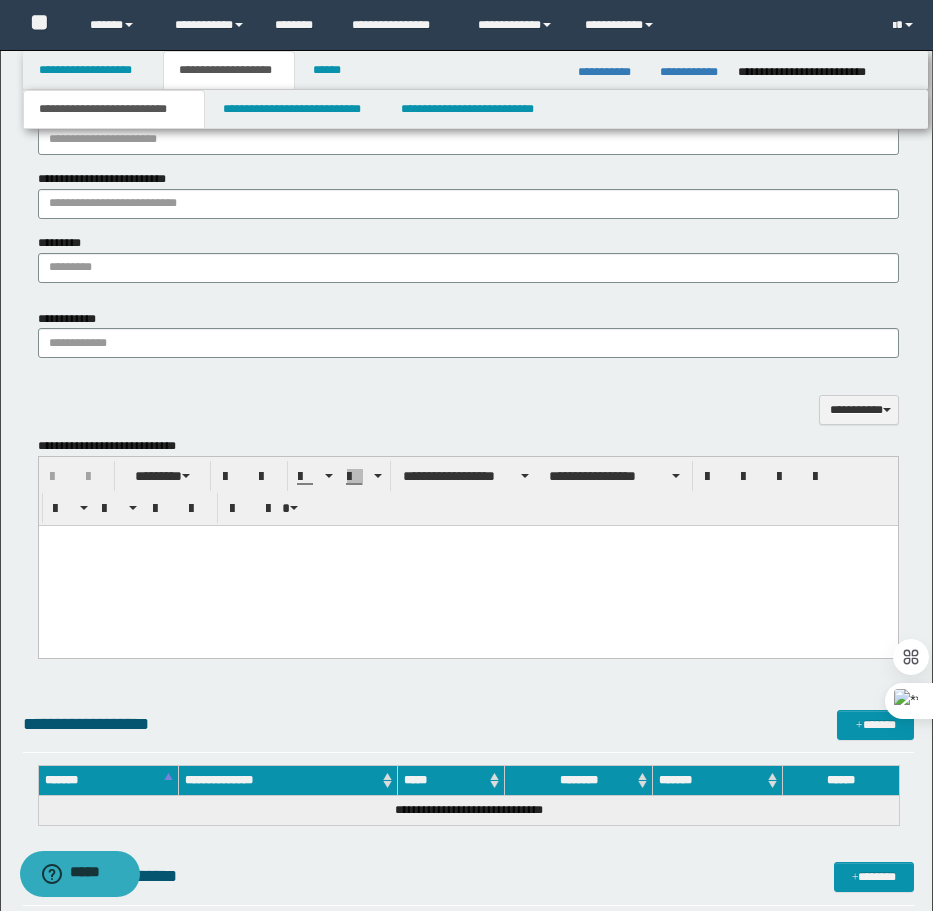scroll, scrollTop: 1400, scrollLeft: 0, axis: vertical 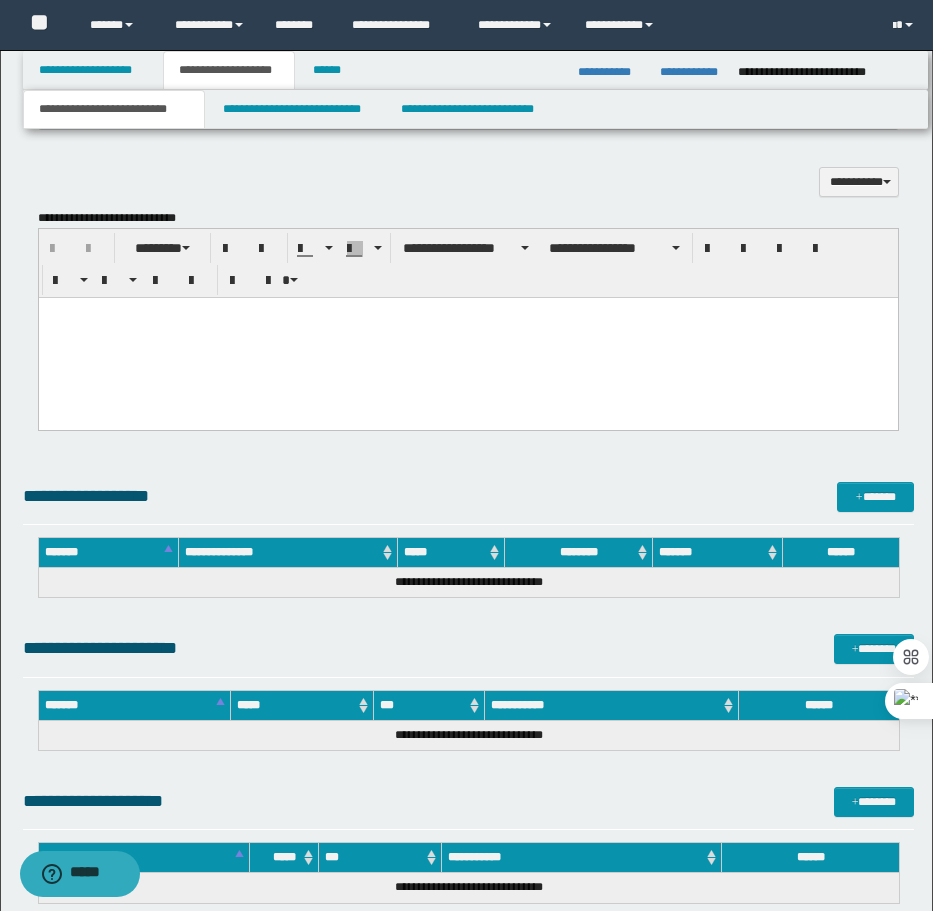 click at bounding box center [467, 337] 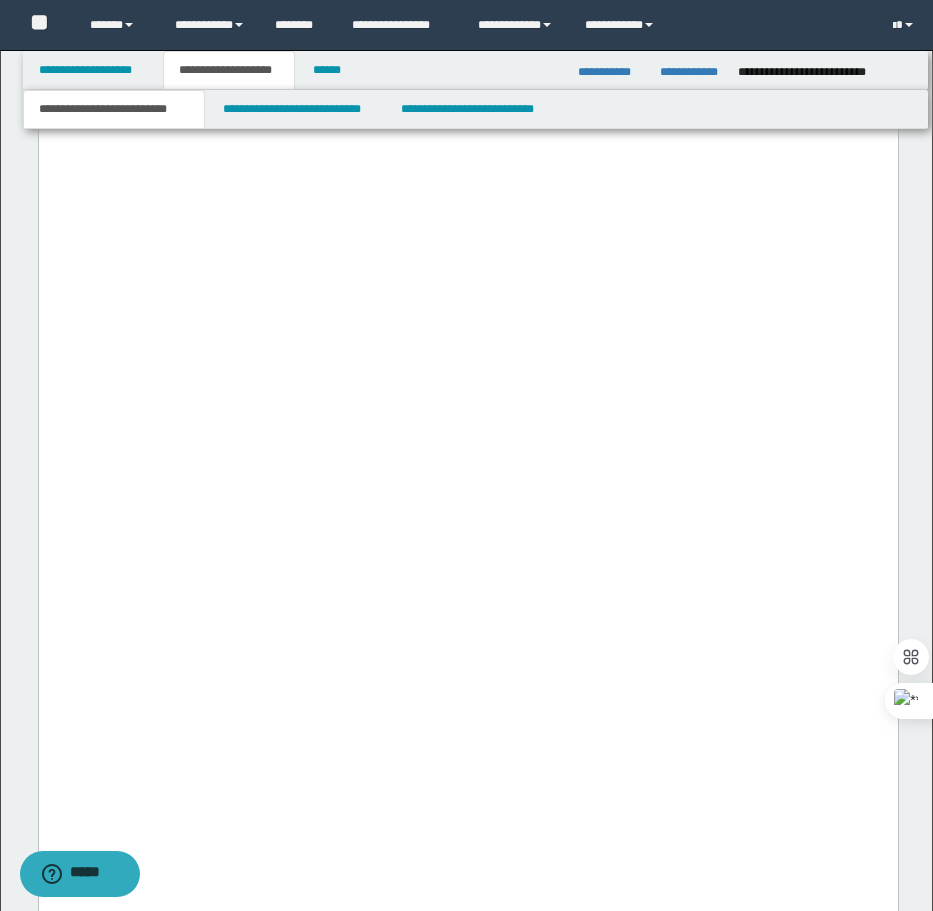 scroll, scrollTop: 6100, scrollLeft: 0, axis: vertical 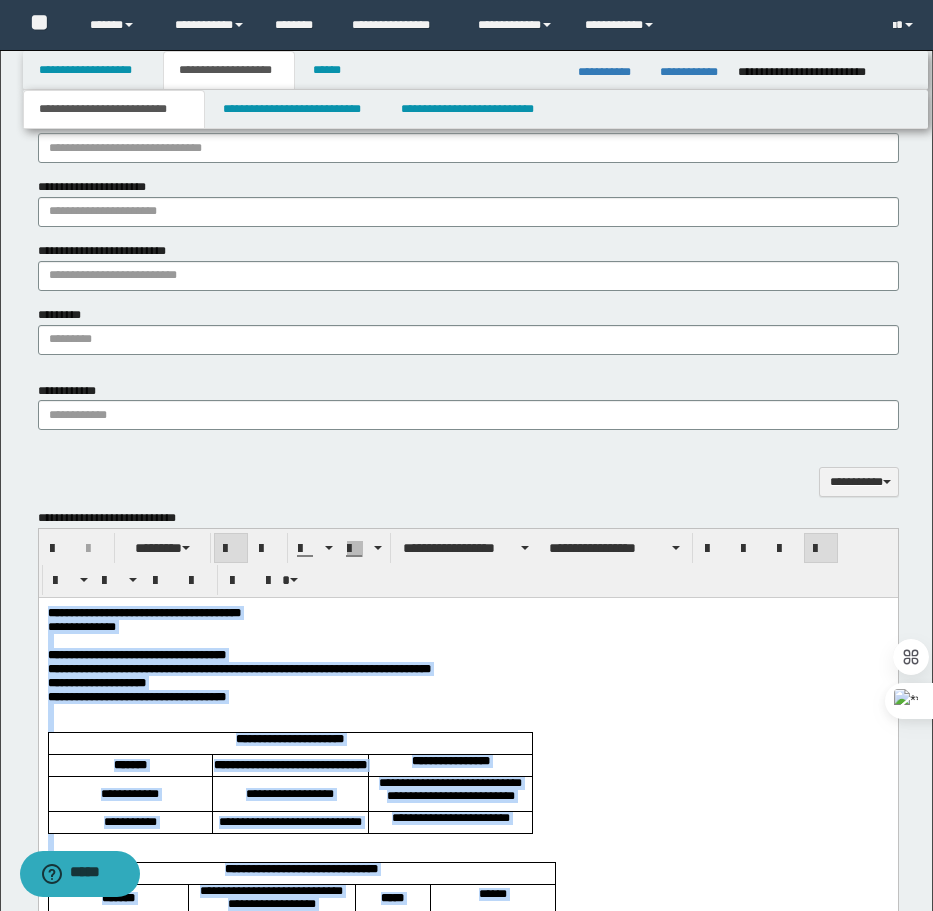 drag, startPoint x: 522, startPoint y: 5686, endPoint x: 46, endPoint y: 613, distance: 5095.2827 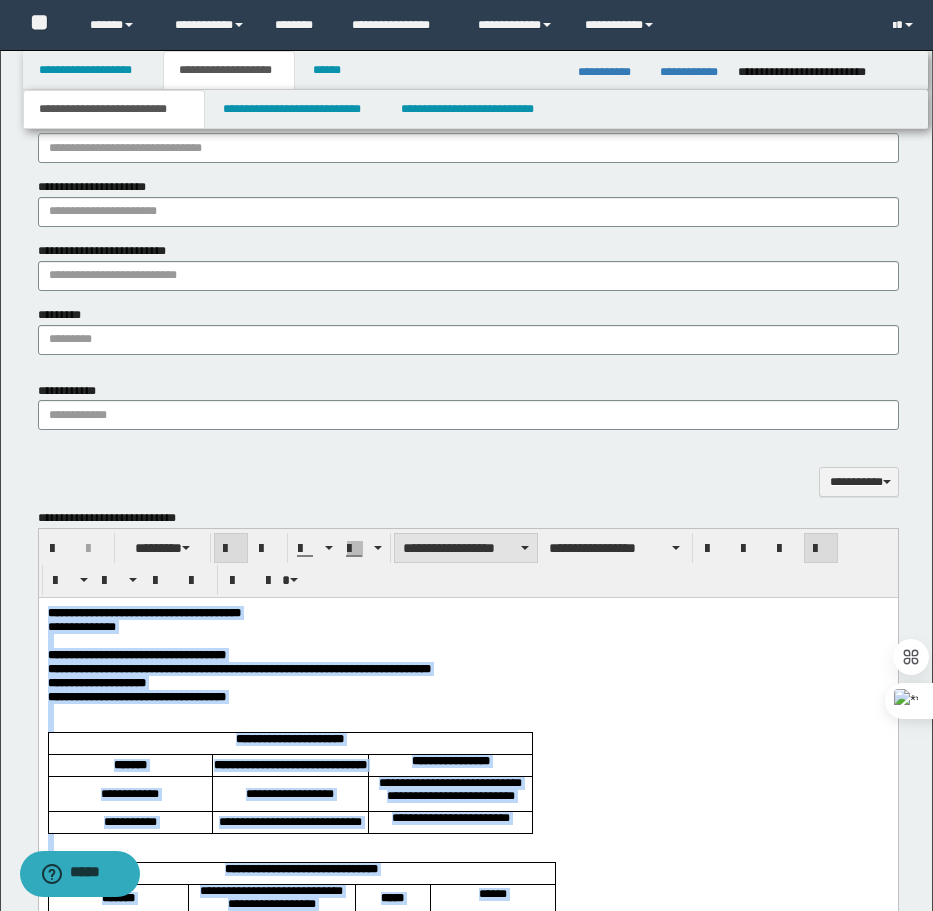 click on "**********" at bounding box center [466, 548] 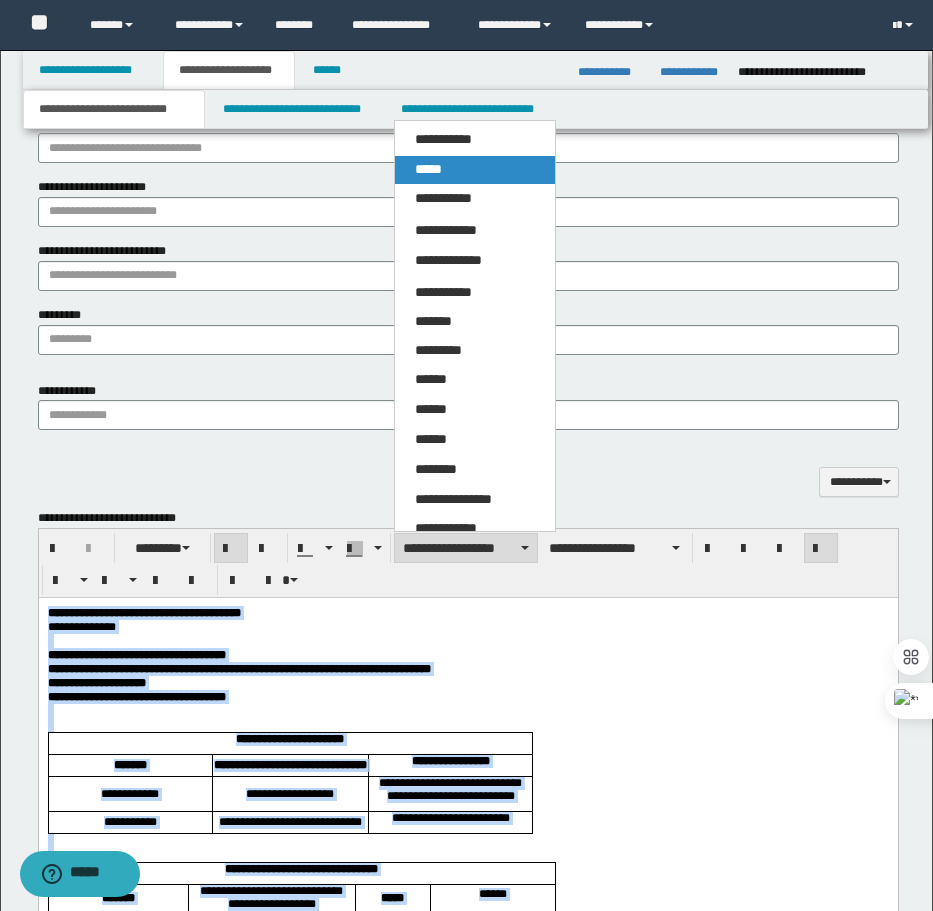 click on "*****" at bounding box center [428, 169] 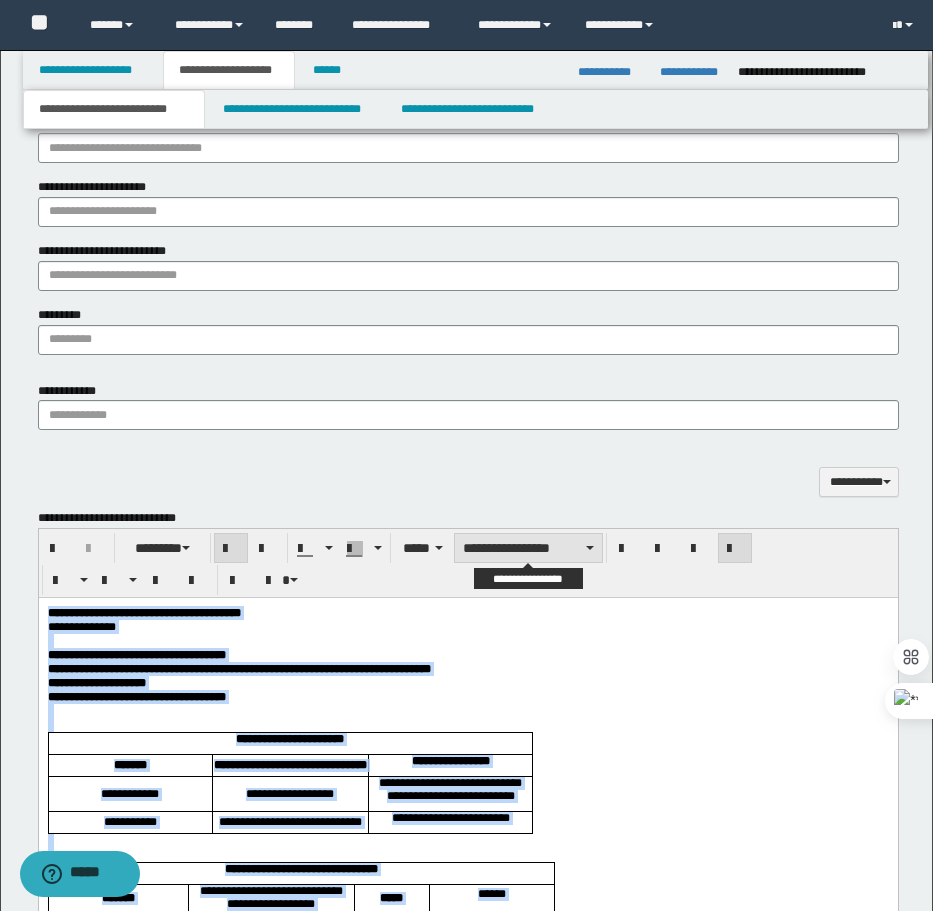 click on "**********" at bounding box center [528, 548] 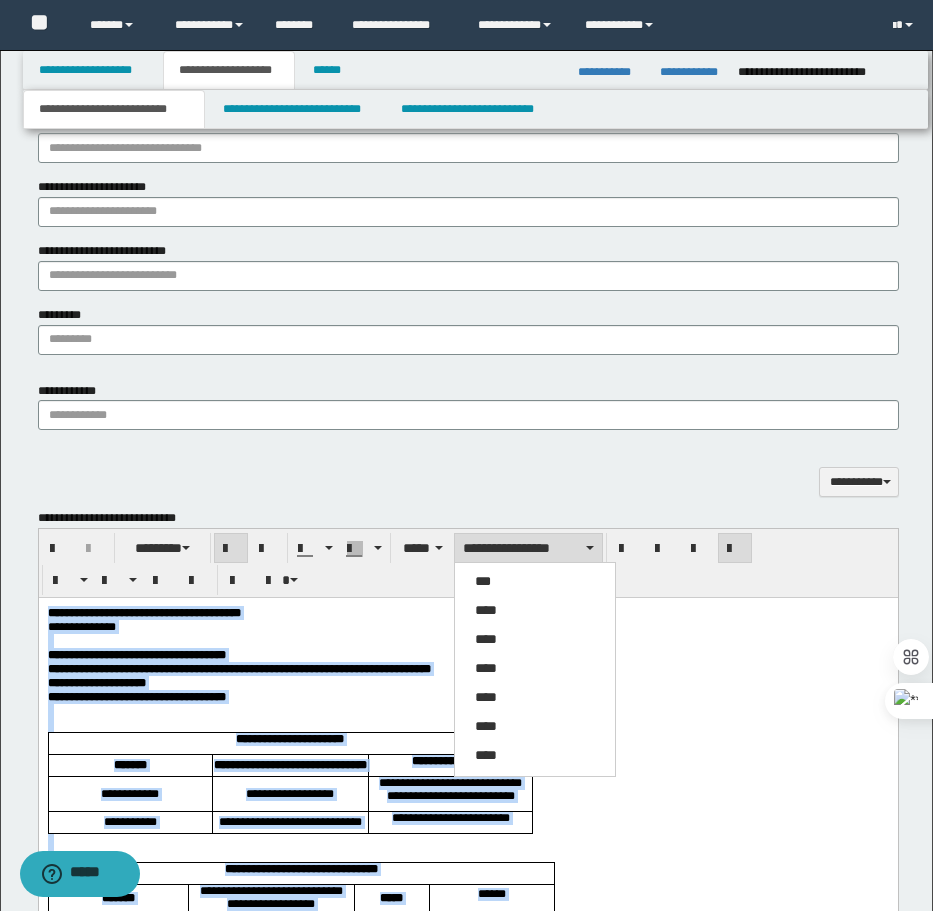 drag, startPoint x: 499, startPoint y: 609, endPoint x: 581, endPoint y: 577, distance: 88.02273 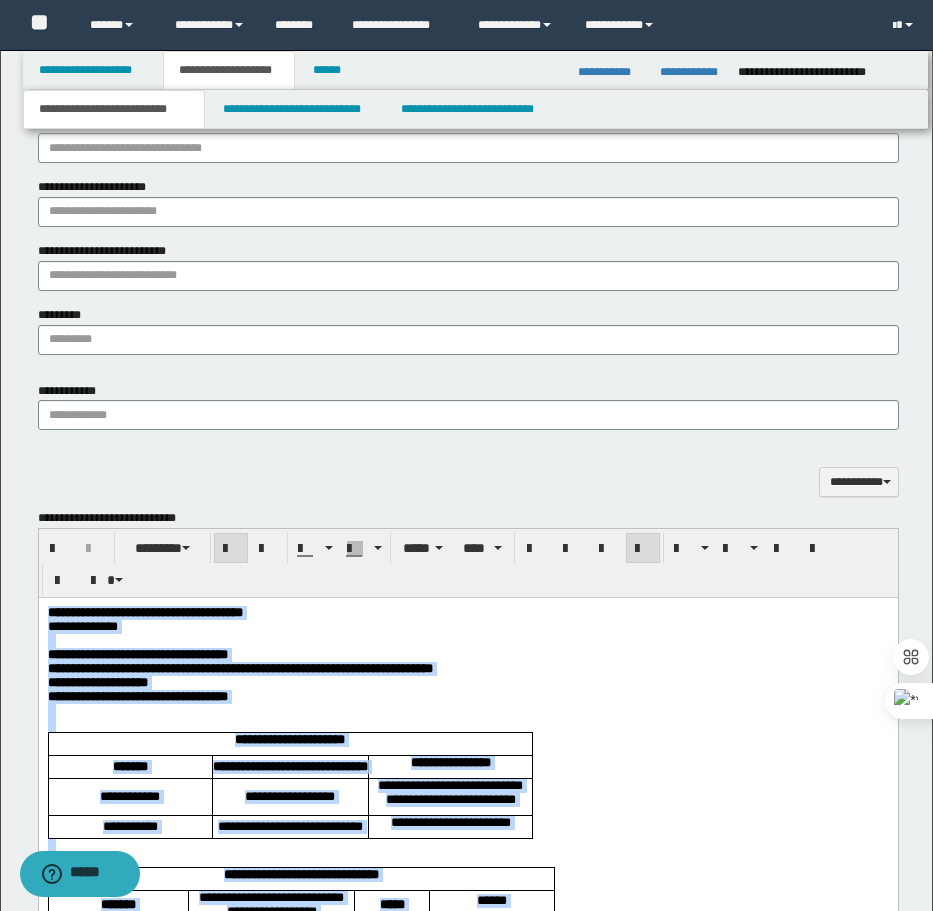 click at bounding box center (643, 549) 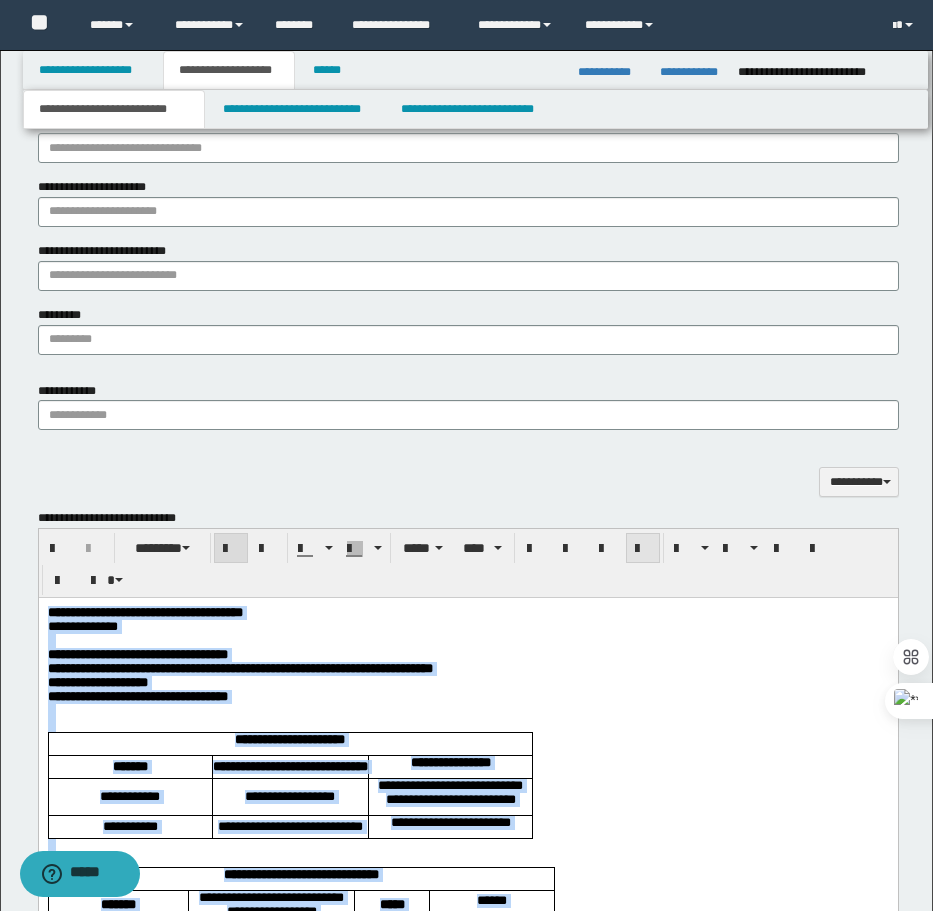 click at bounding box center [643, 549] 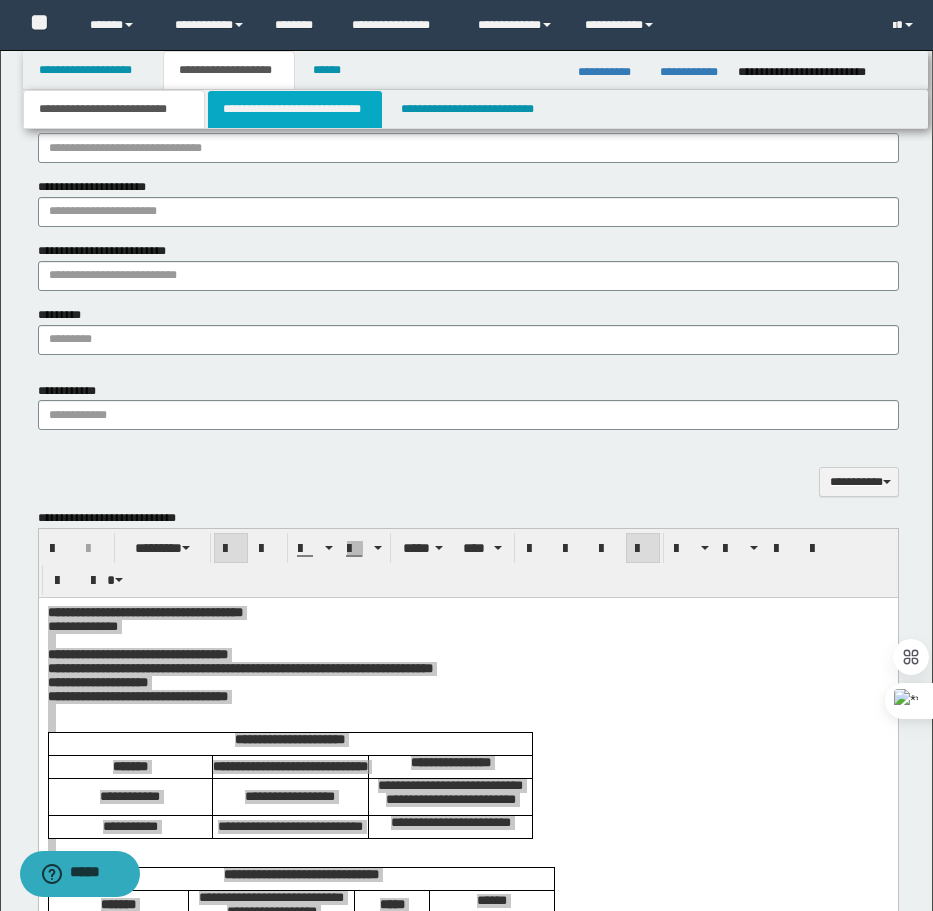 click on "**********" at bounding box center (295, 109) 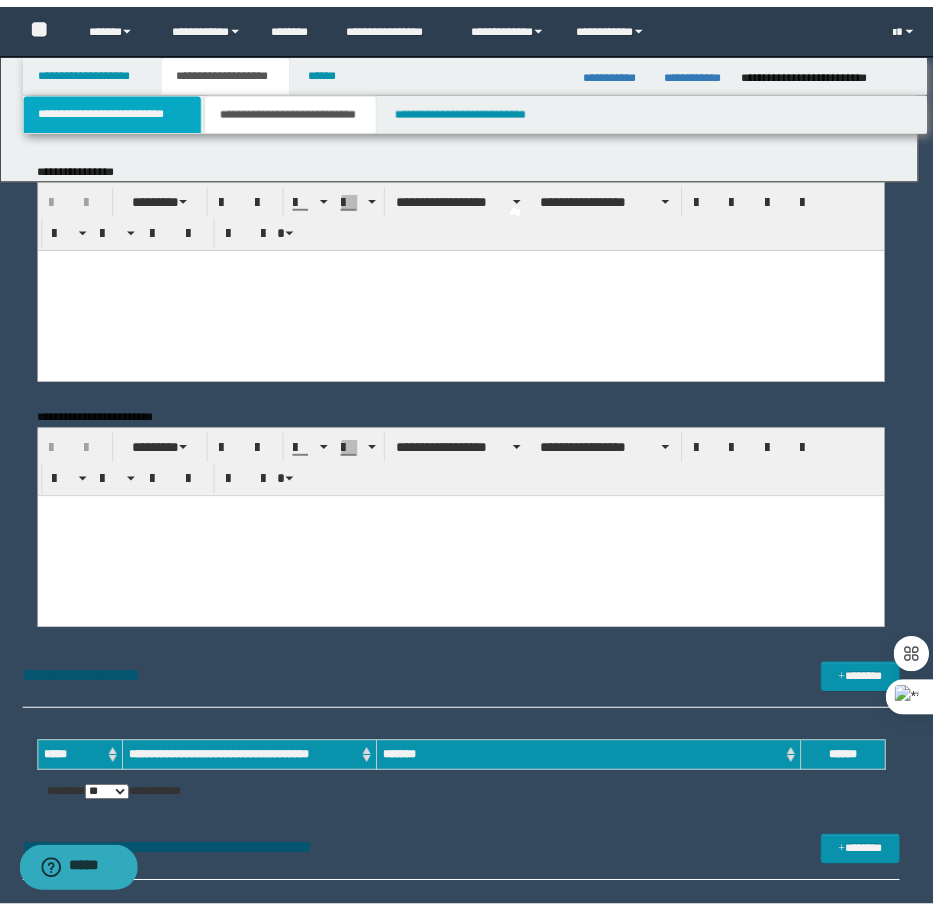 scroll, scrollTop: 0, scrollLeft: 0, axis: both 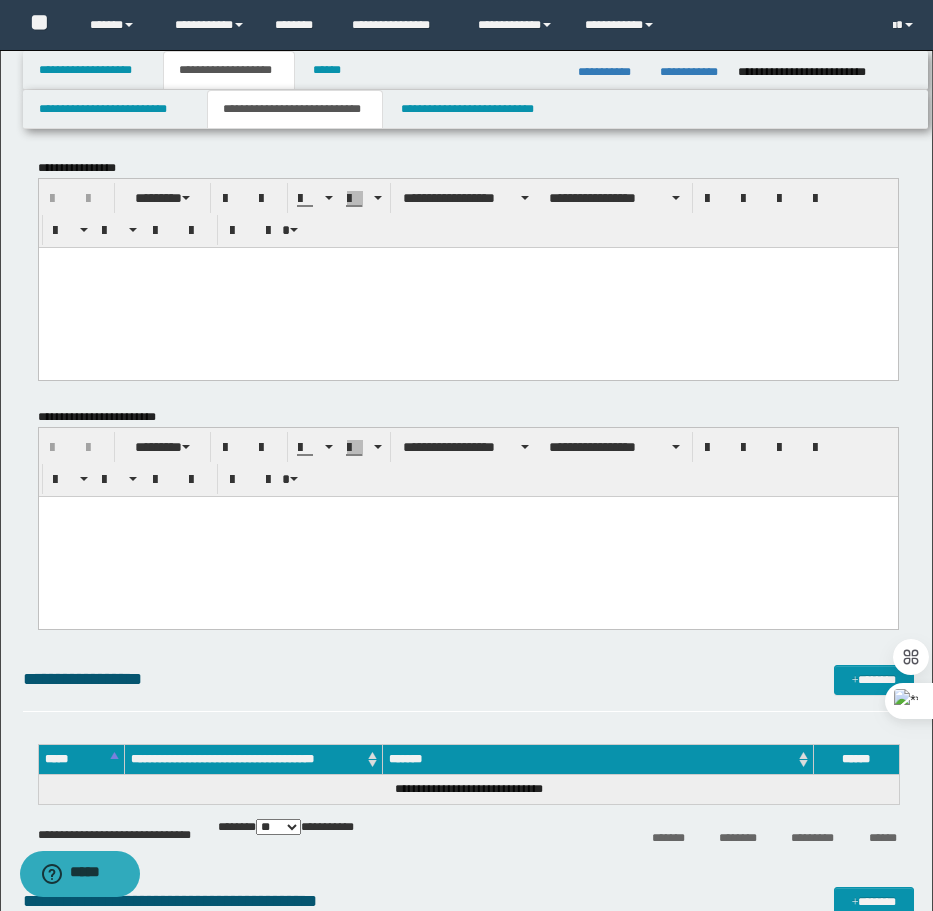 click at bounding box center [467, 287] 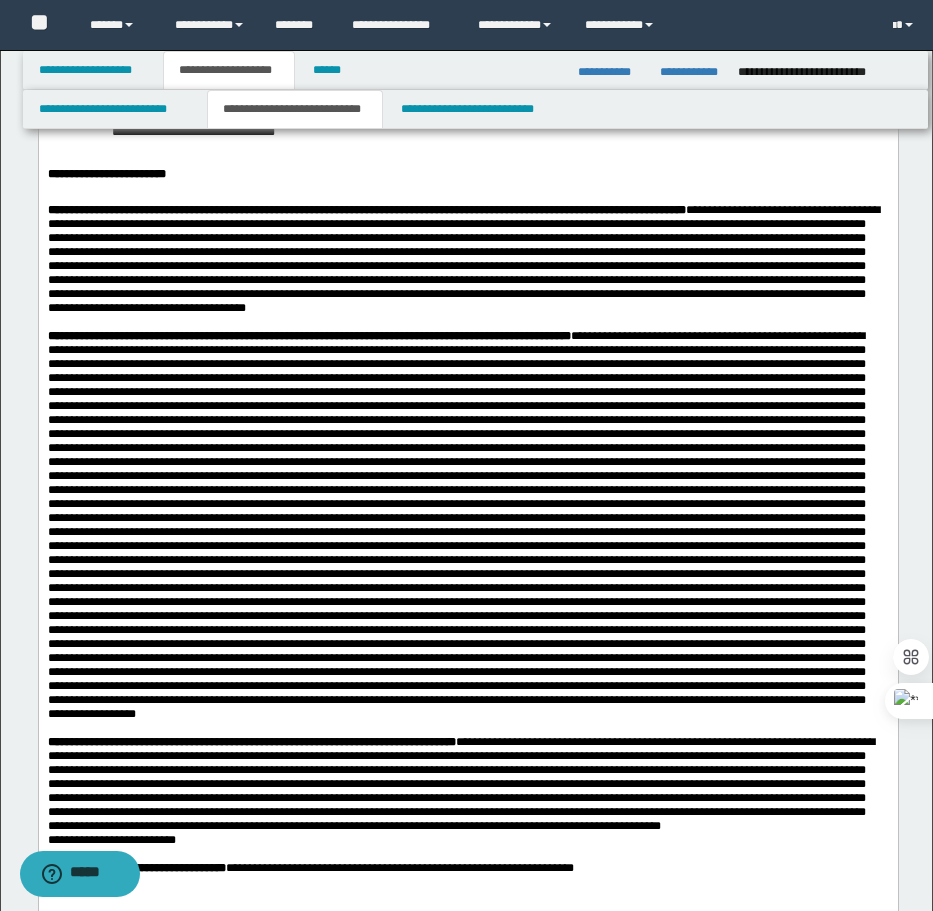scroll, scrollTop: 600, scrollLeft: 0, axis: vertical 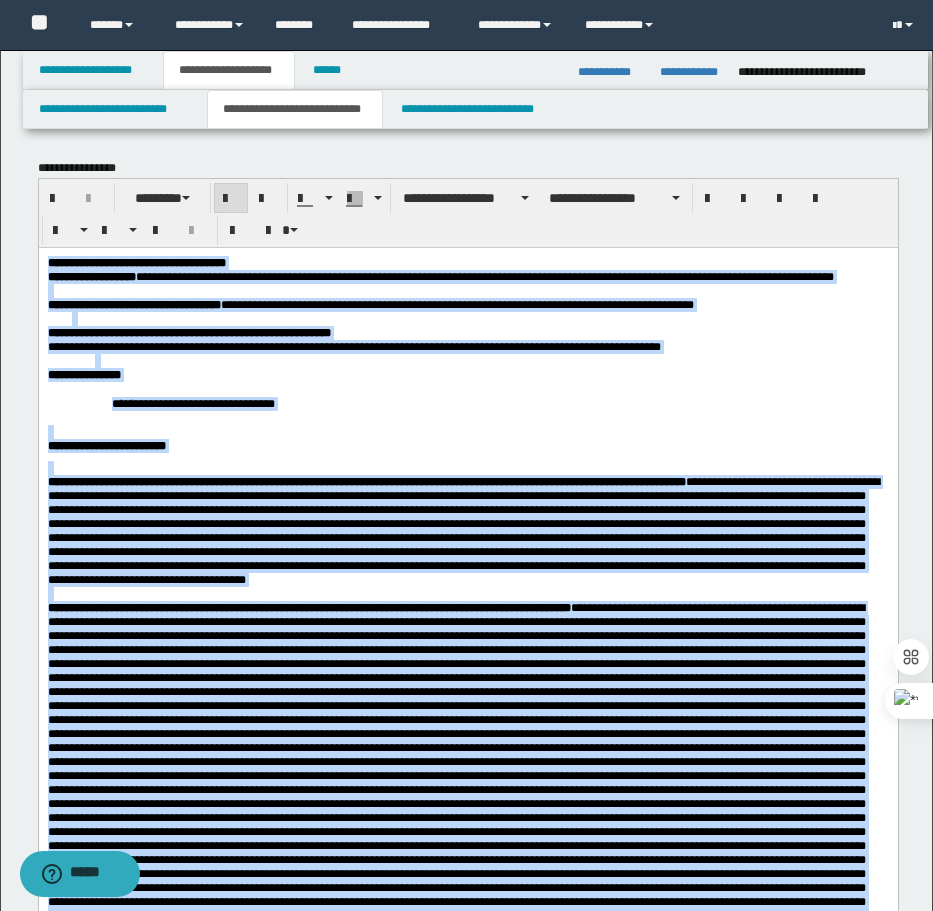 drag, startPoint x: 592, startPoint y: 1236, endPoint x: 46, endPoint y: 261, distance: 1117.4708 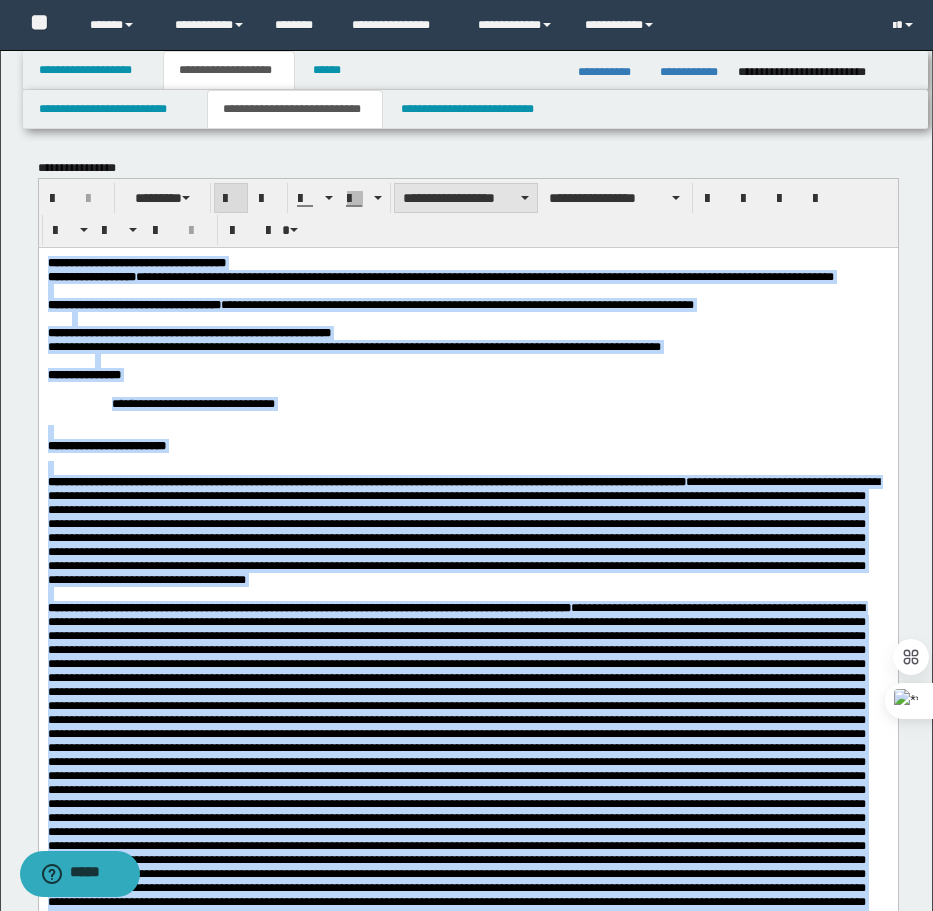 click on "**********" at bounding box center (466, 198) 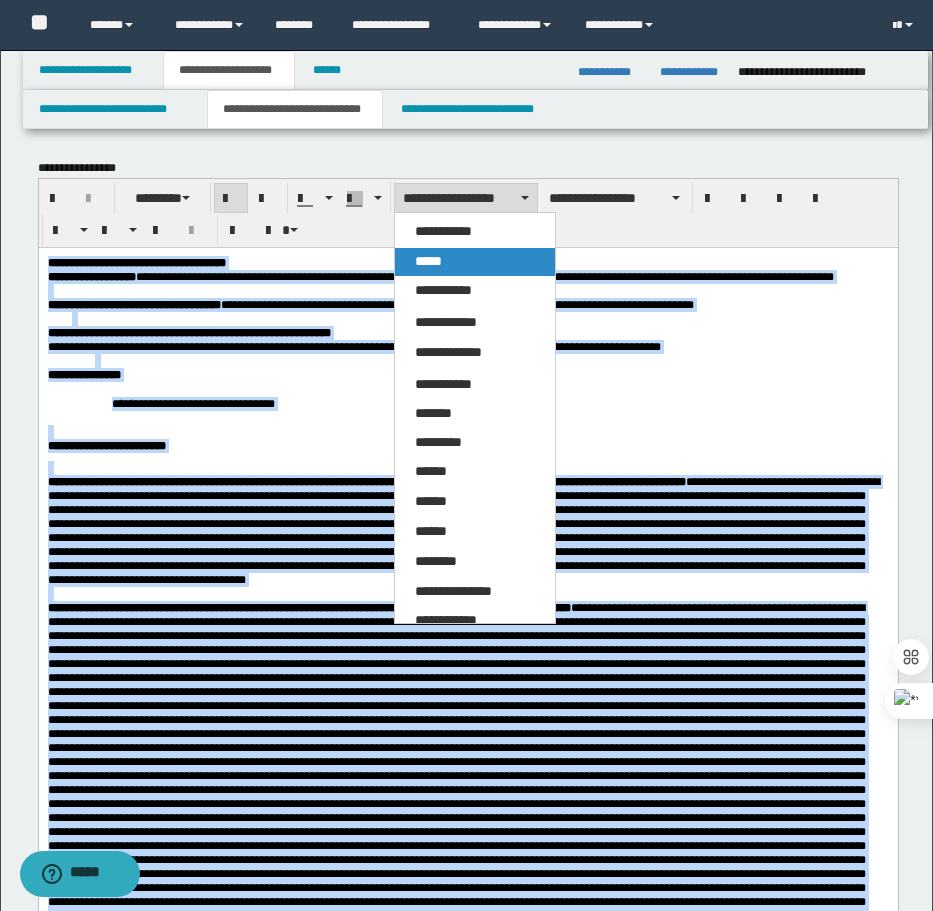 drag, startPoint x: 453, startPoint y: 259, endPoint x: 540, endPoint y: 199, distance: 105.68349 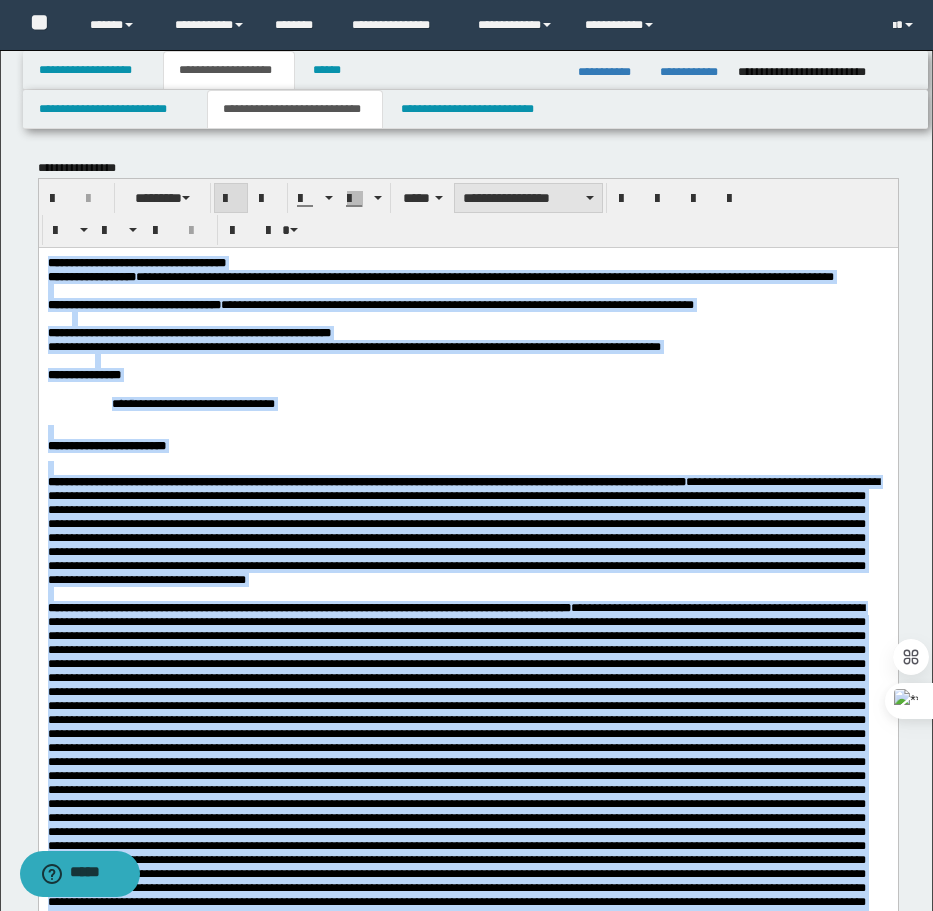 click on "**********" at bounding box center [528, 198] 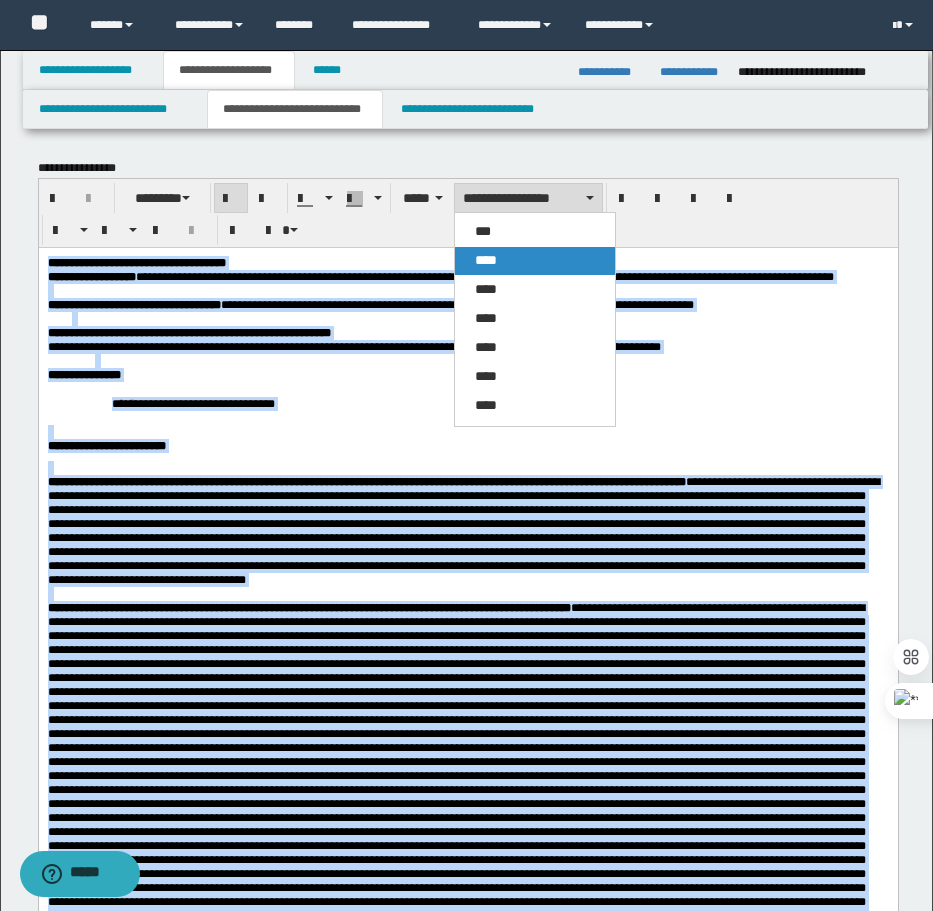 drag, startPoint x: 495, startPoint y: 261, endPoint x: 608, endPoint y: 222, distance: 119.54079 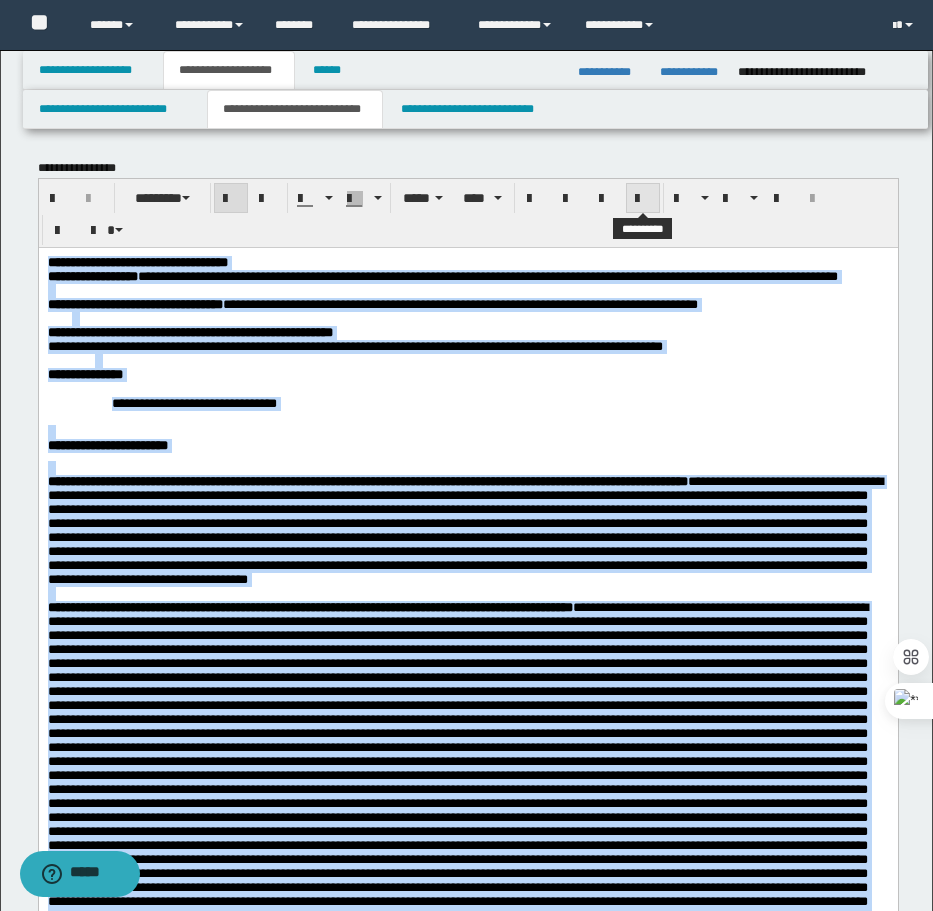 click at bounding box center [643, 199] 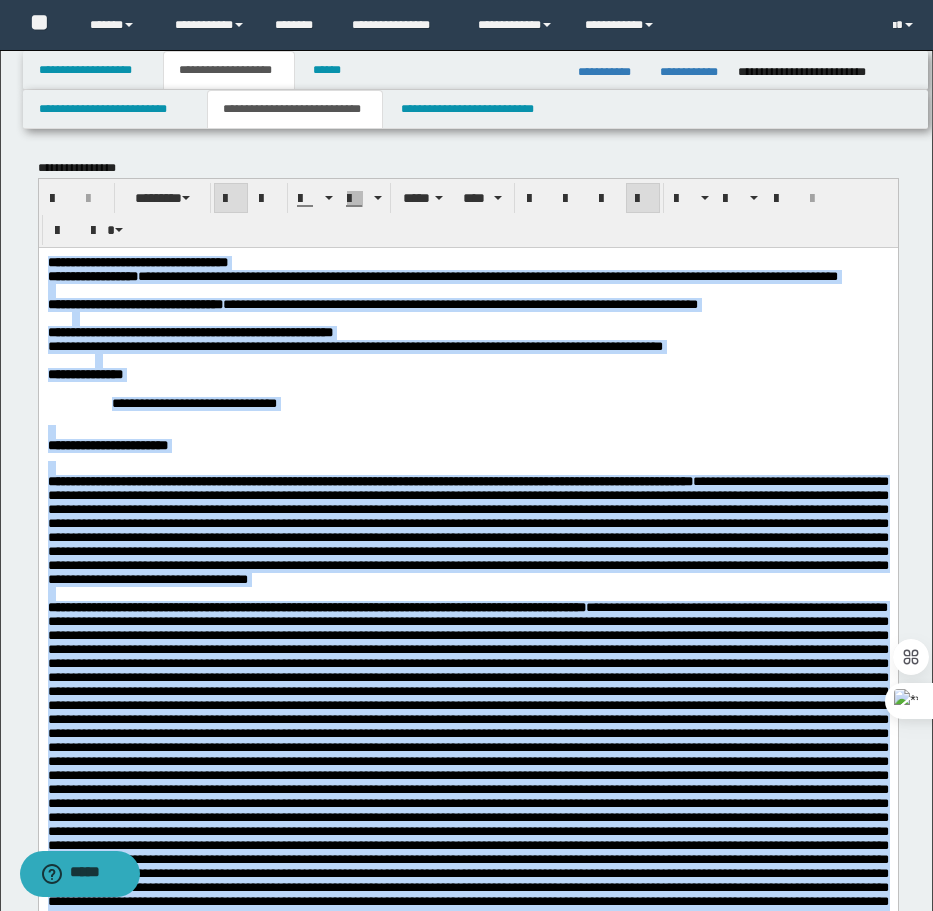 click on "**********" at bounding box center [467, 374] 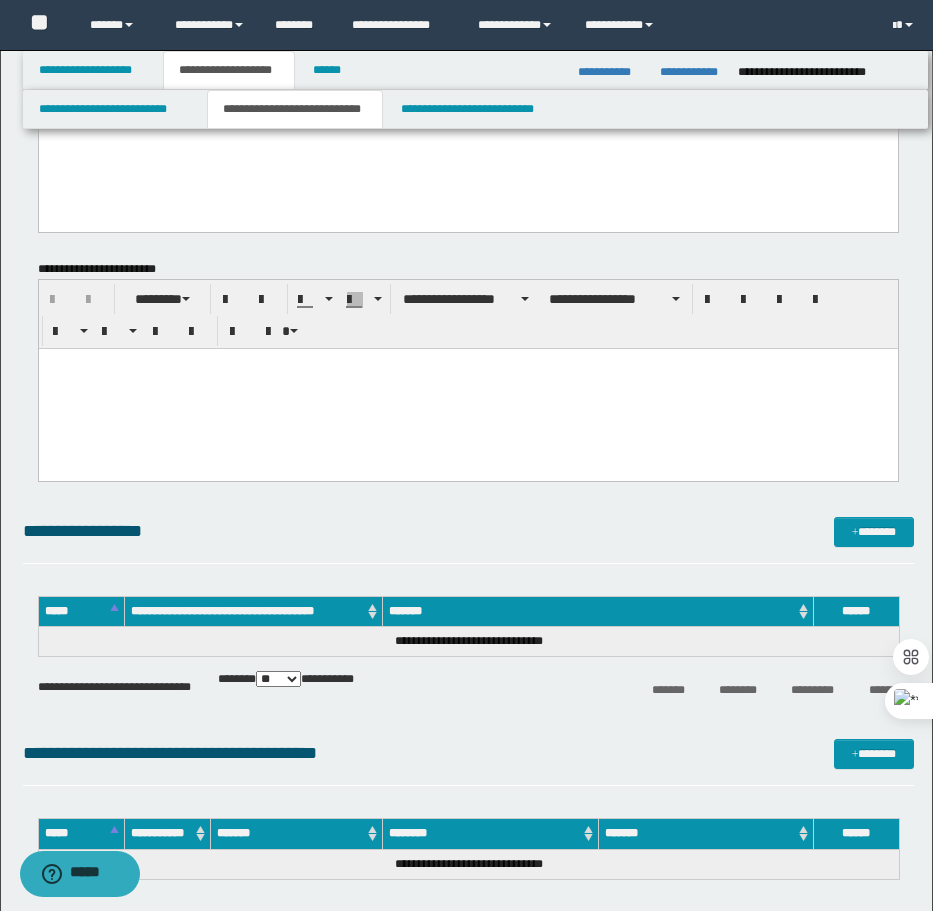 scroll, scrollTop: 1400, scrollLeft: 0, axis: vertical 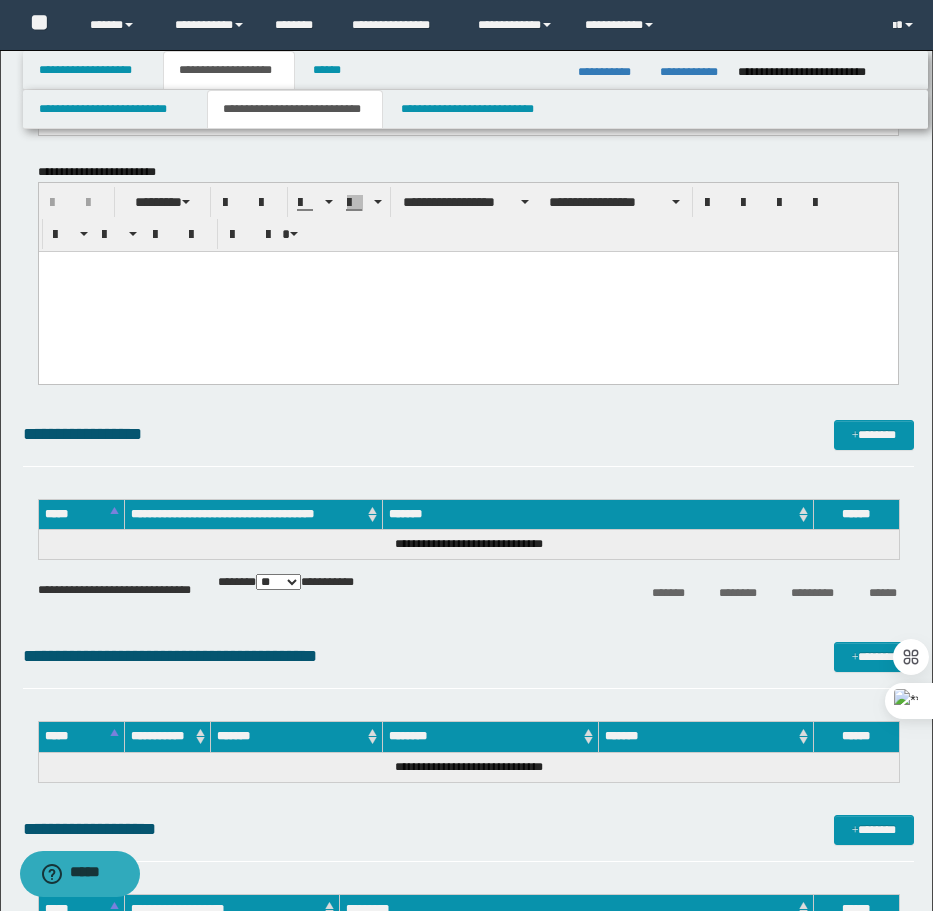 click at bounding box center (467, 291) 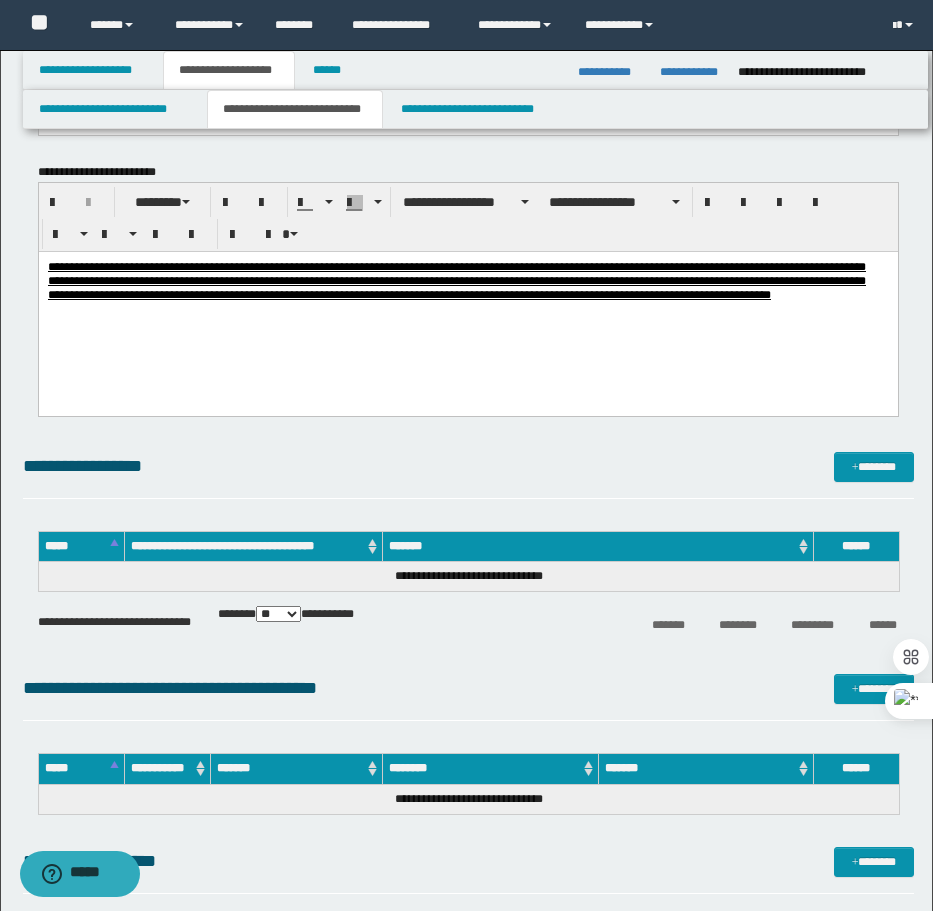 click on "**********" at bounding box center [456, 280] 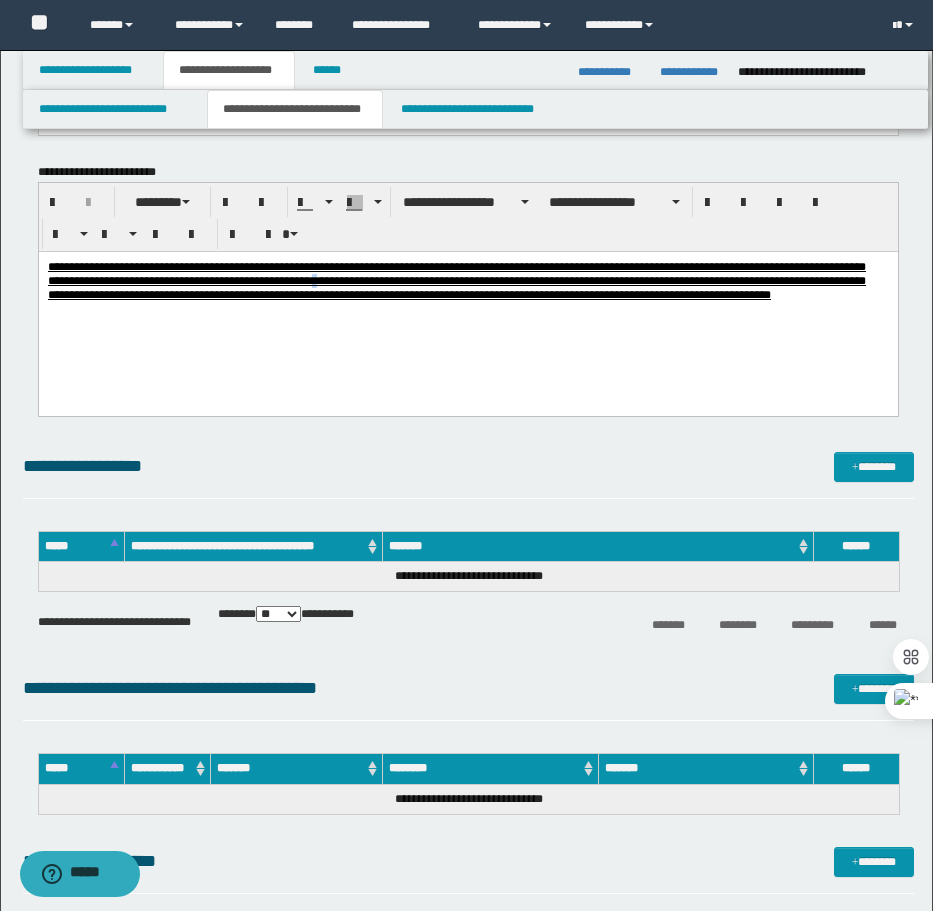 click on "**********" at bounding box center (456, 280) 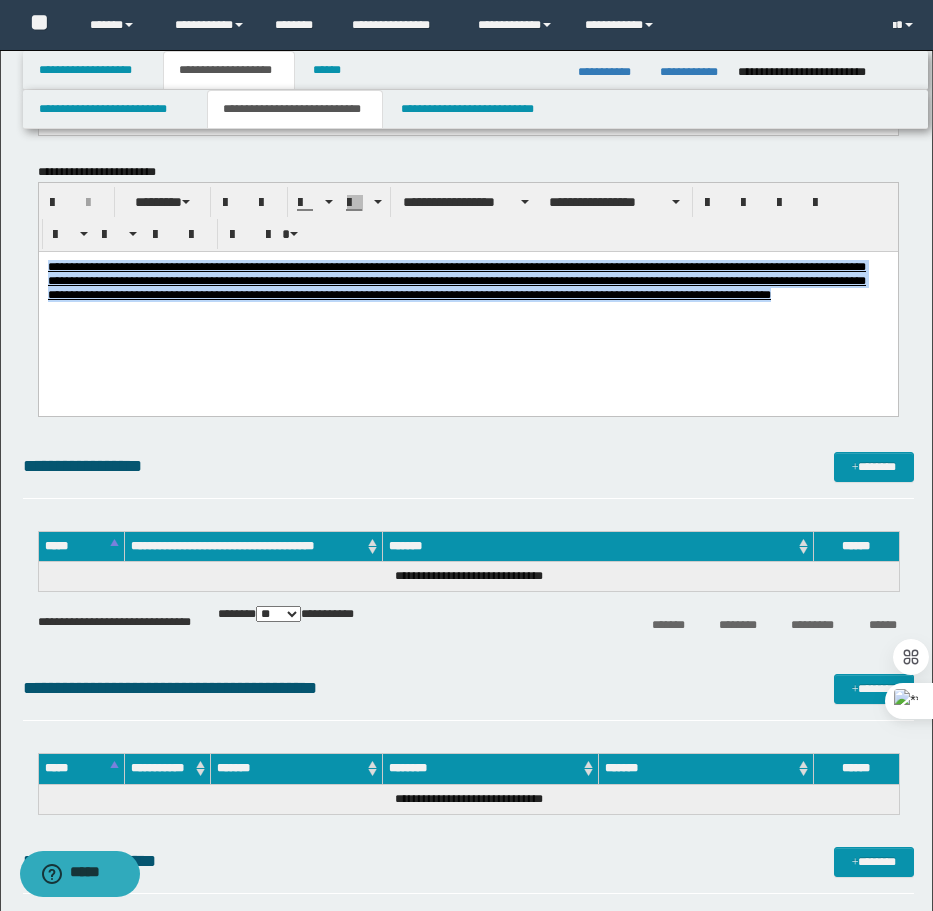 click on "**********" at bounding box center [456, 280] 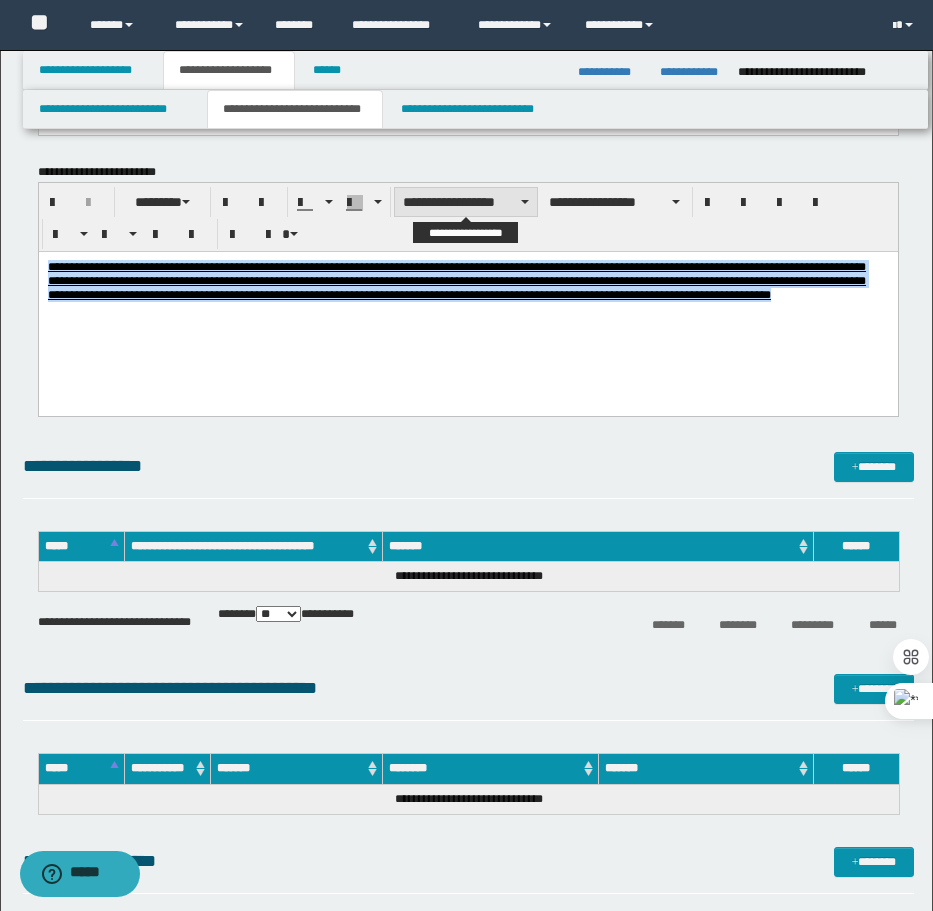 click on "**********" at bounding box center (466, 202) 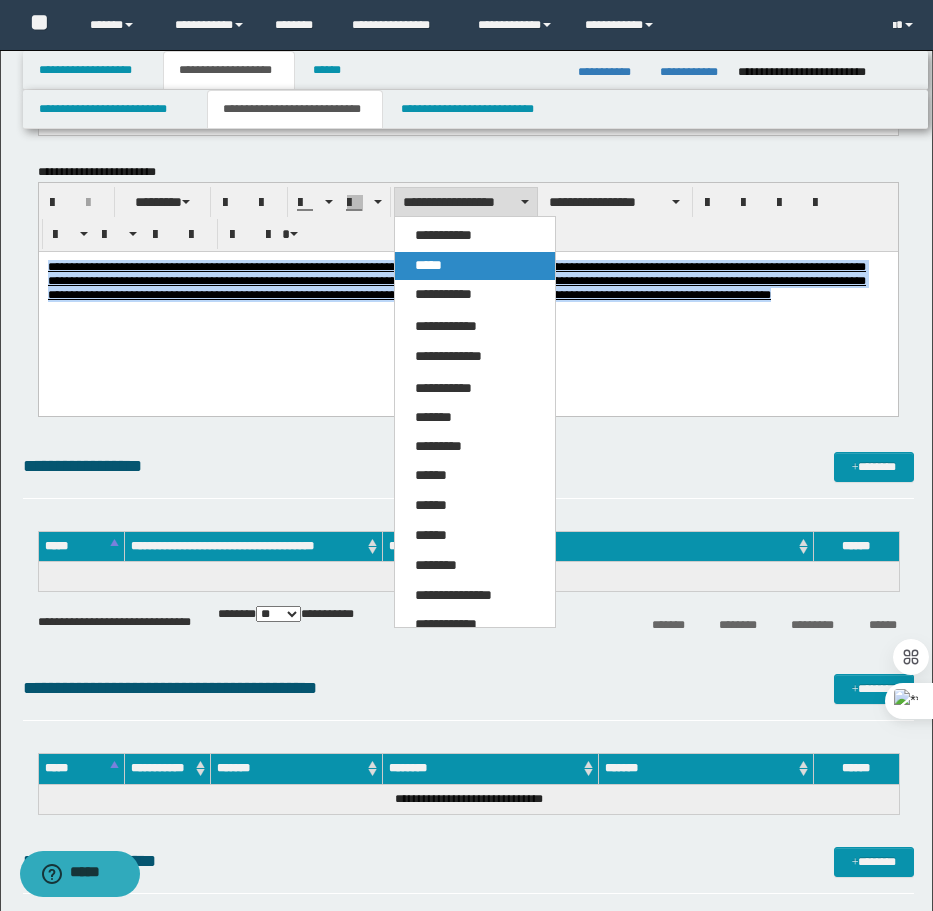 drag, startPoint x: 457, startPoint y: 266, endPoint x: 548, endPoint y: 237, distance: 95.50916 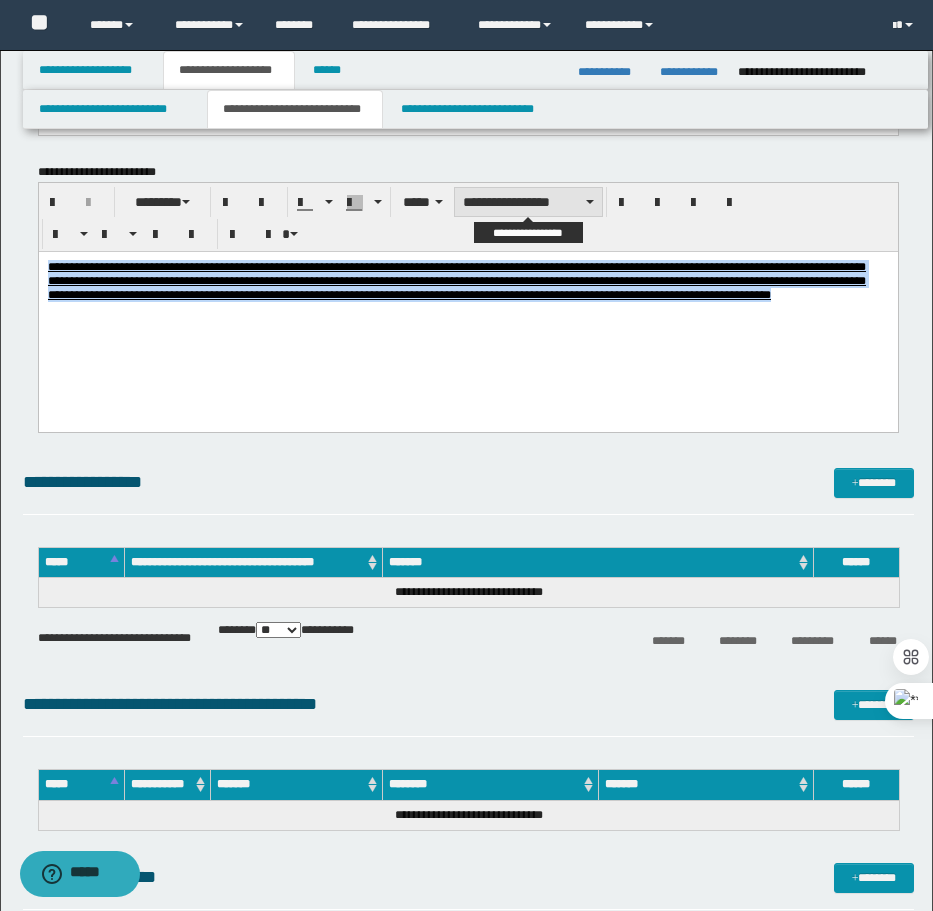 click on "**********" at bounding box center [528, 202] 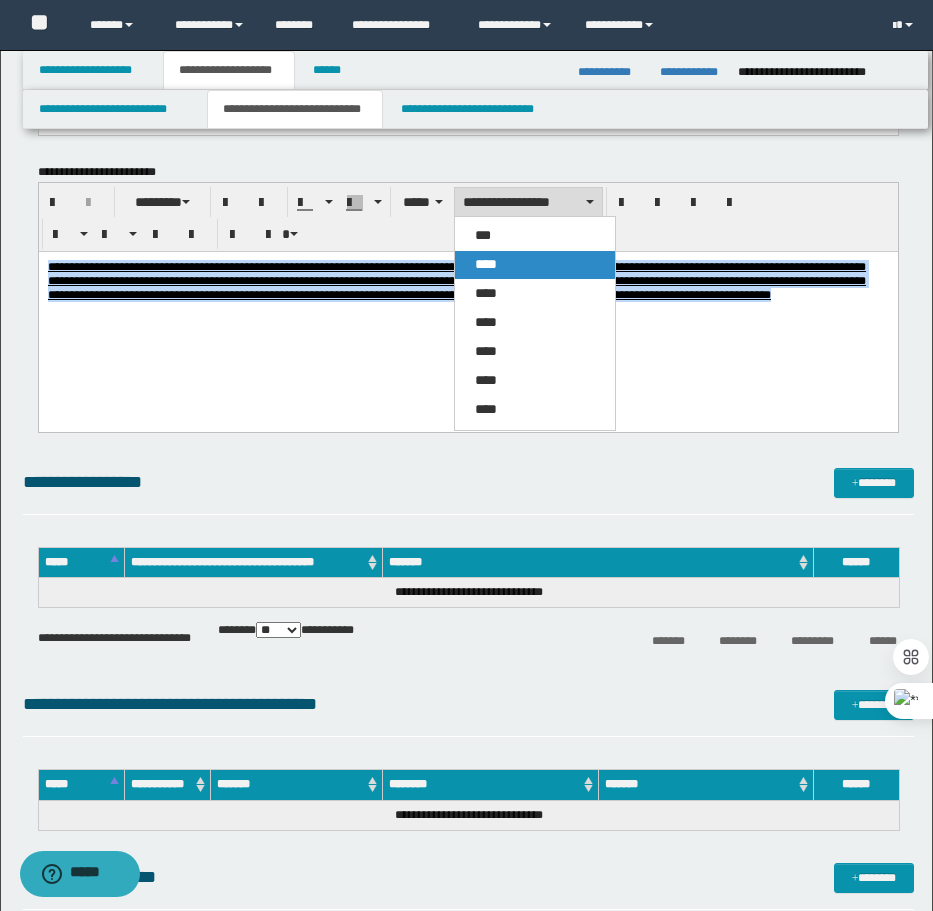 drag, startPoint x: 539, startPoint y: 259, endPoint x: 505, endPoint y: 3, distance: 258.24796 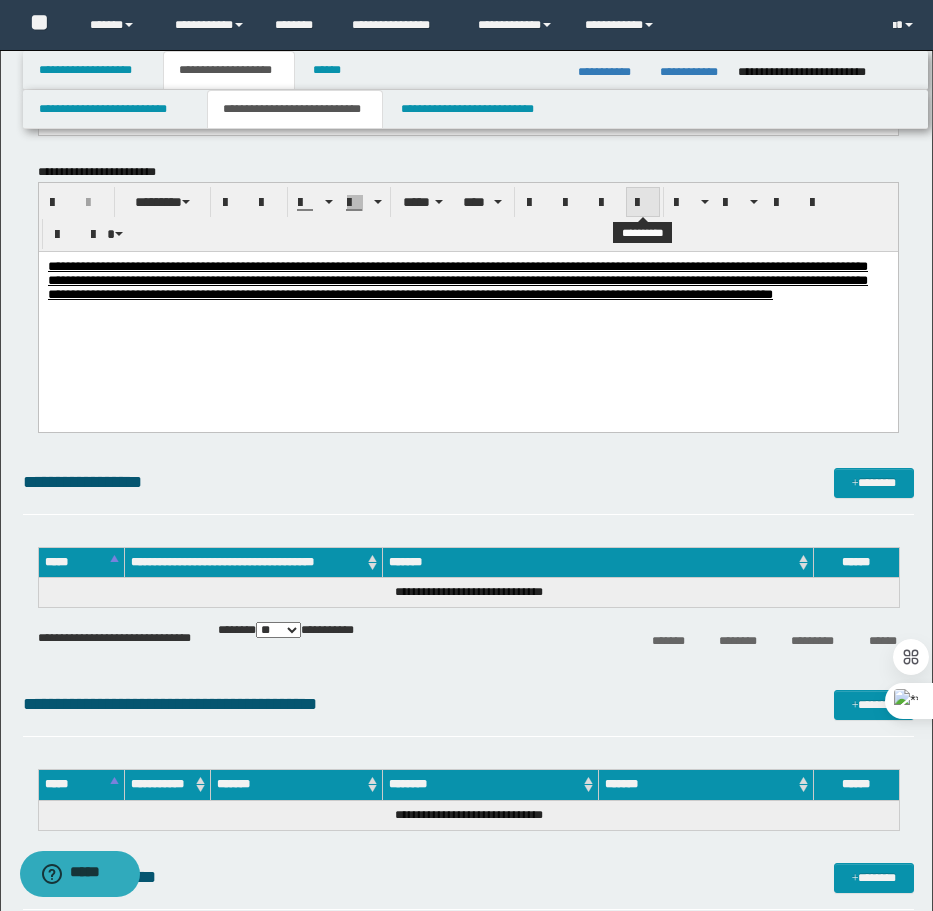 click at bounding box center (643, 203) 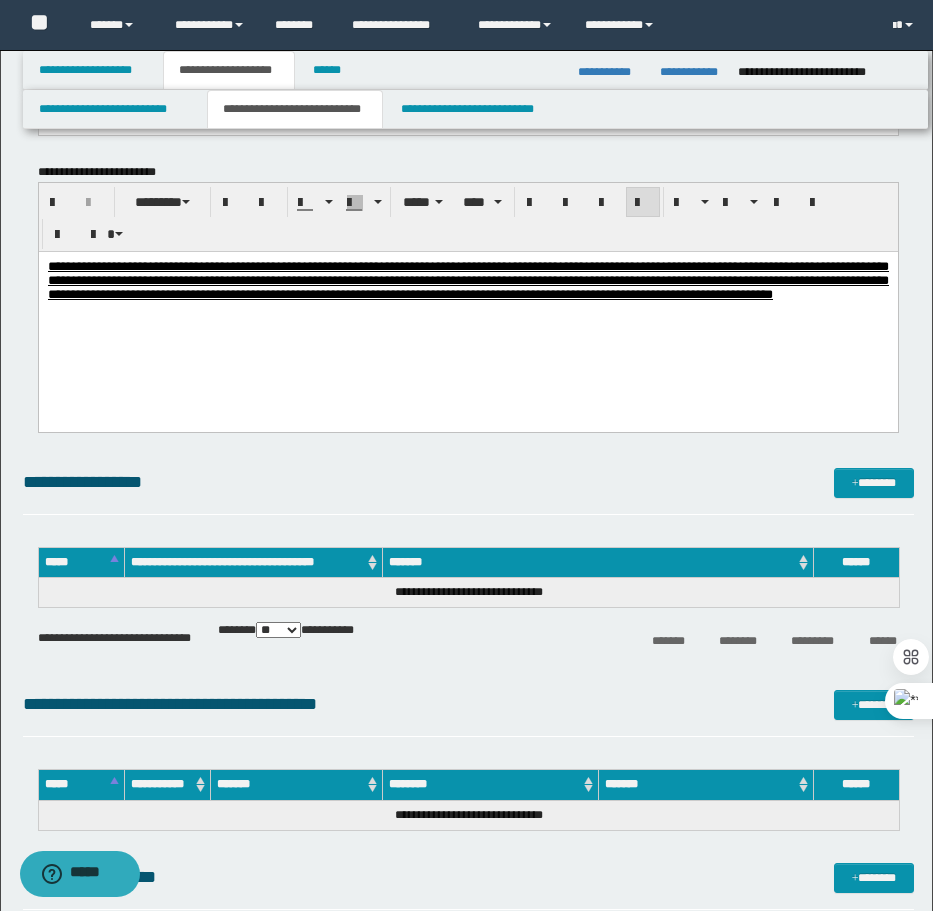 click on "**********" at bounding box center [467, 305] 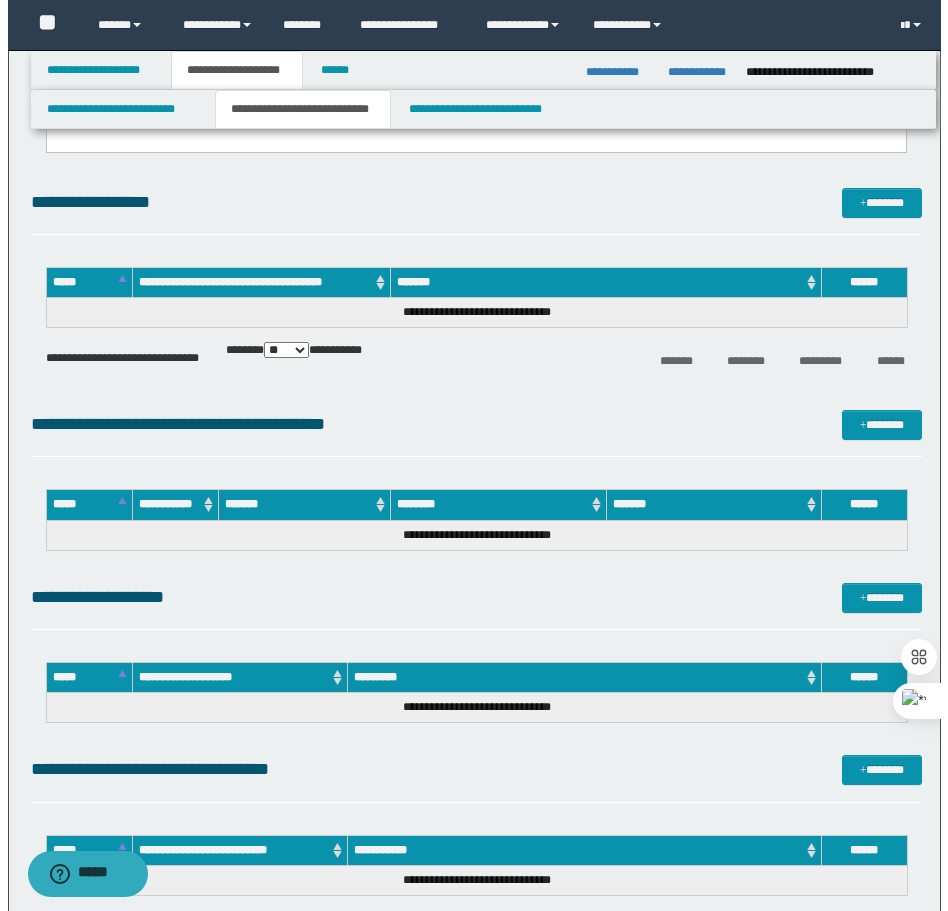scroll, scrollTop: 1700, scrollLeft: 0, axis: vertical 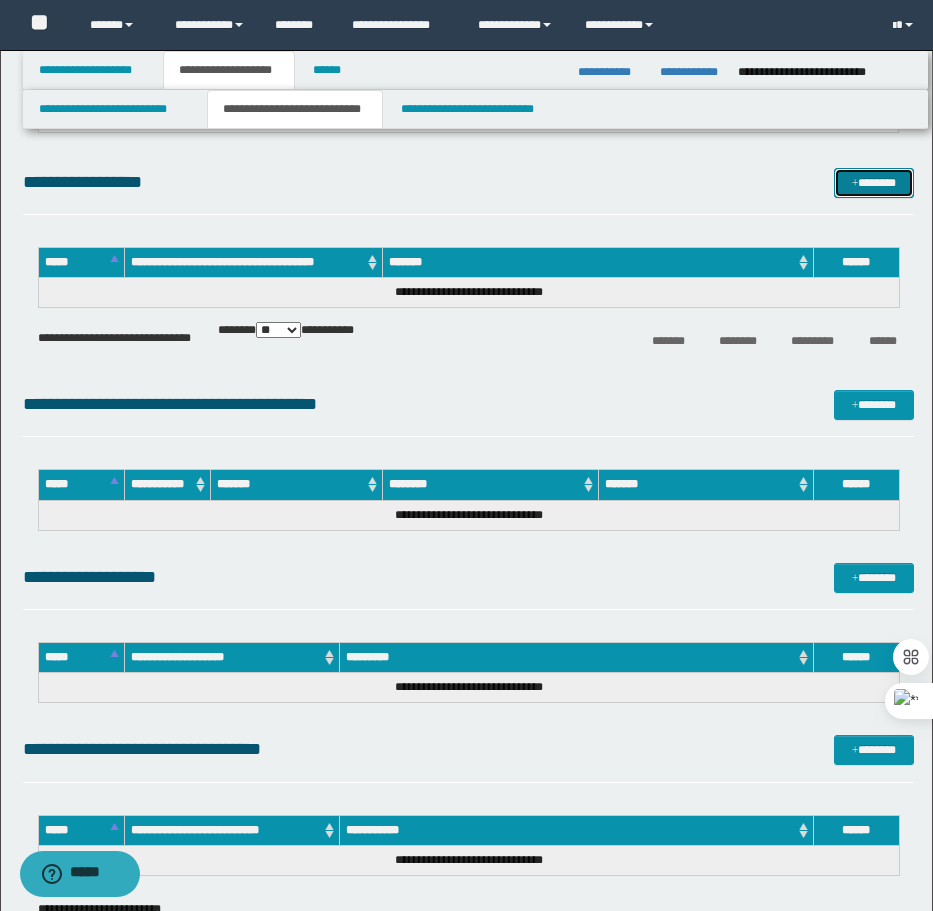 click on "*******" at bounding box center (874, 183) 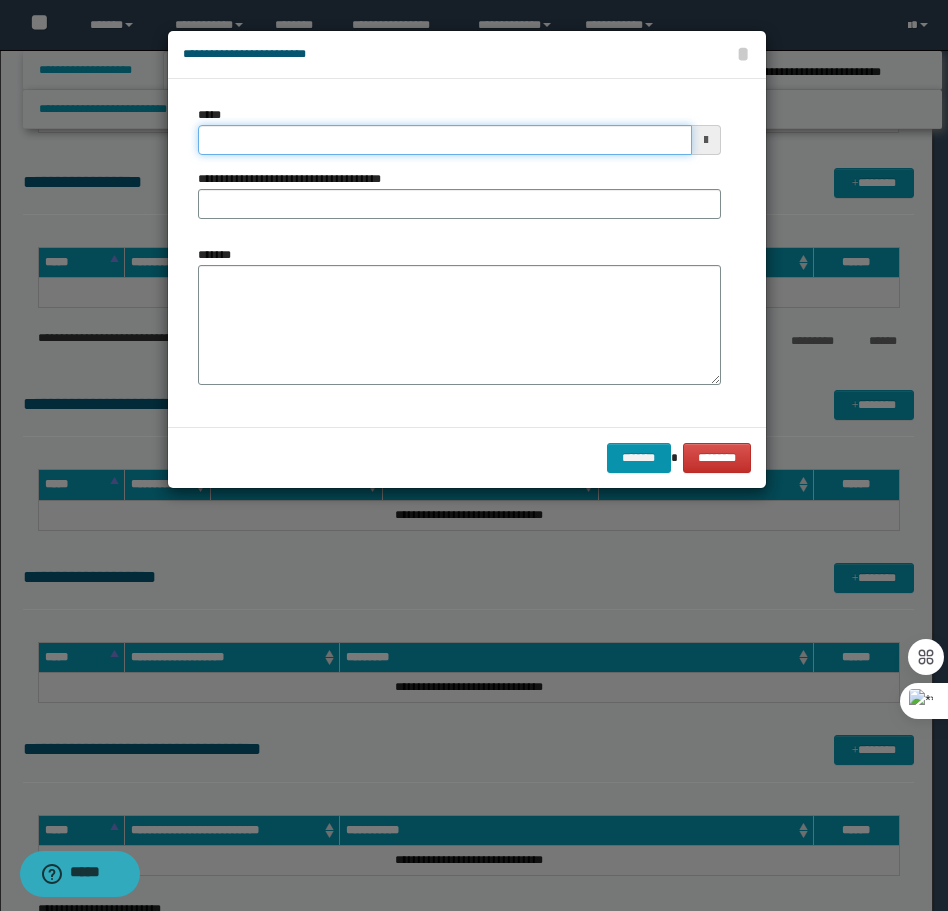 click on "*****" at bounding box center (445, 140) 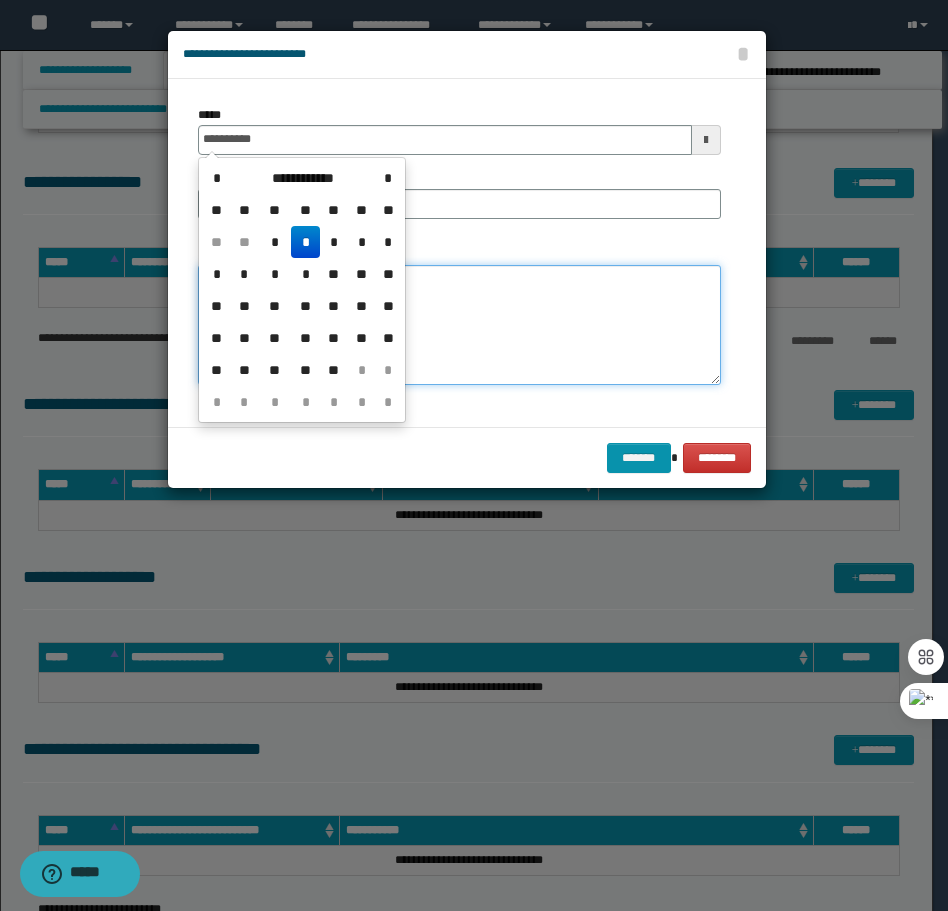 type on "**********" 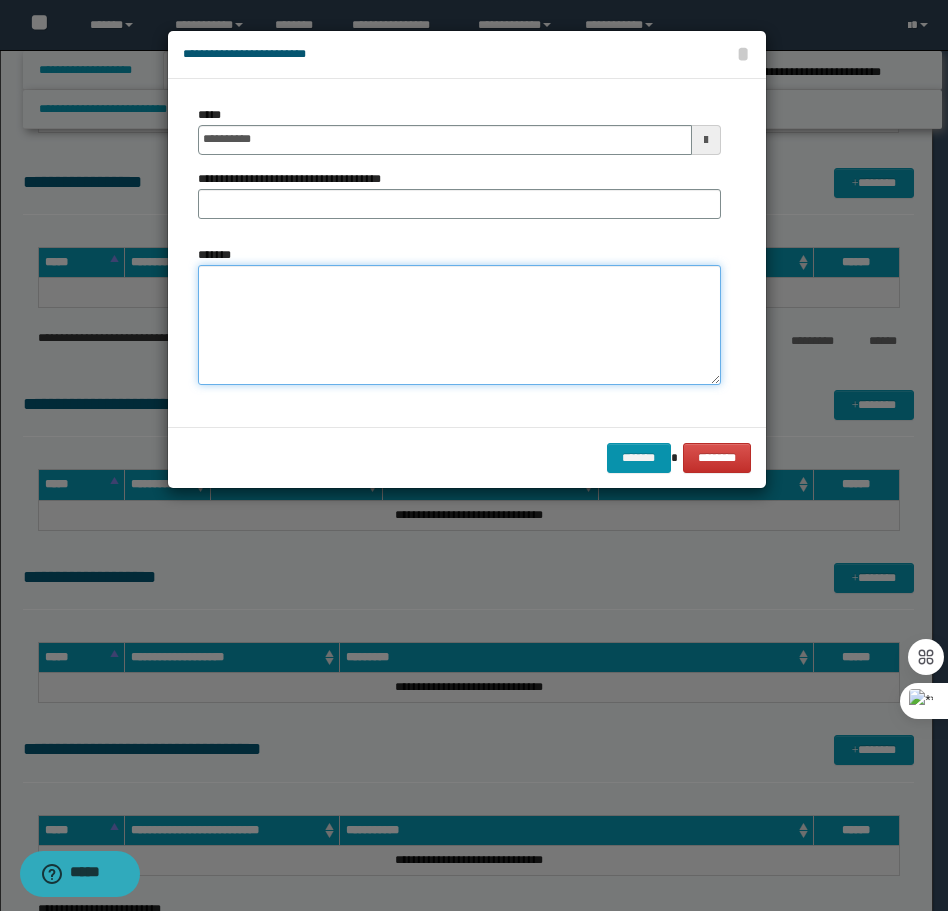 paste on "**********" 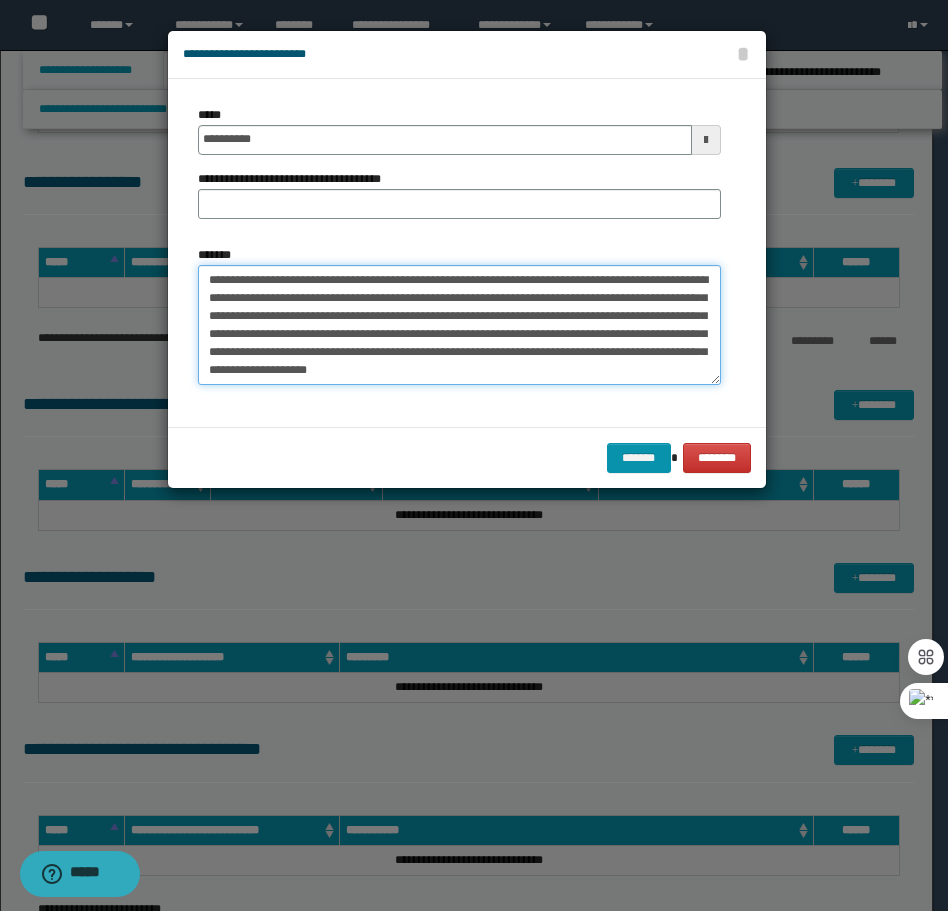 scroll, scrollTop: 0, scrollLeft: 0, axis: both 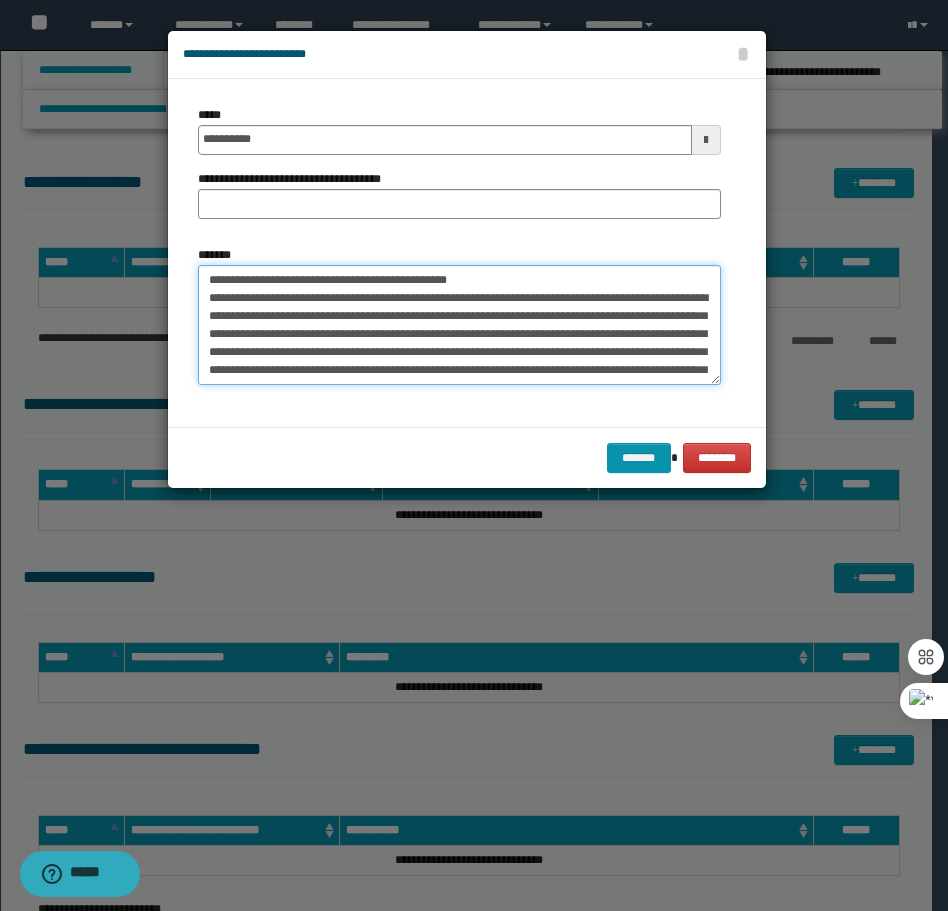 drag, startPoint x: 486, startPoint y: 282, endPoint x: 275, endPoint y: 282, distance: 211 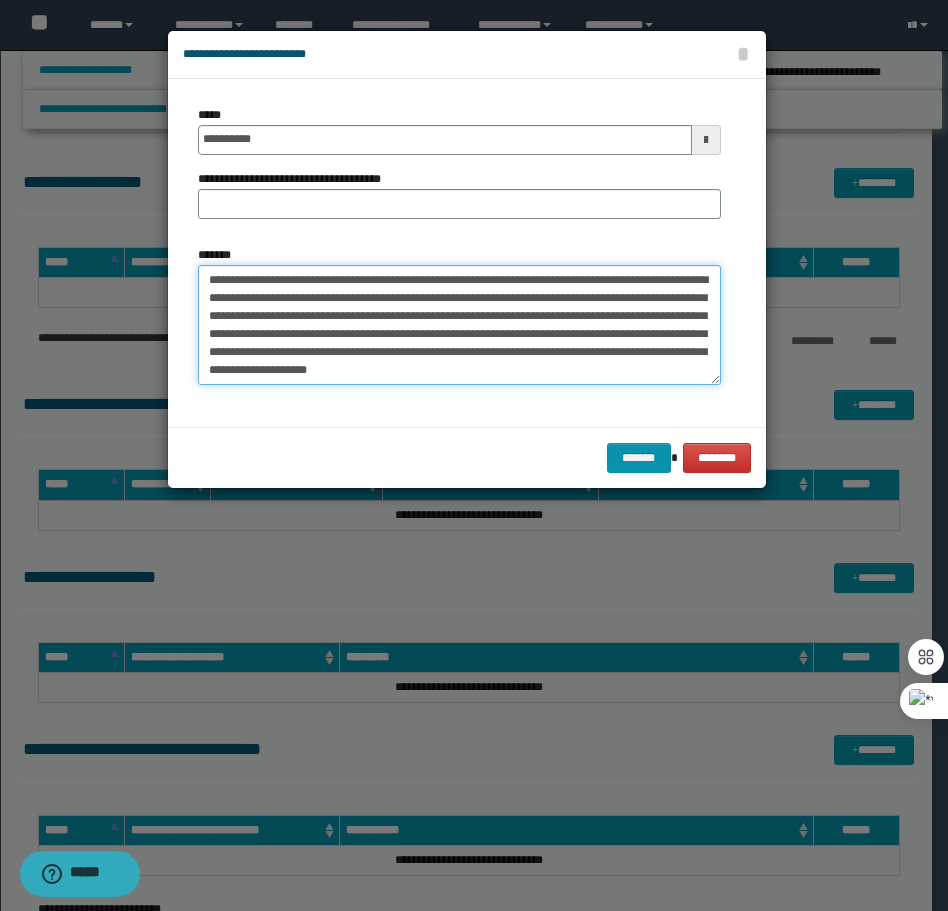 type on "**********" 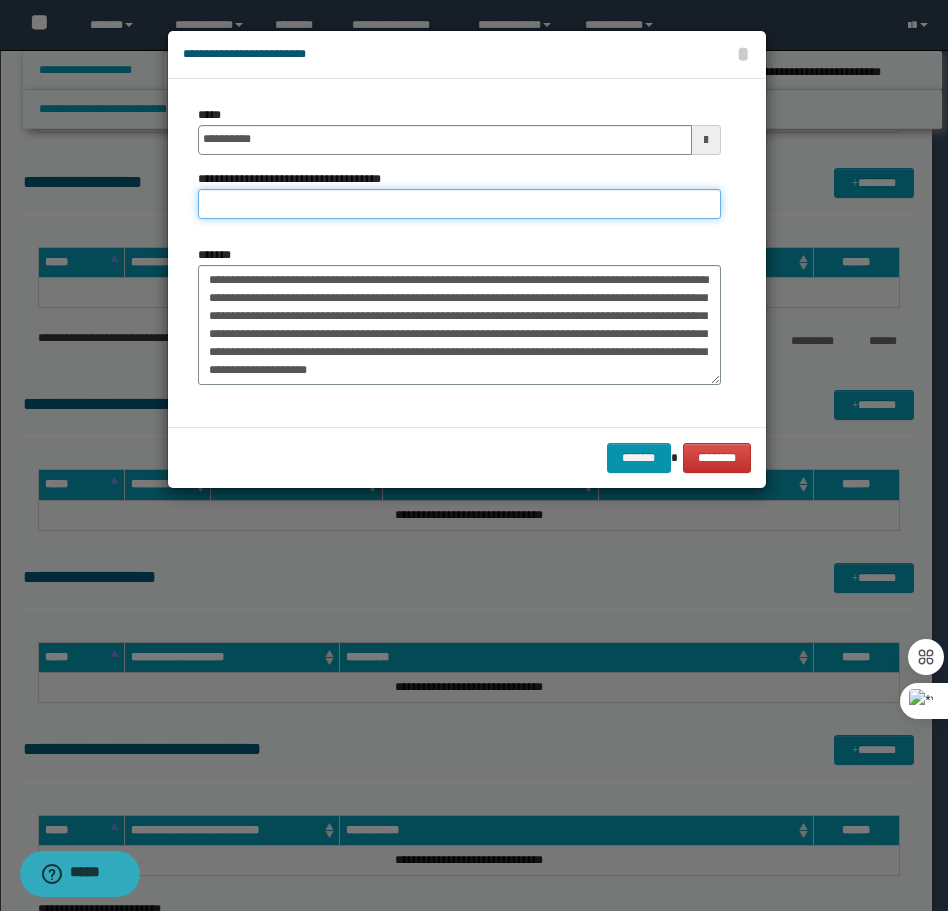 click on "**********" at bounding box center (459, 204) 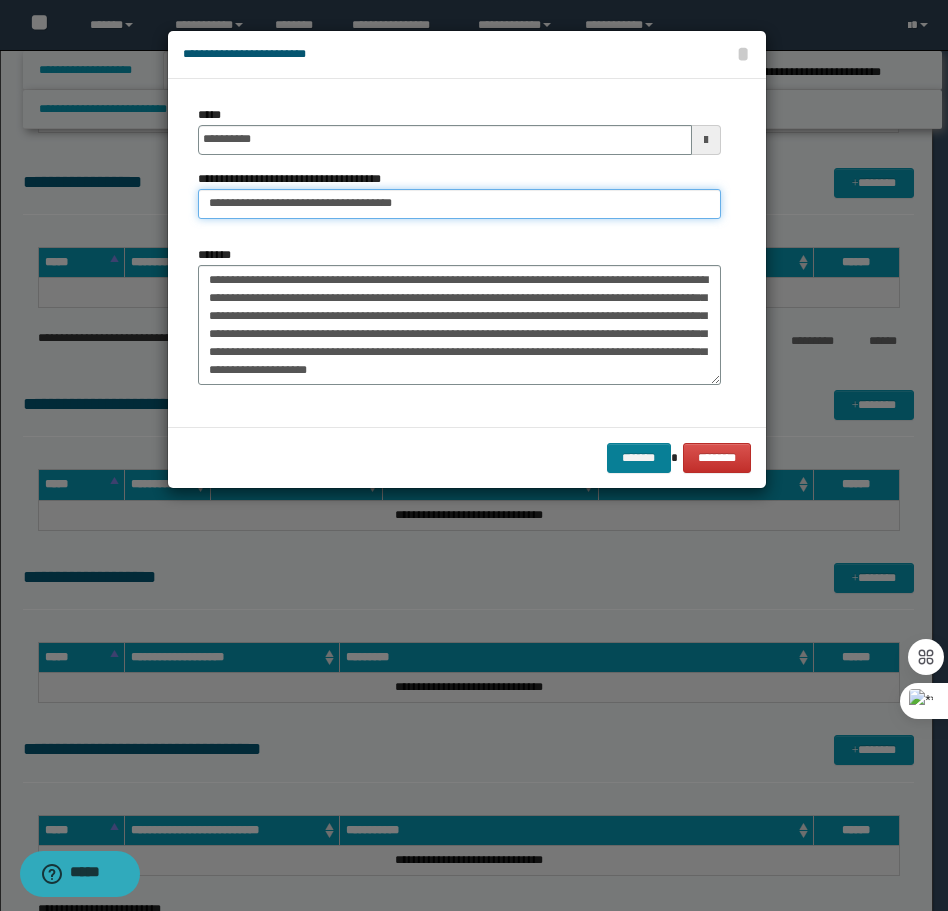 type on "**********" 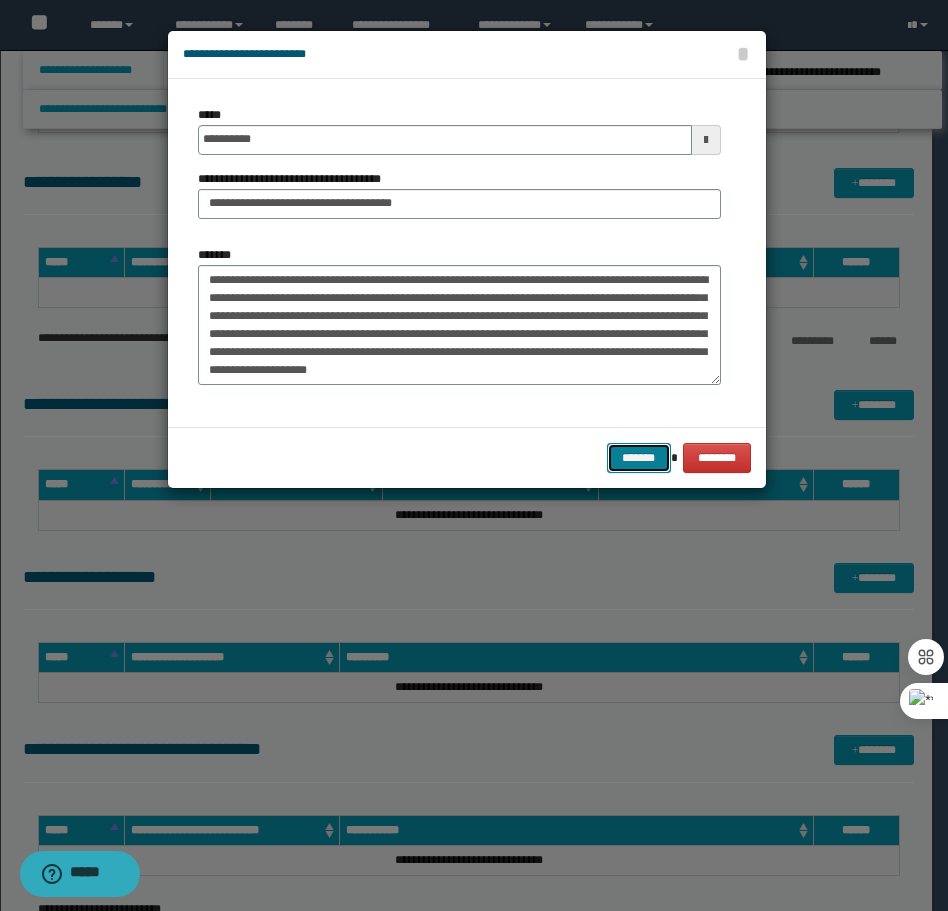 click on "*******" at bounding box center (639, 458) 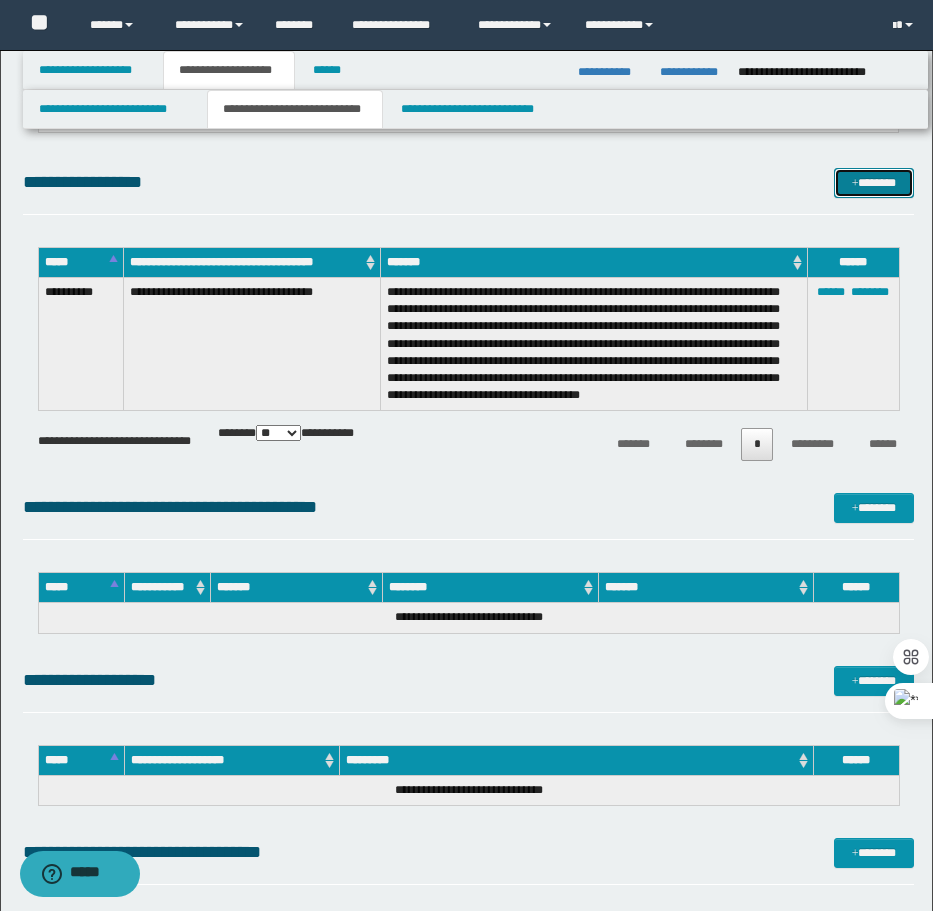 click on "*******" at bounding box center (874, 183) 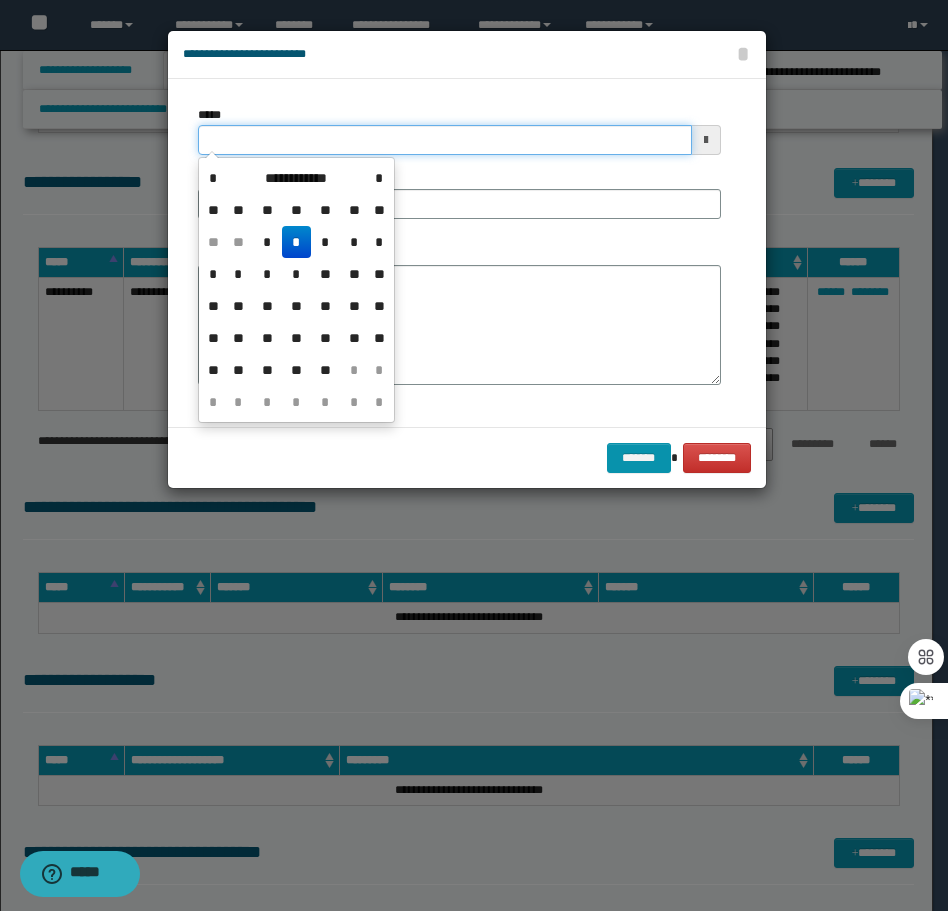 click on "*****" at bounding box center (445, 140) 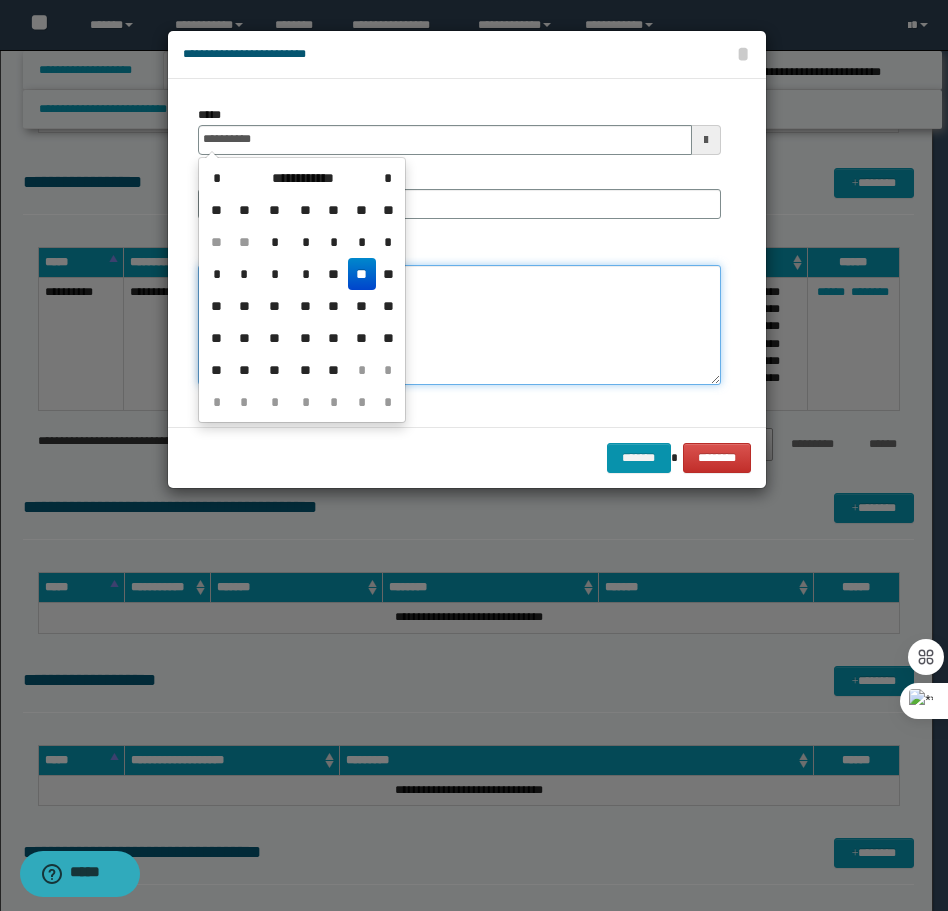 type on "**********" 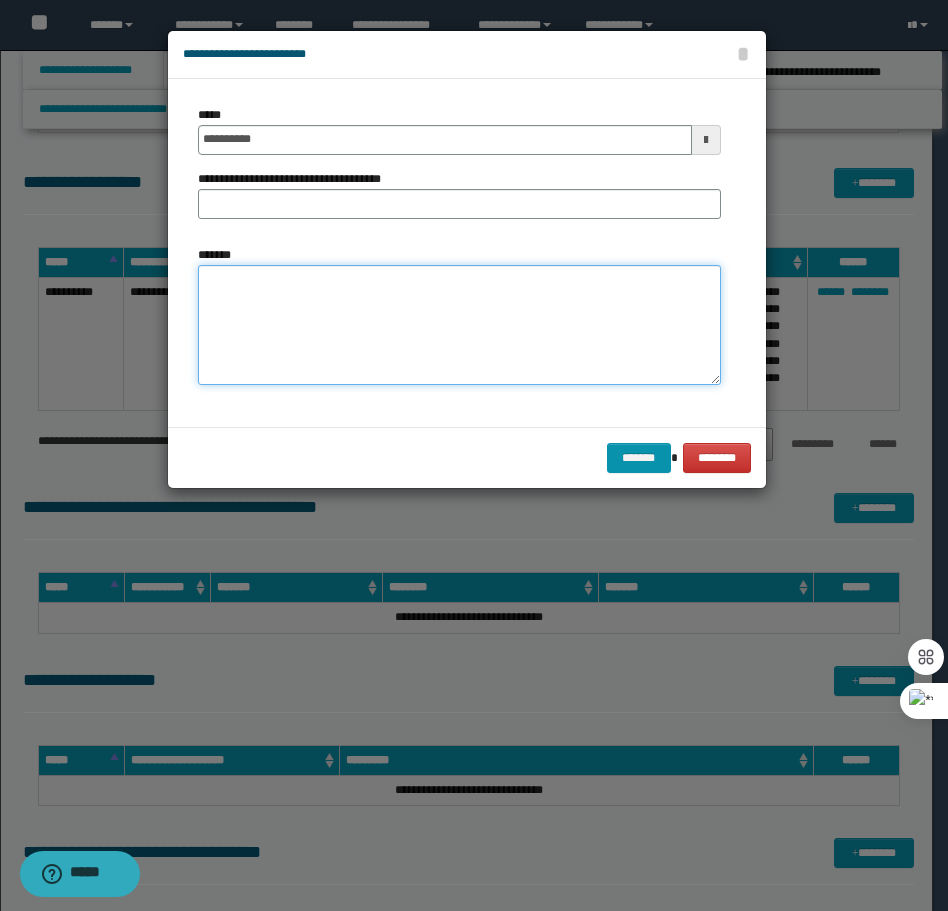 click on "*******" at bounding box center [459, 325] 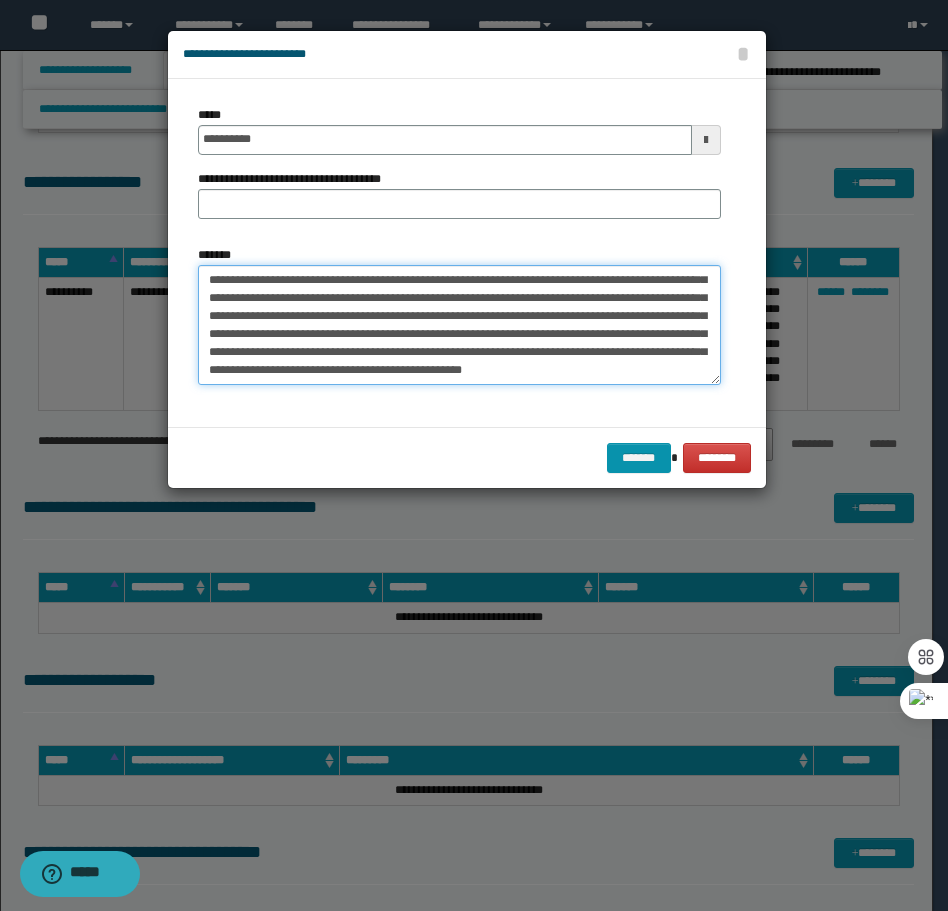 scroll, scrollTop: 0, scrollLeft: 0, axis: both 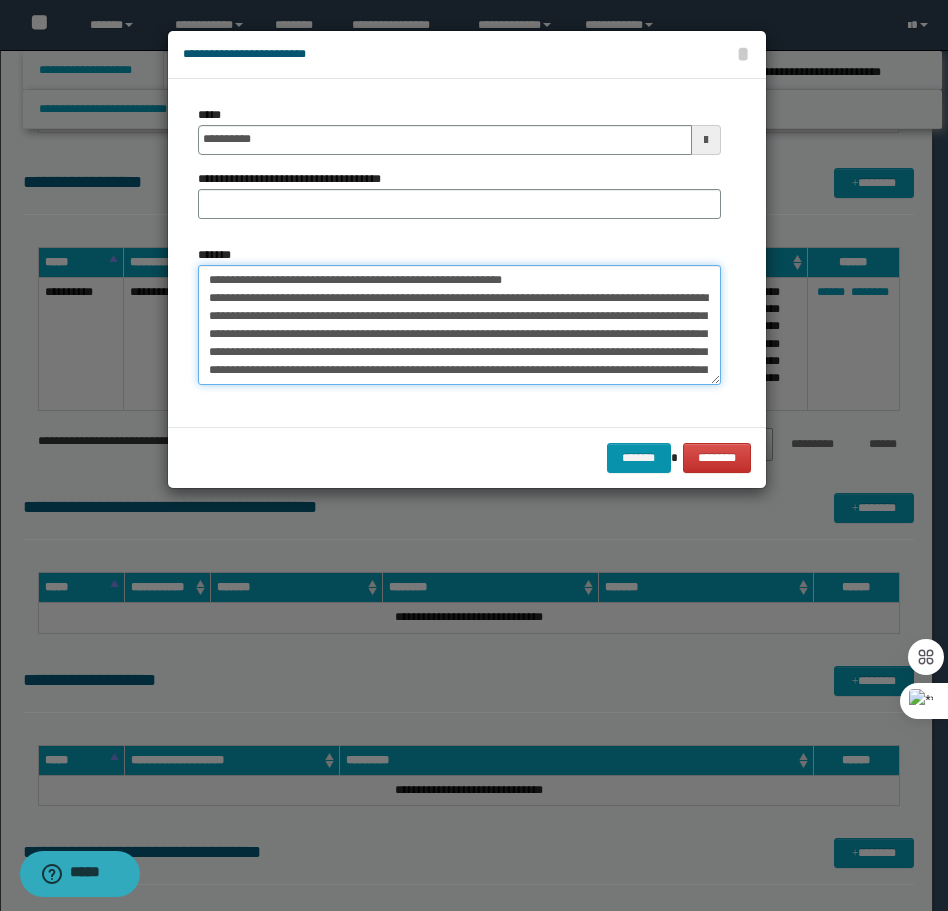 drag, startPoint x: 543, startPoint y: 277, endPoint x: 273, endPoint y: 272, distance: 270.0463 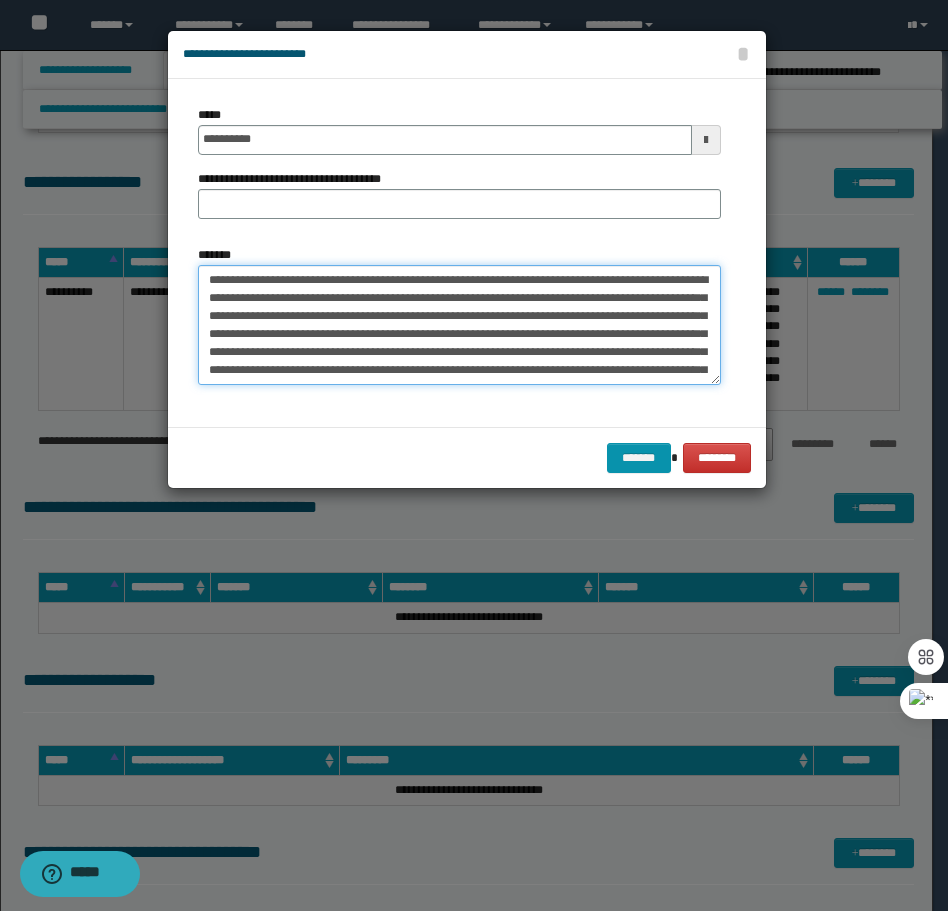type on "**********" 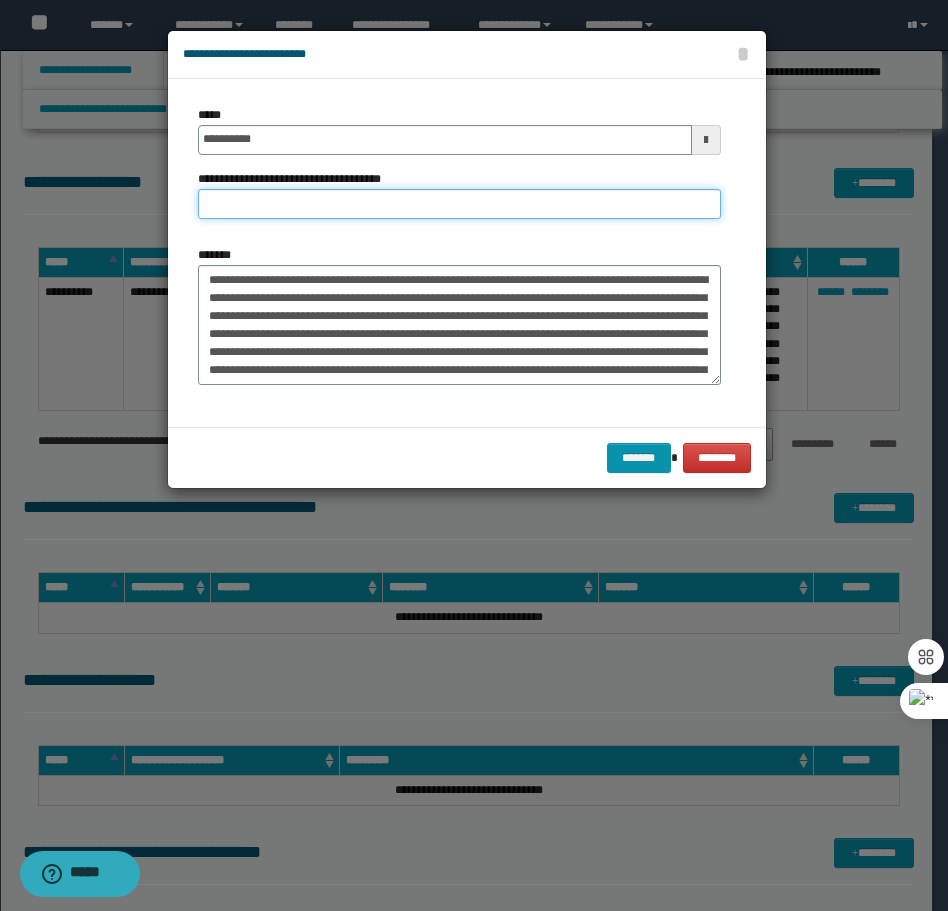 click on "**********" at bounding box center (459, 204) 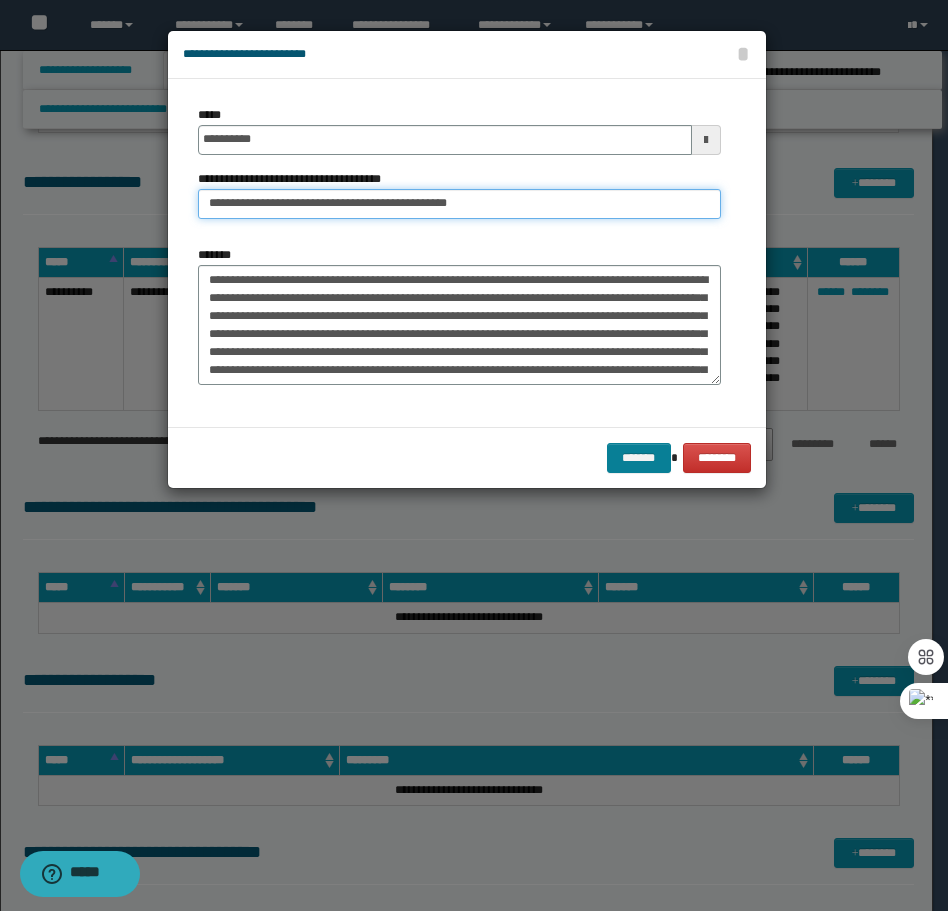 type on "**********" 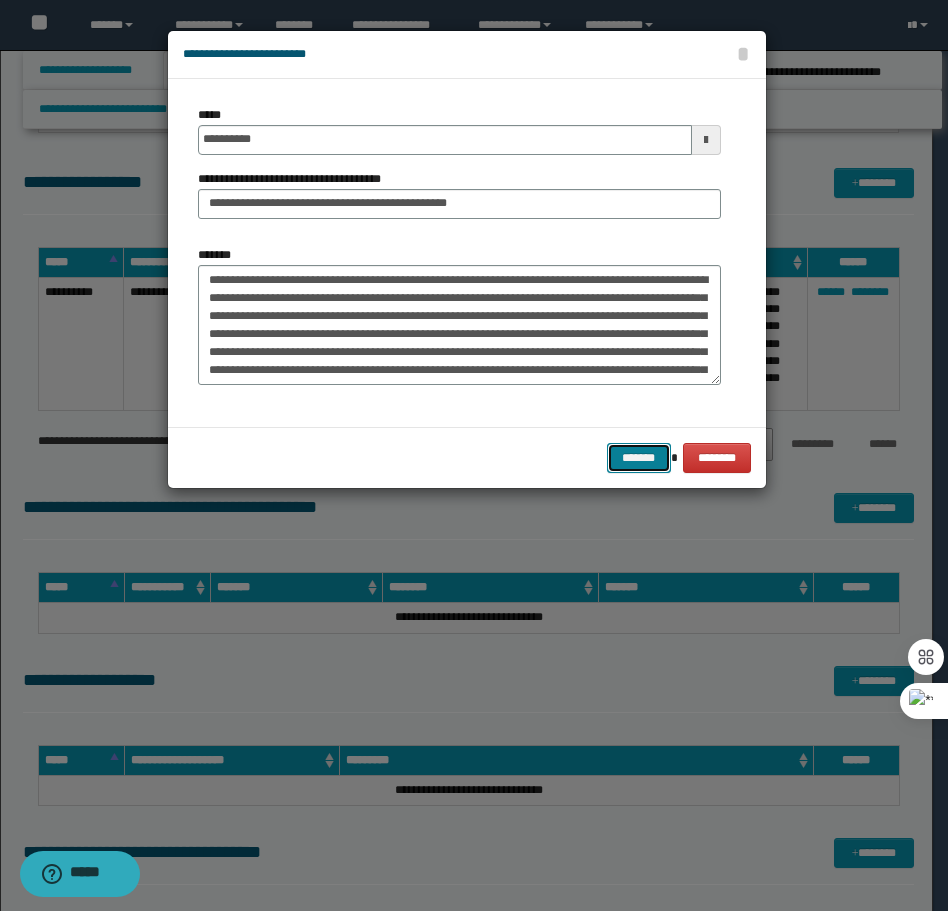 click on "*******" at bounding box center [639, 458] 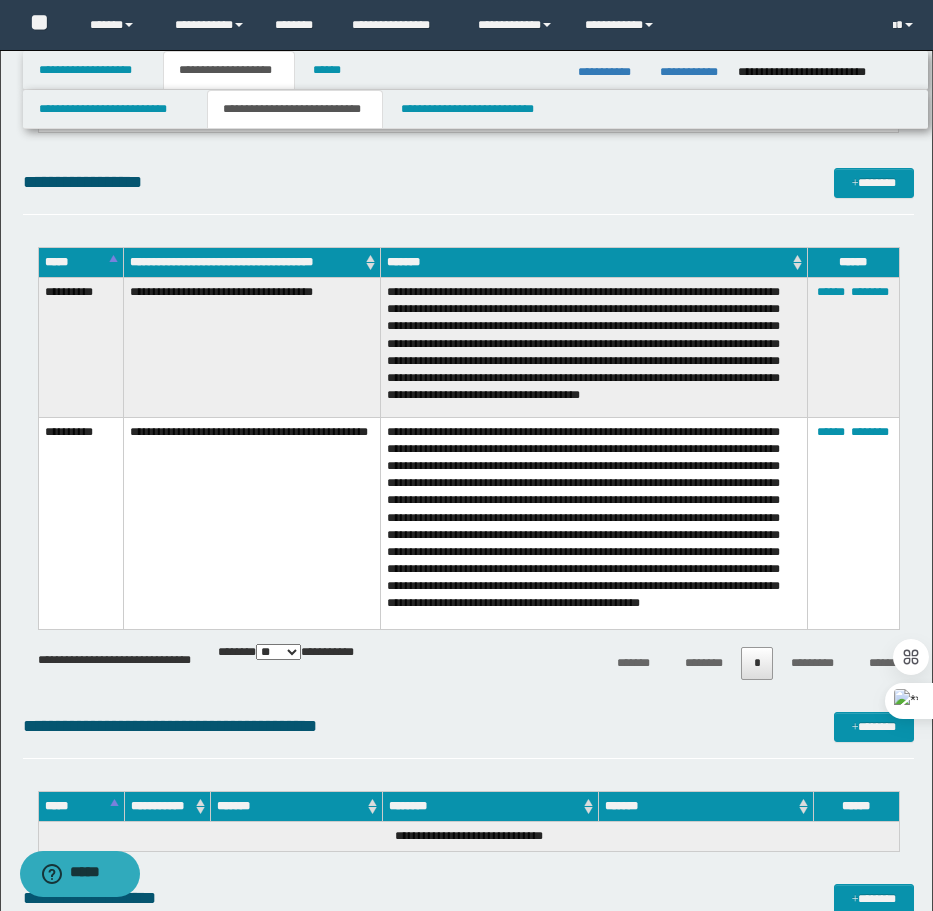 click on "**********" at bounding box center [468, 24] 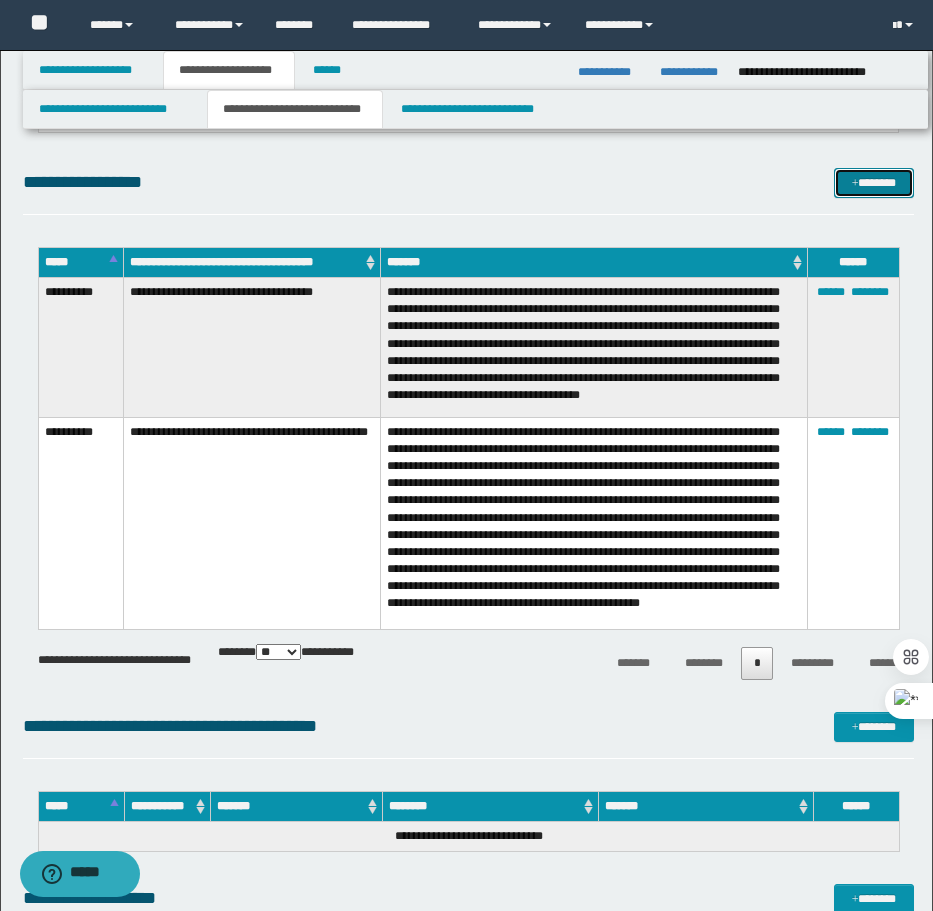 click on "*******" at bounding box center [874, 183] 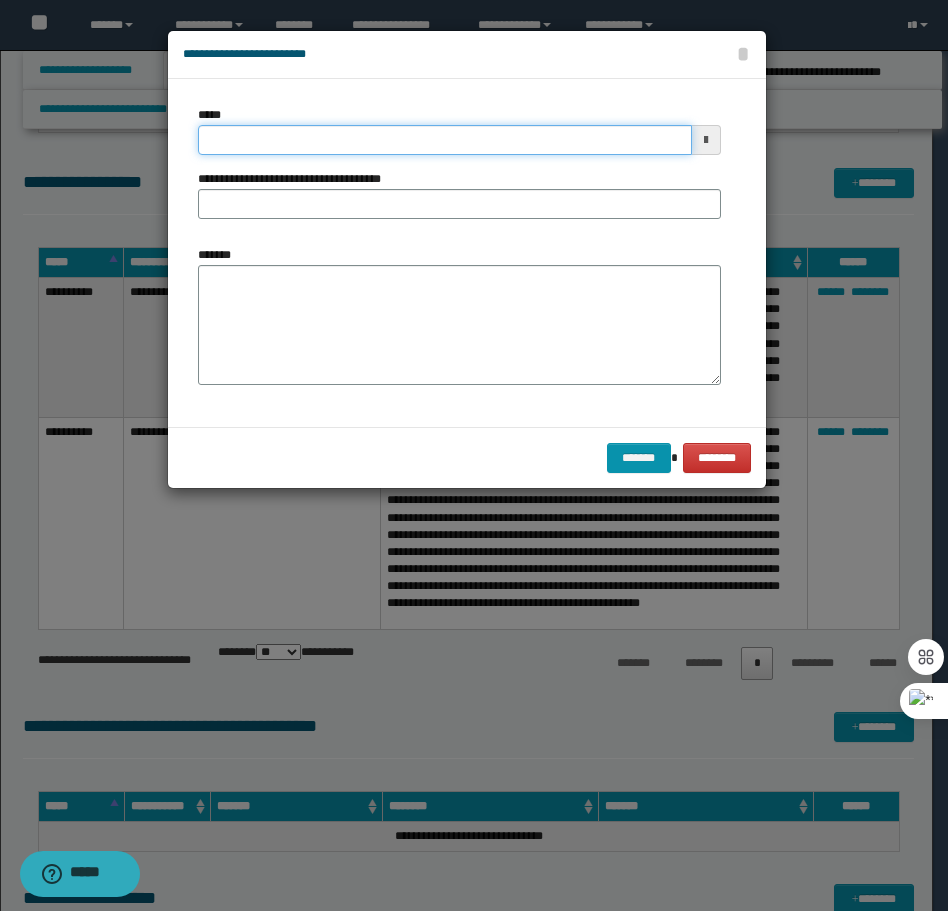 click on "*****" at bounding box center [445, 140] 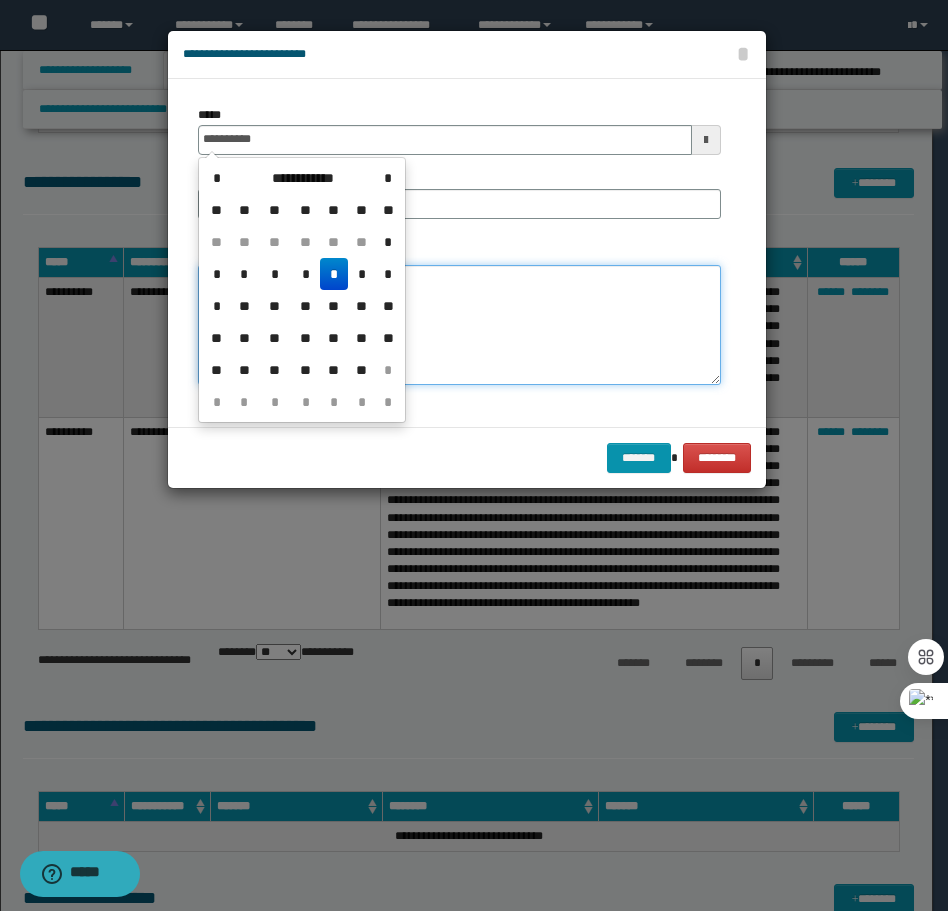 type on "**********" 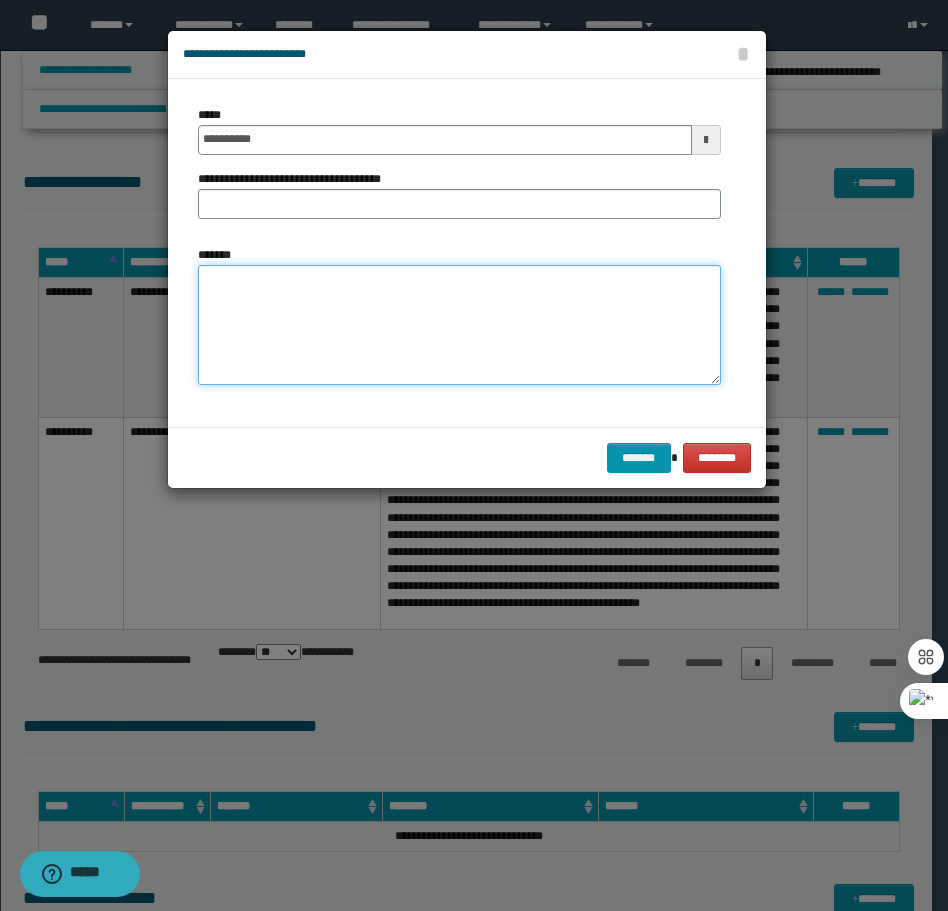 paste on "**********" 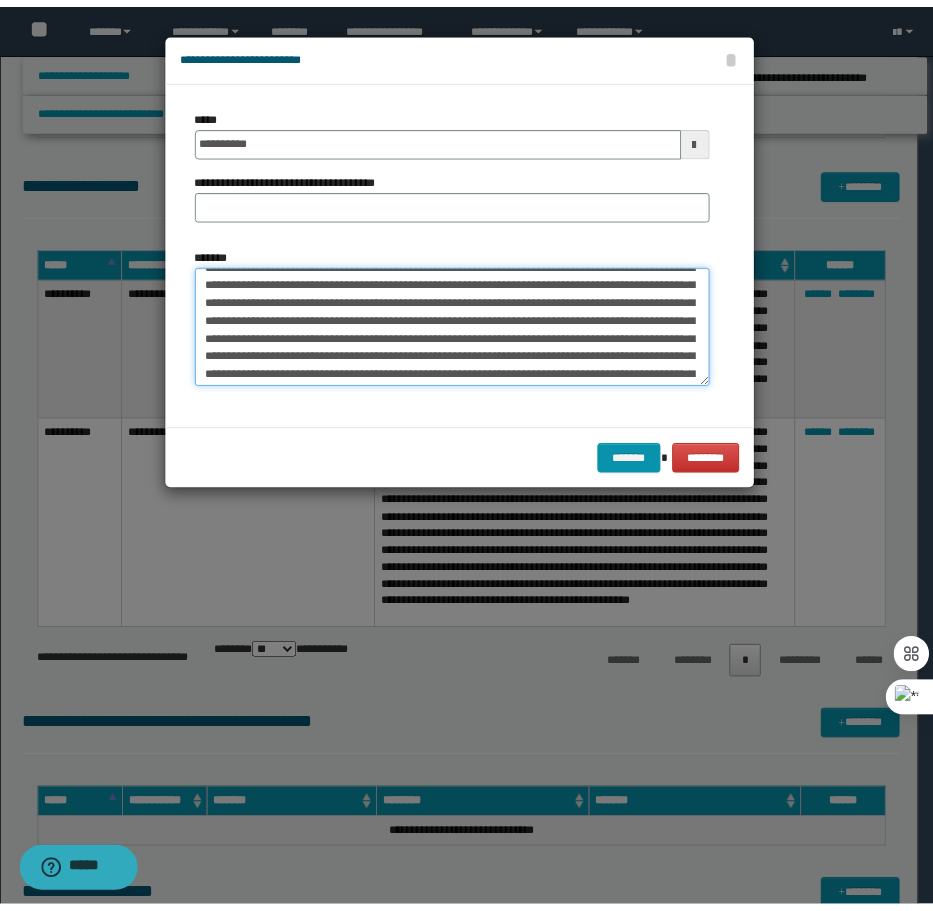 scroll, scrollTop: 0, scrollLeft: 0, axis: both 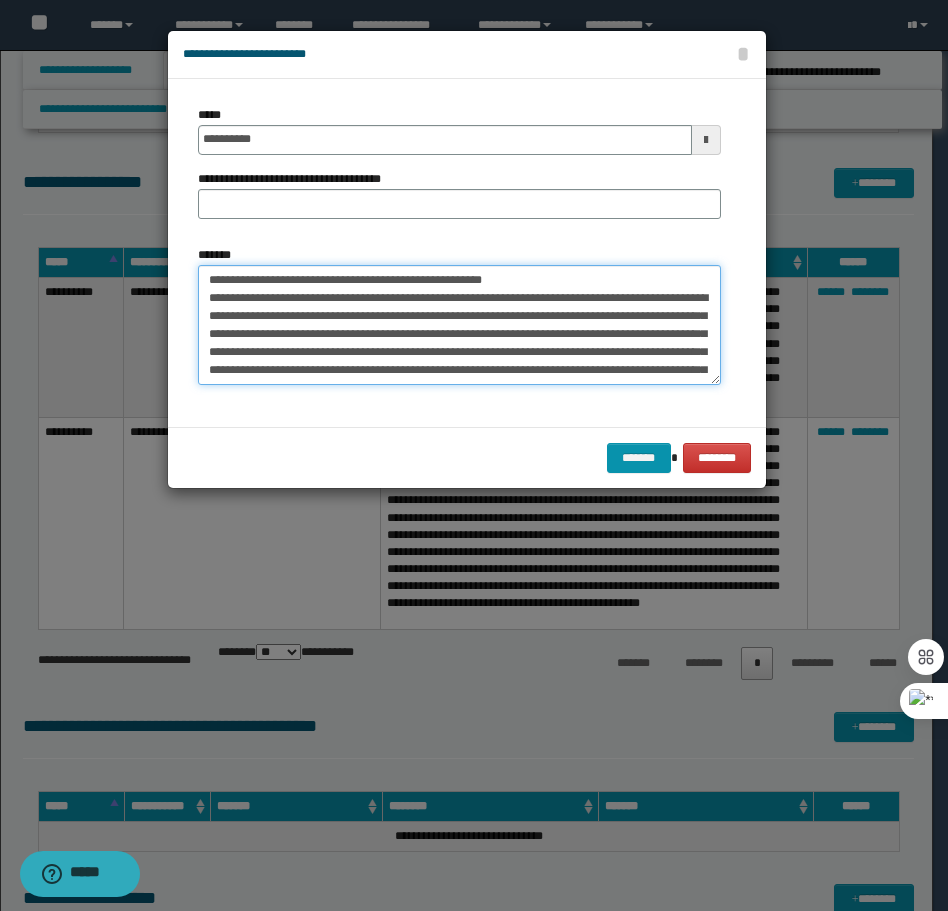 drag, startPoint x: 503, startPoint y: 285, endPoint x: 274, endPoint y: 284, distance: 229.00218 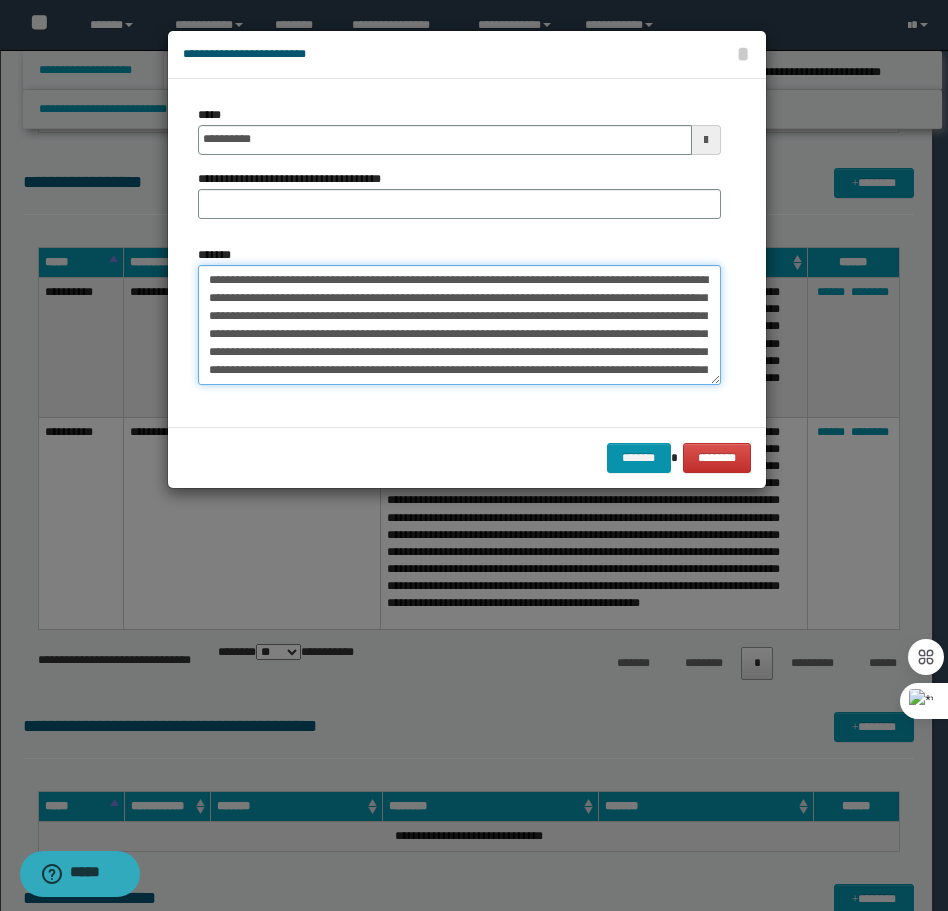 type on "**********" 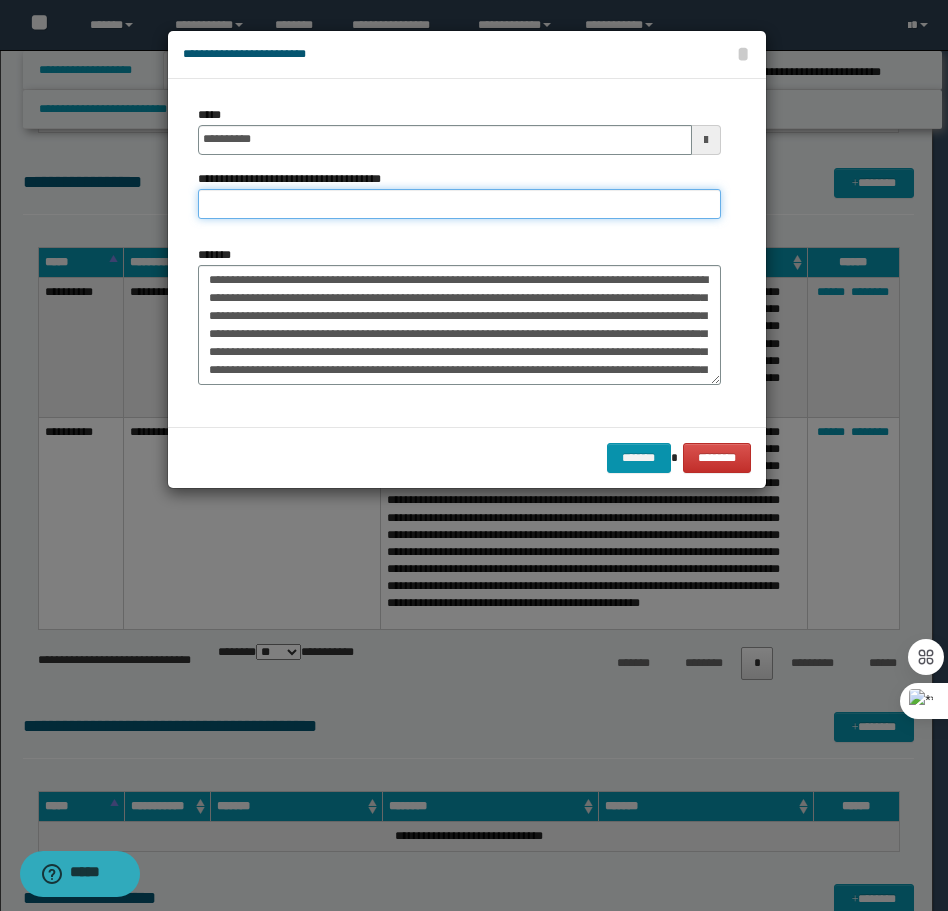 click on "**********" at bounding box center (459, 204) 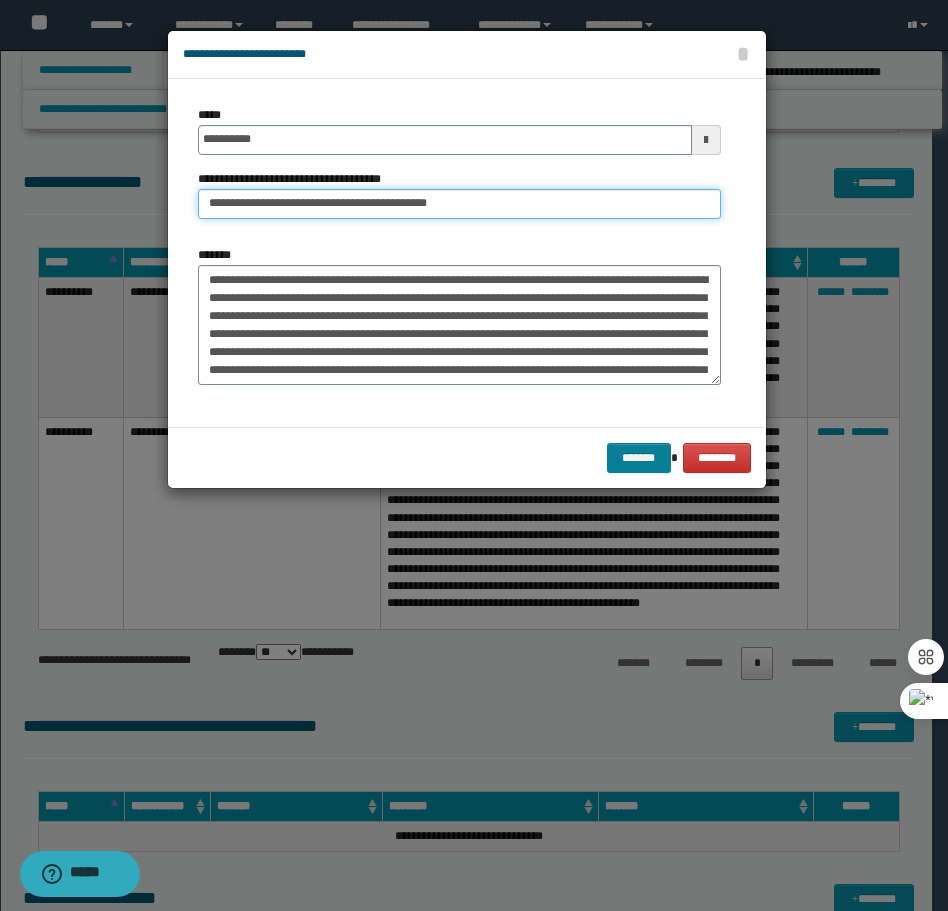 type on "**********" 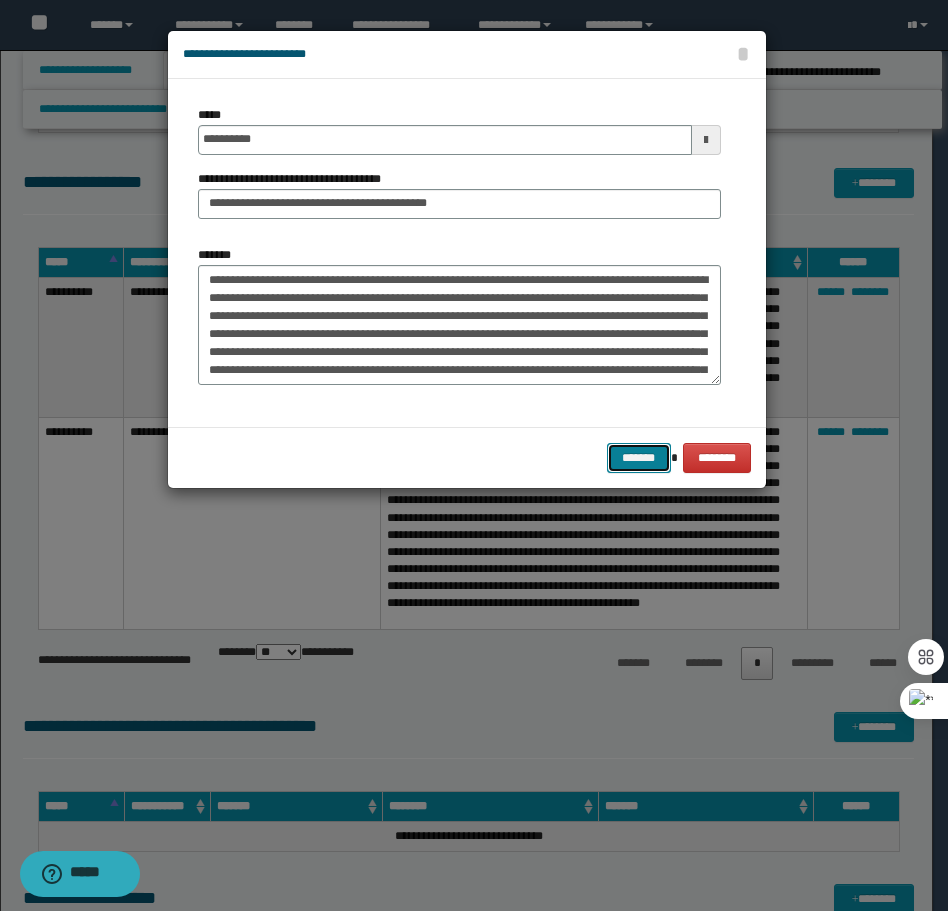 click on "*******" at bounding box center [639, 458] 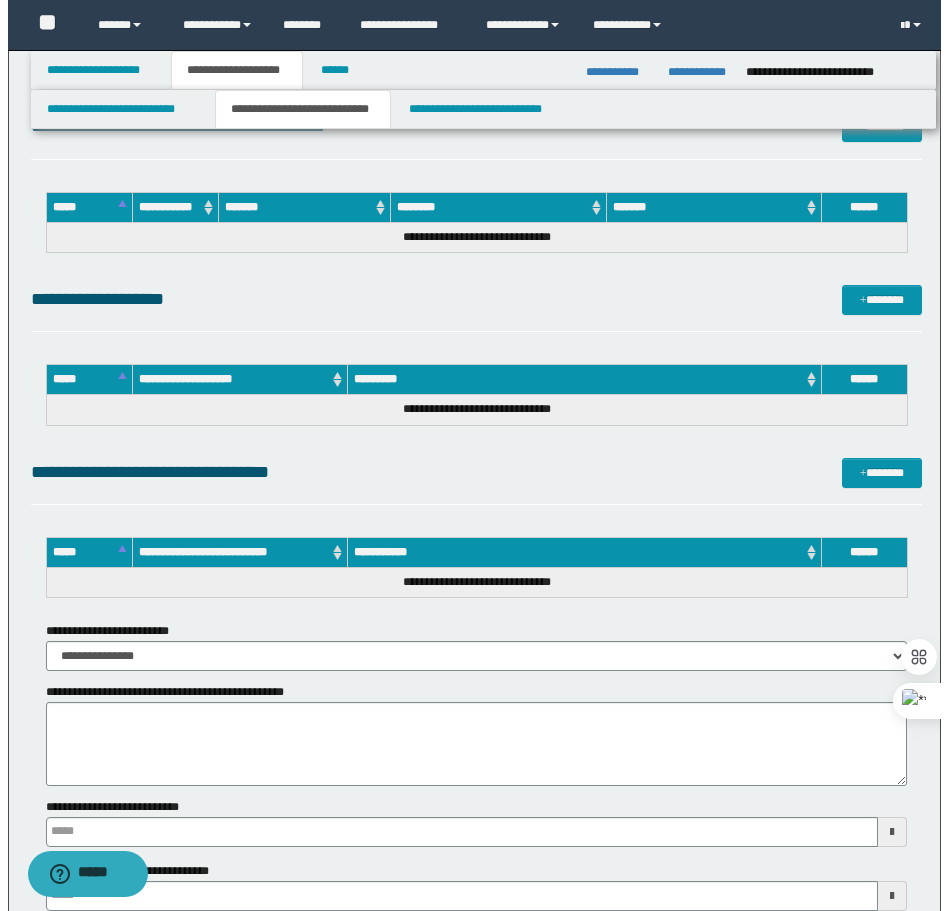 scroll, scrollTop: 2500, scrollLeft: 0, axis: vertical 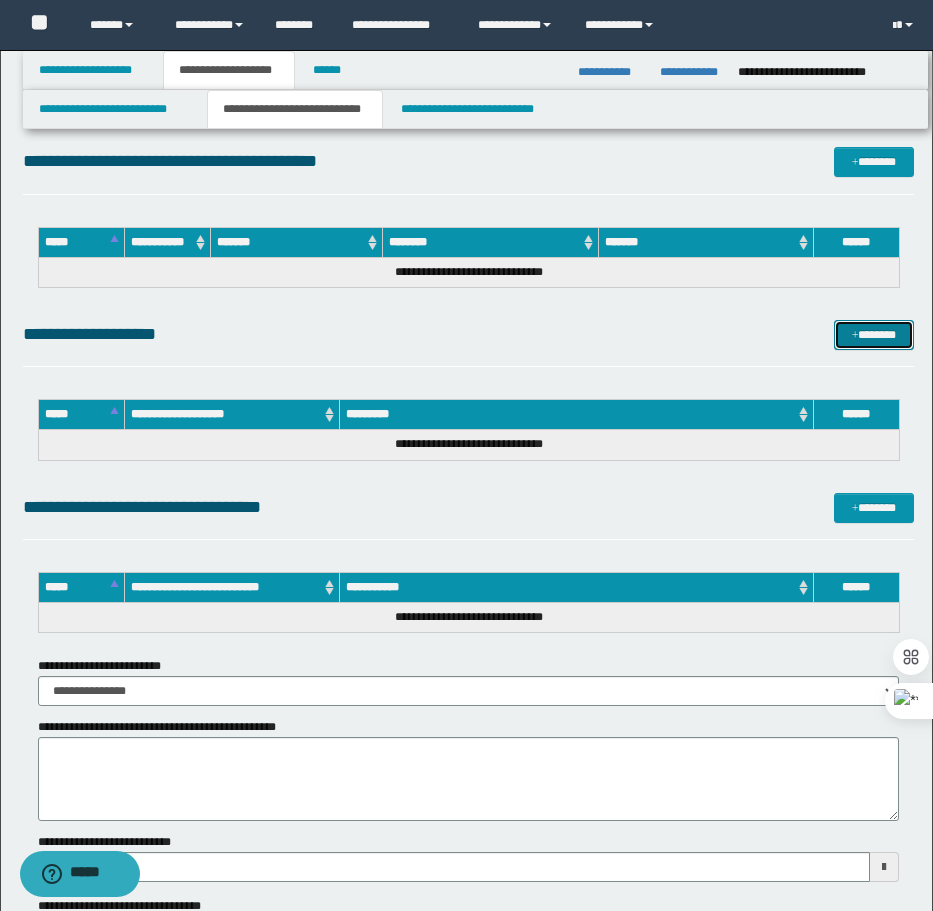 click at bounding box center [855, 336] 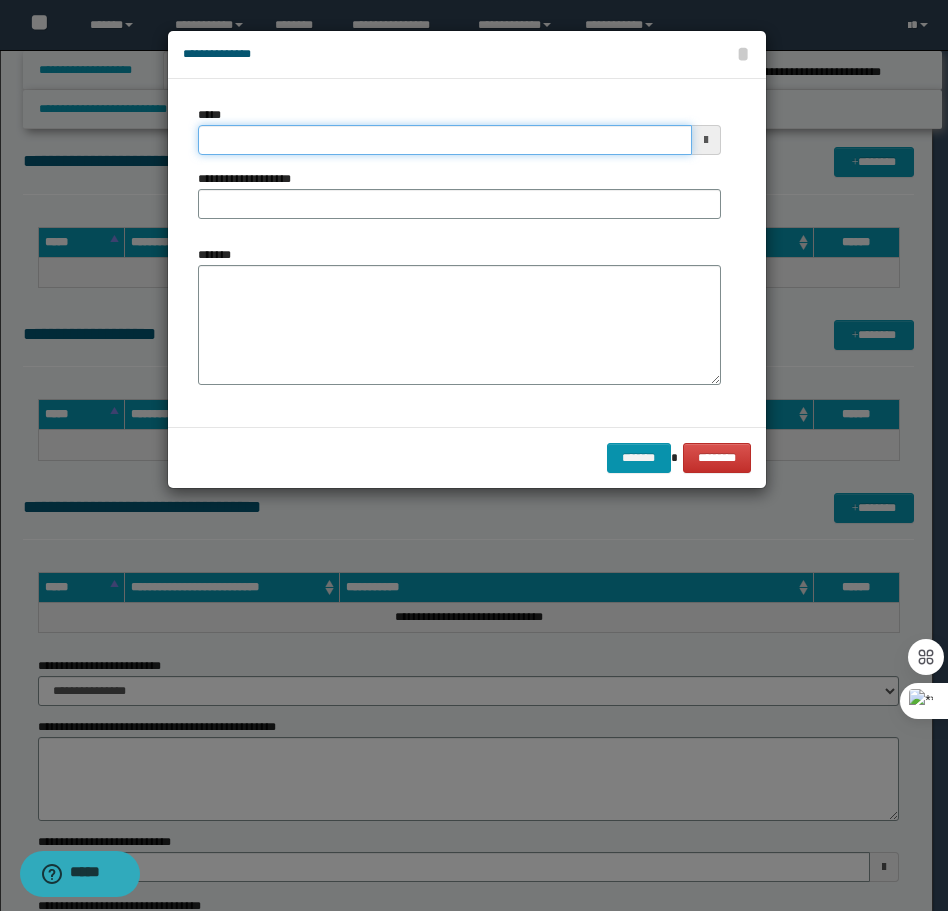 click on "*****" at bounding box center (445, 140) 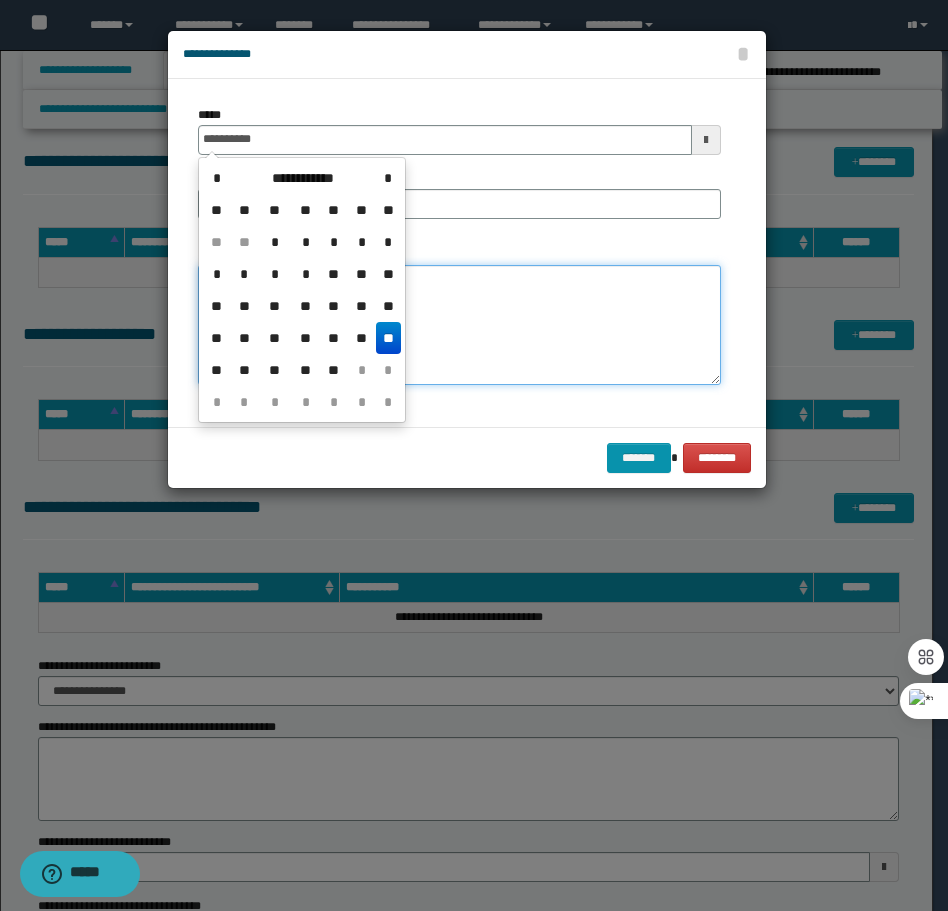 type on "**********" 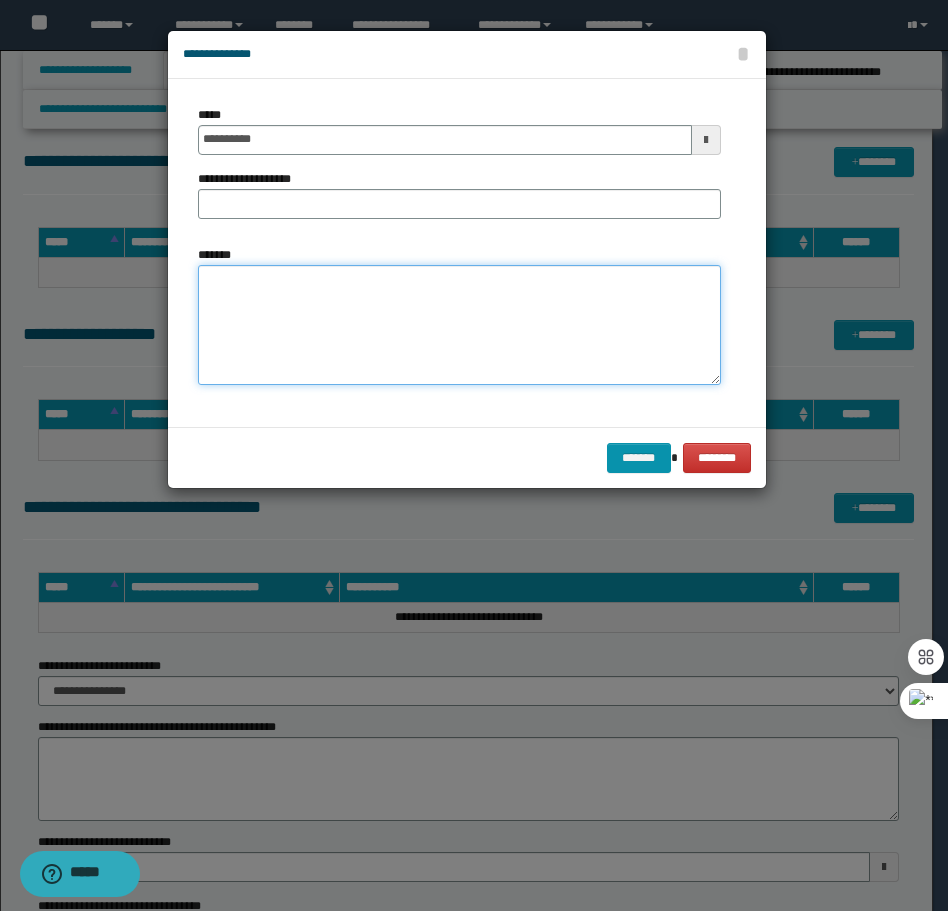 click on "*******" at bounding box center [459, 325] 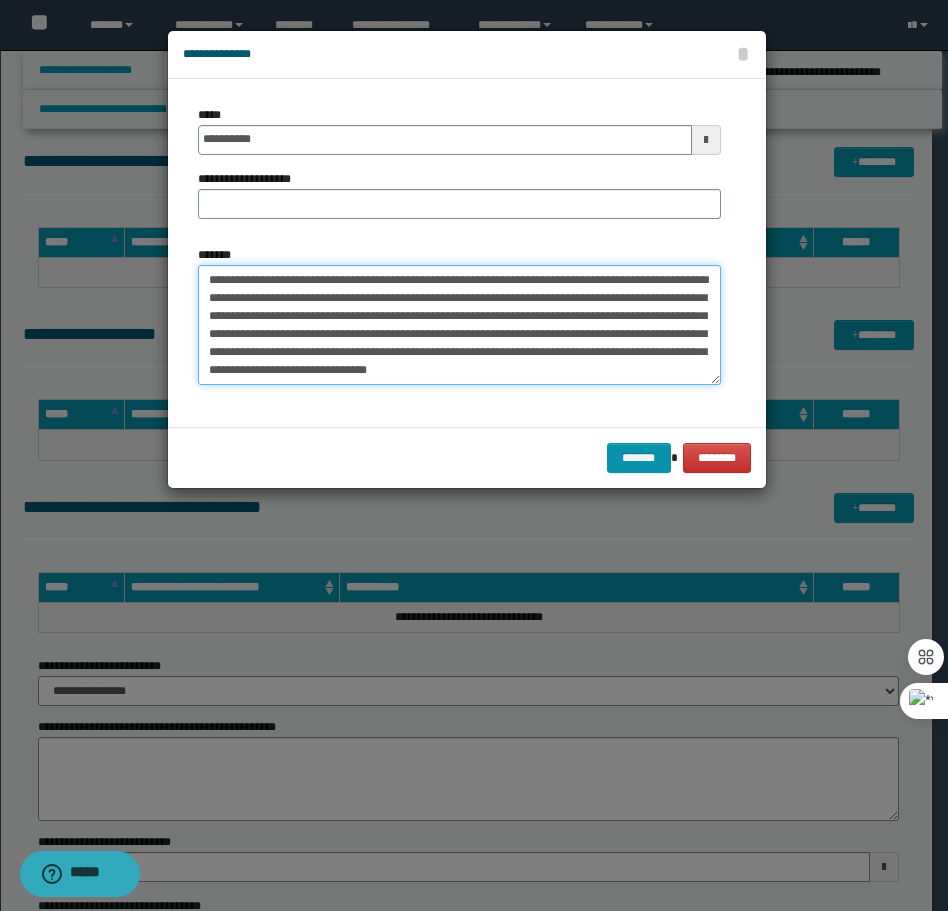 scroll, scrollTop: 0, scrollLeft: 0, axis: both 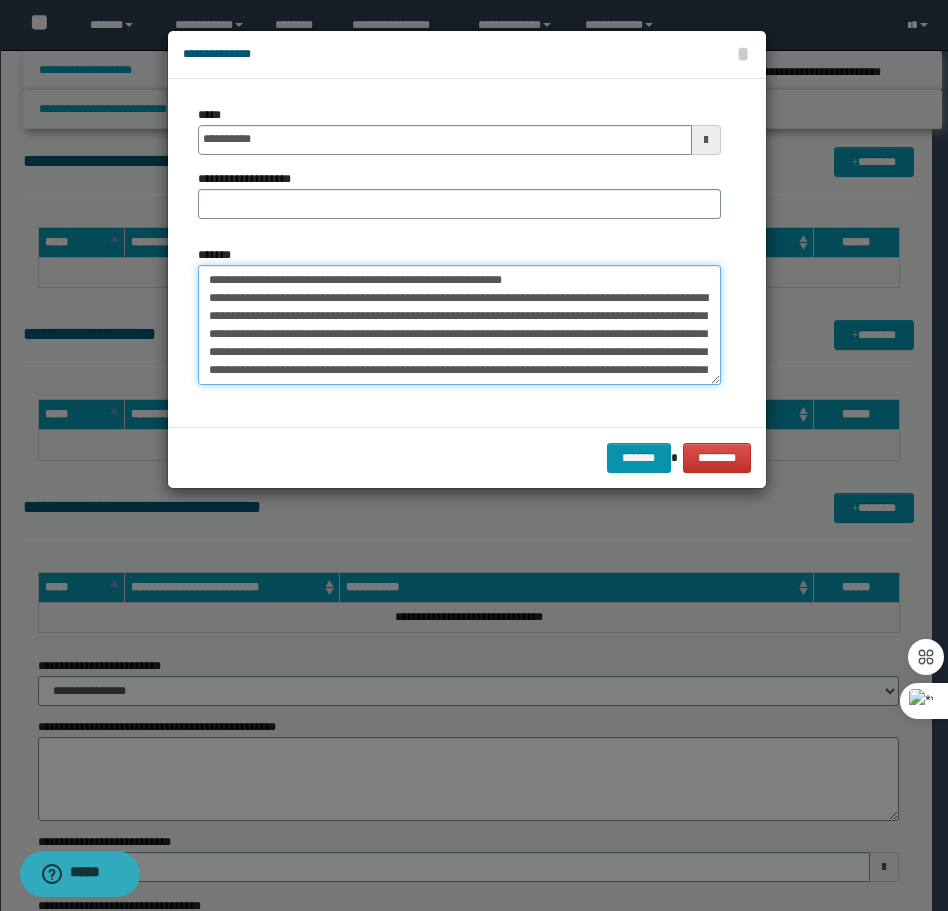 drag, startPoint x: 541, startPoint y: 277, endPoint x: 274, endPoint y: 266, distance: 267.2265 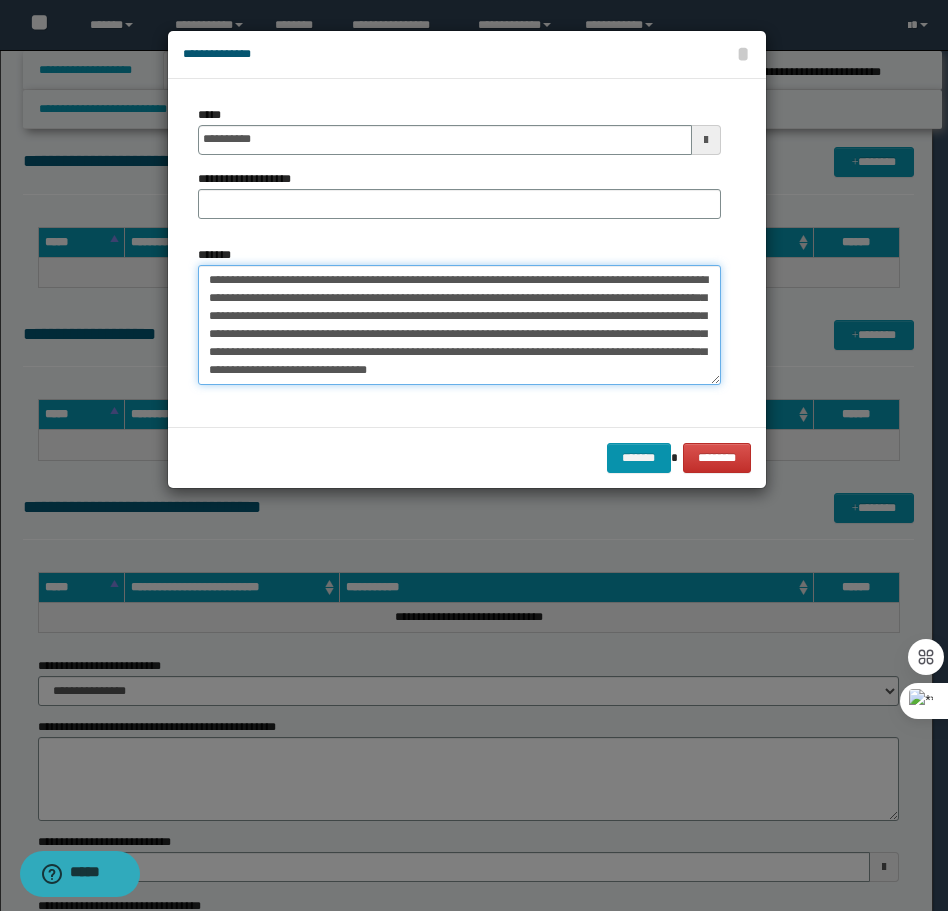 type on "**********" 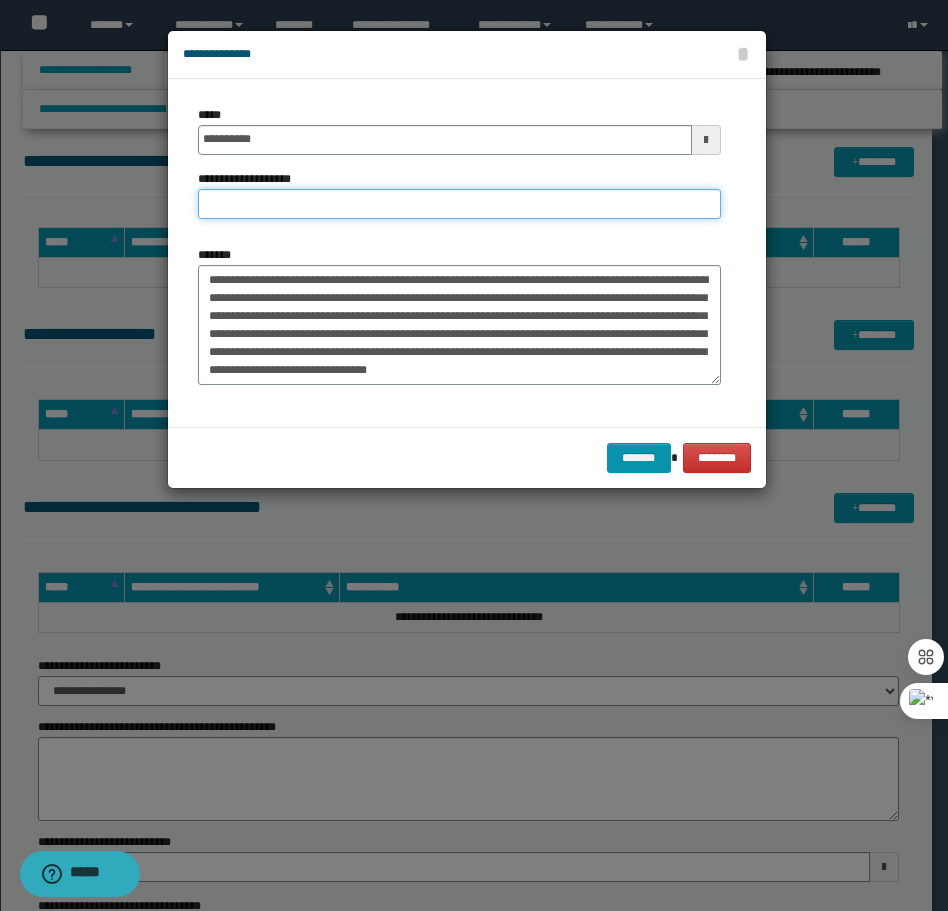 click on "**********" at bounding box center [459, 204] 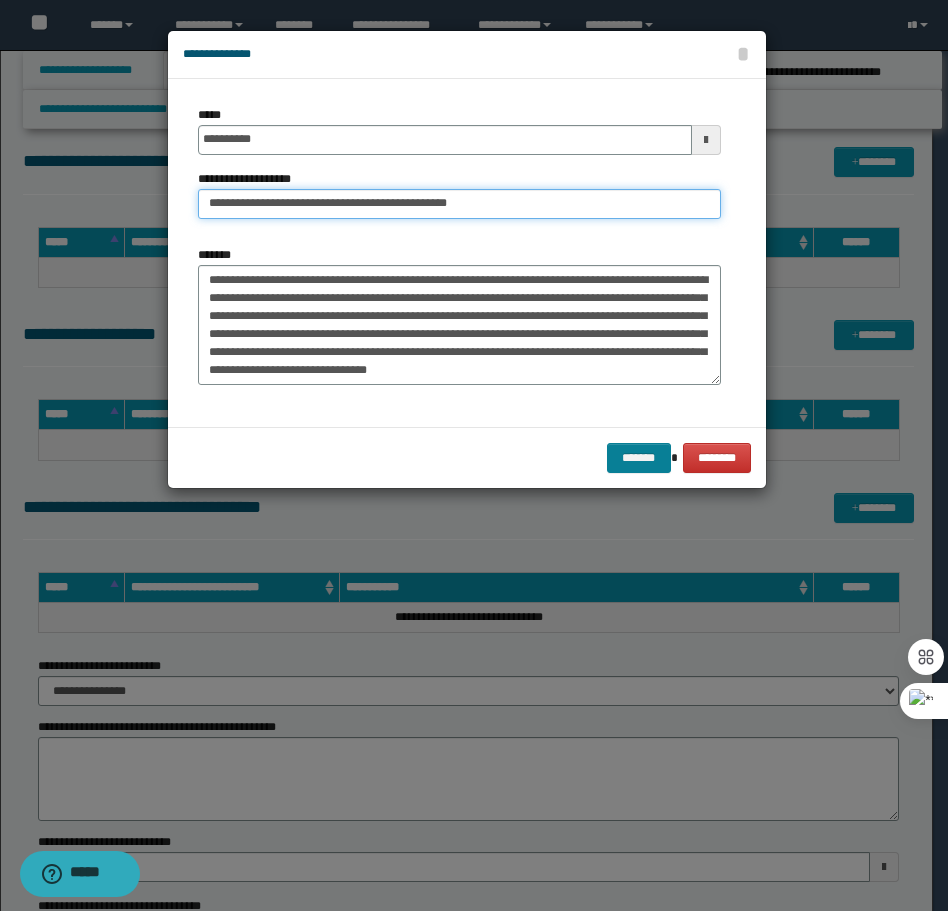 type on "**********" 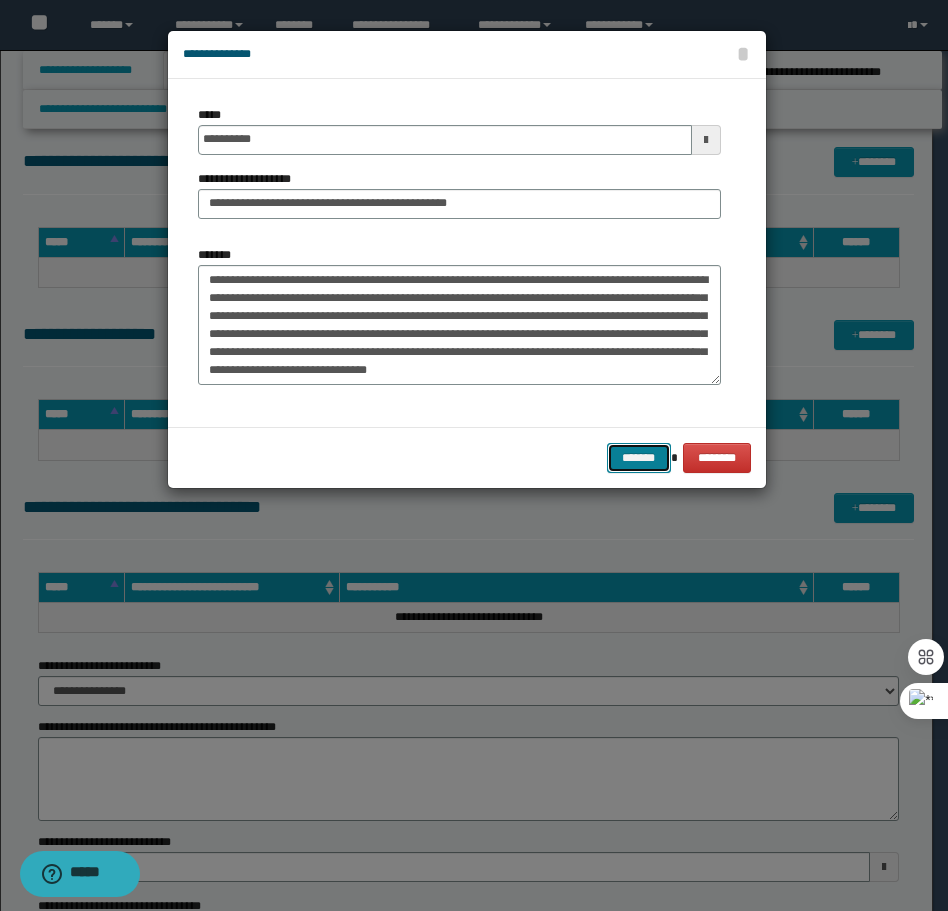 click on "*******" at bounding box center (639, 458) 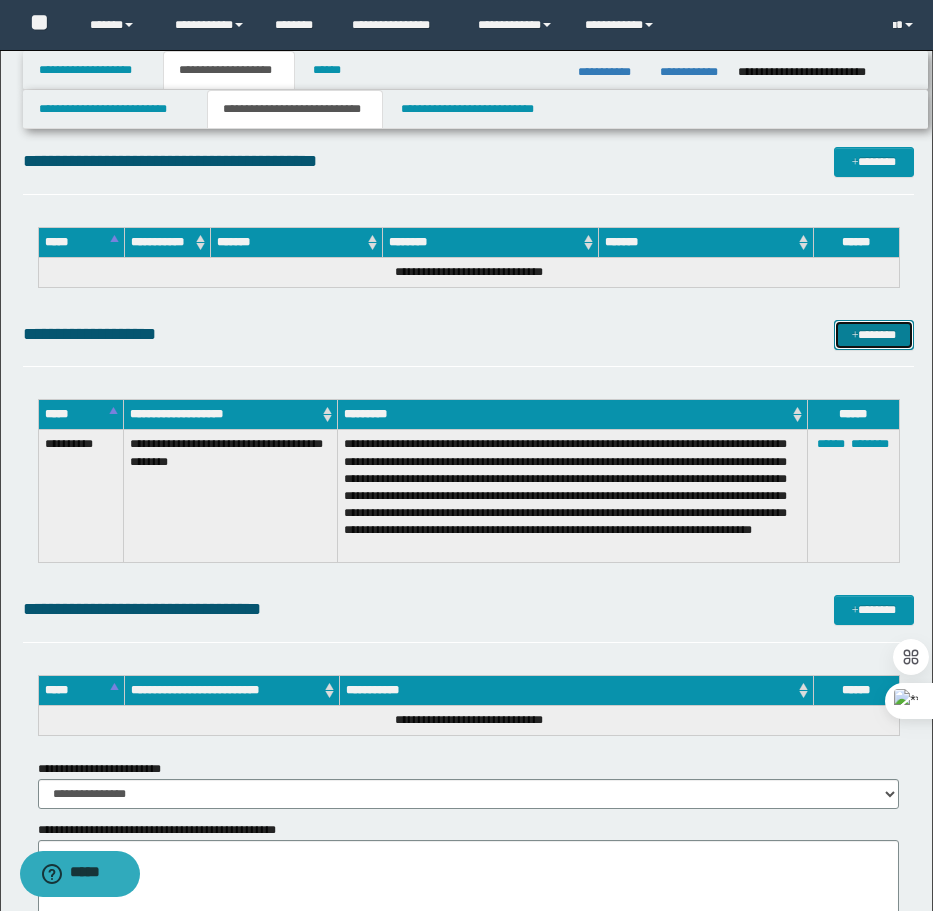 click on "*******" at bounding box center (874, 335) 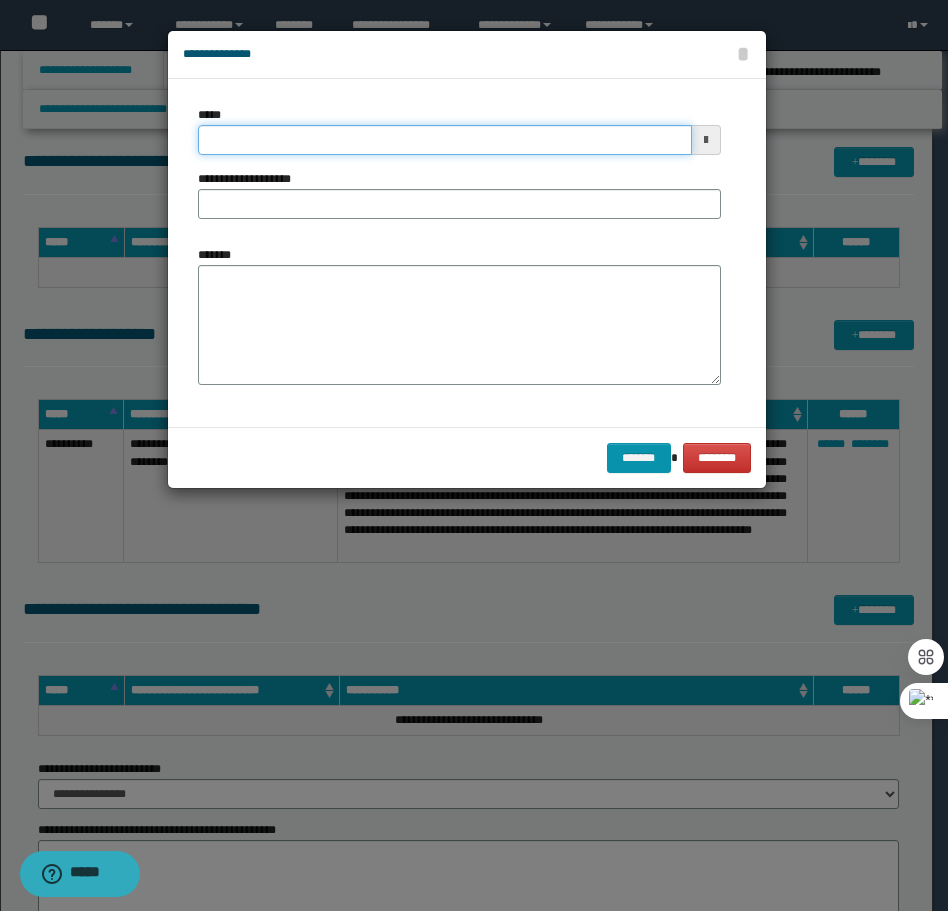 click on "*****" at bounding box center (445, 140) 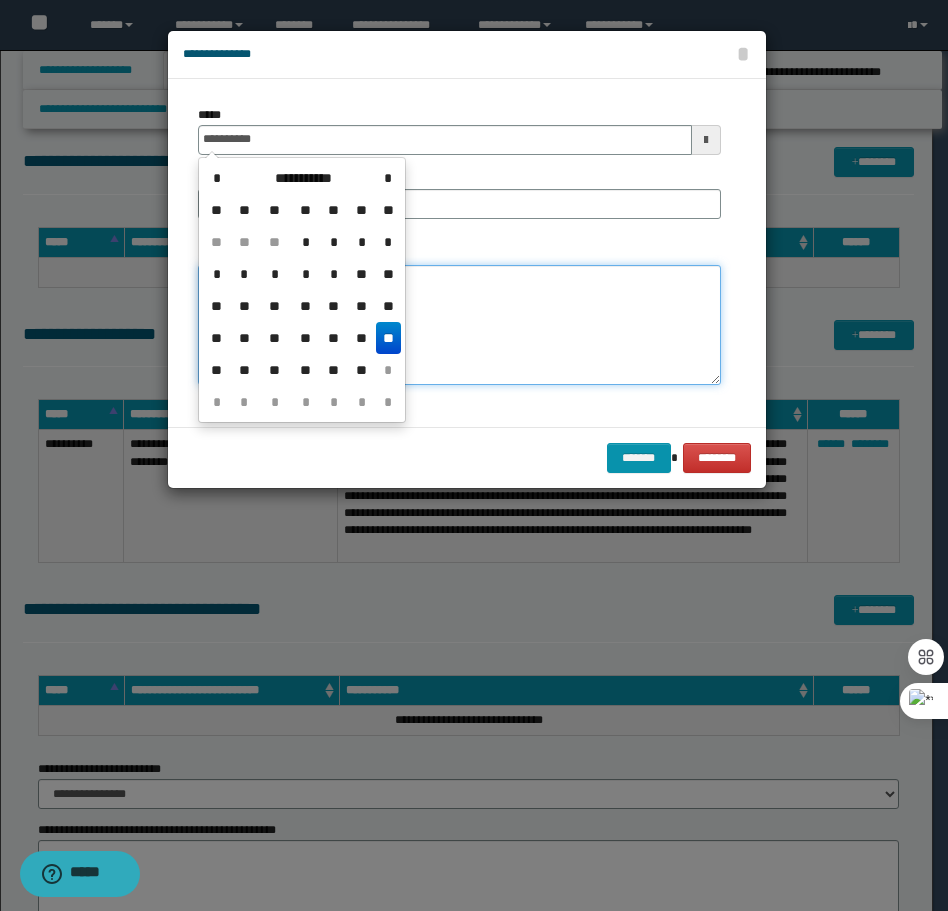 type on "**********" 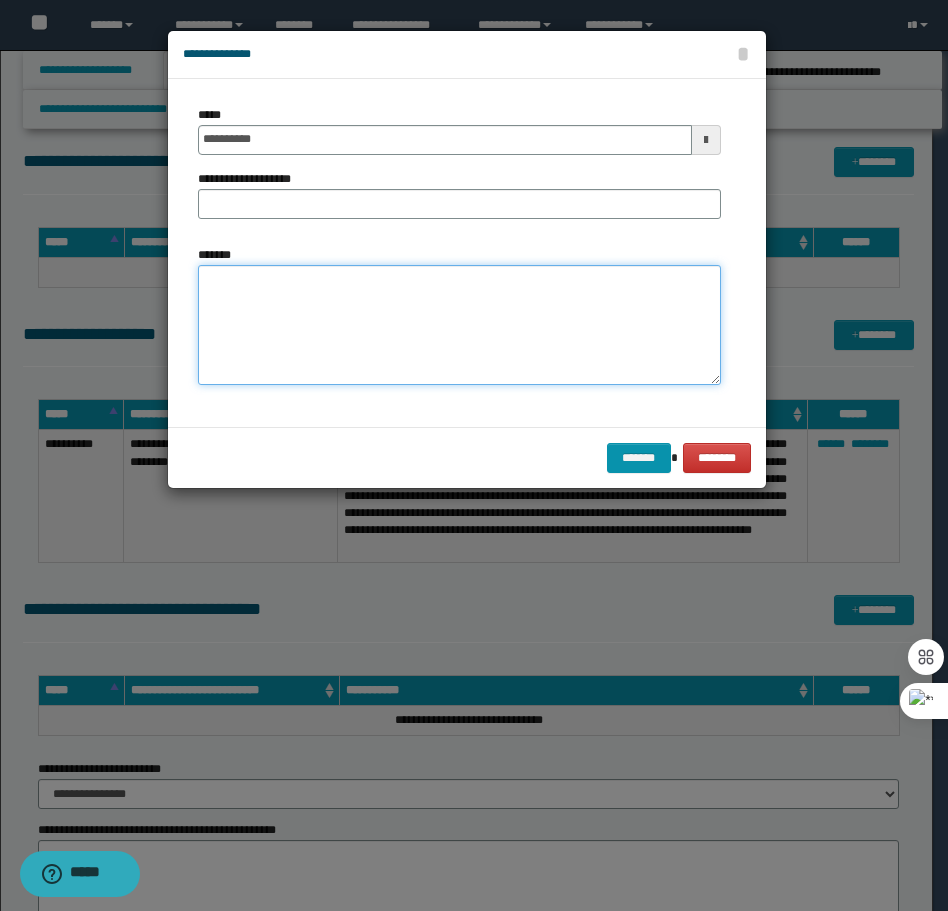 click on "*******" at bounding box center (459, 325) 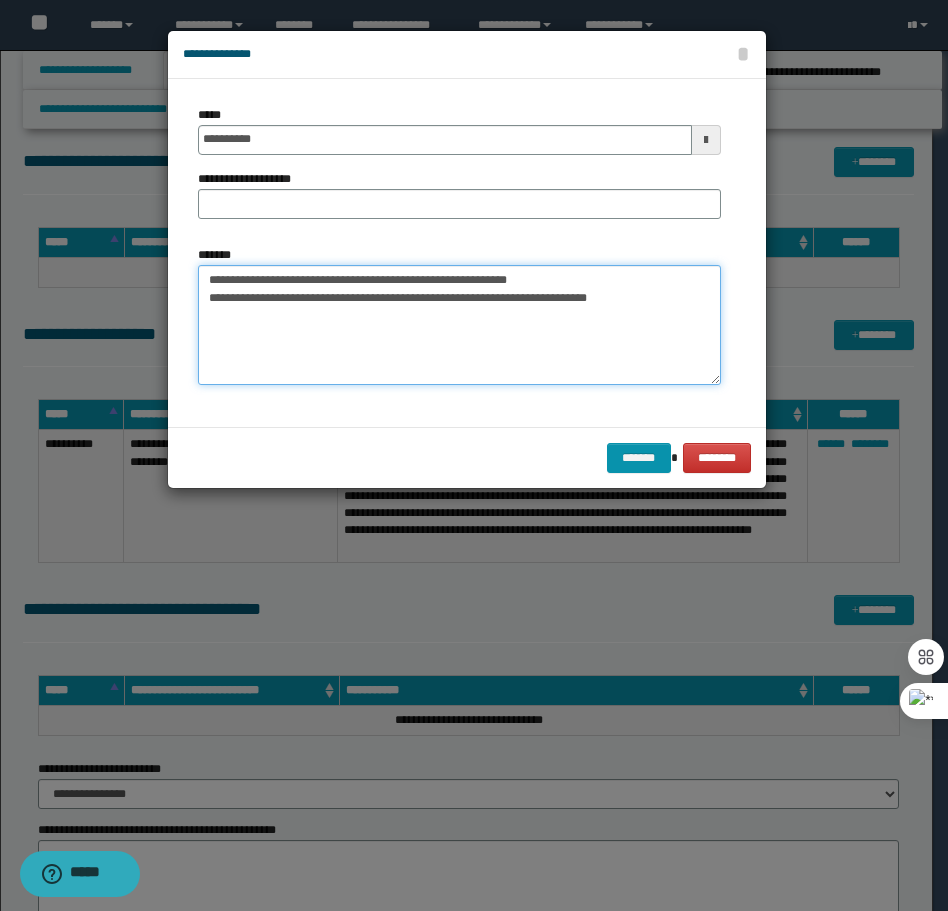 drag, startPoint x: 562, startPoint y: 277, endPoint x: 259, endPoint y: 279, distance: 303.0066 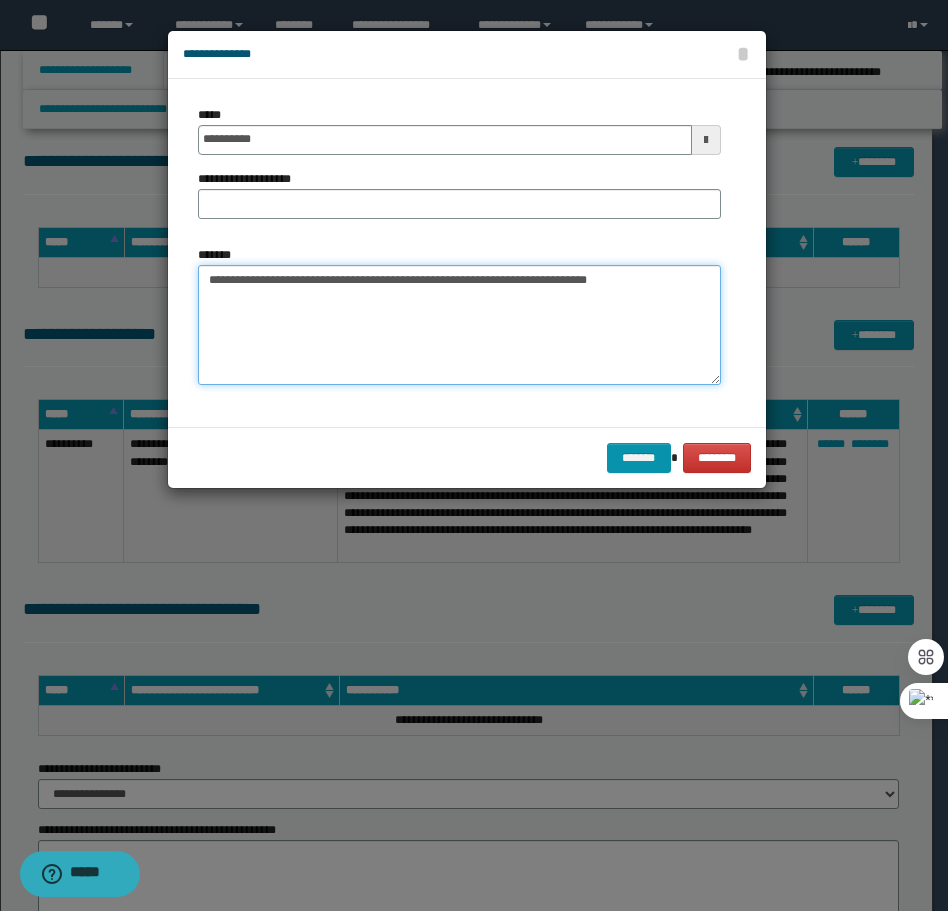 type on "**********" 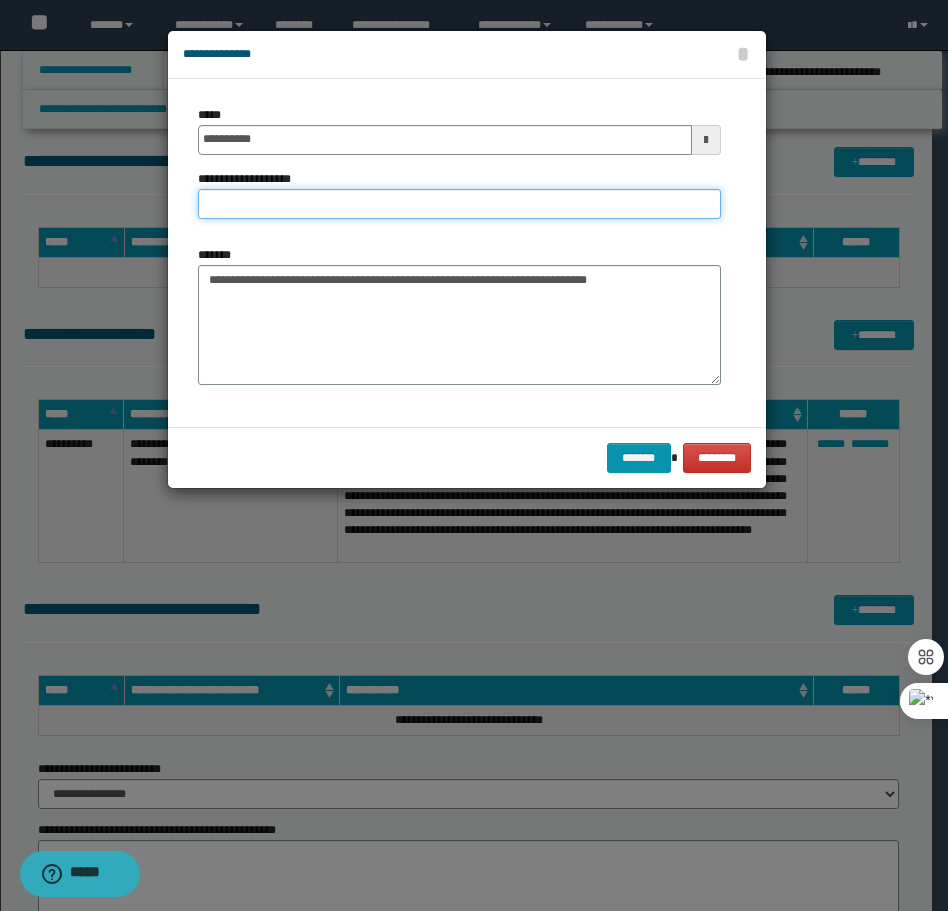 click on "**********" at bounding box center [459, 204] 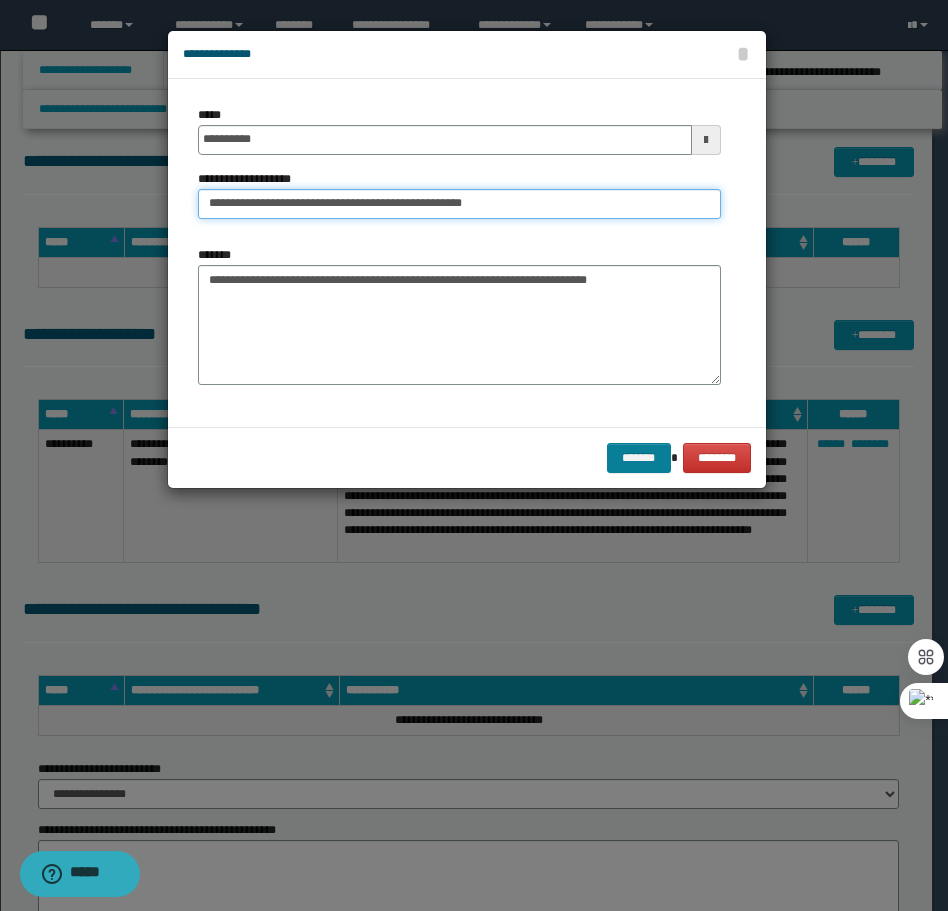 type on "**********" 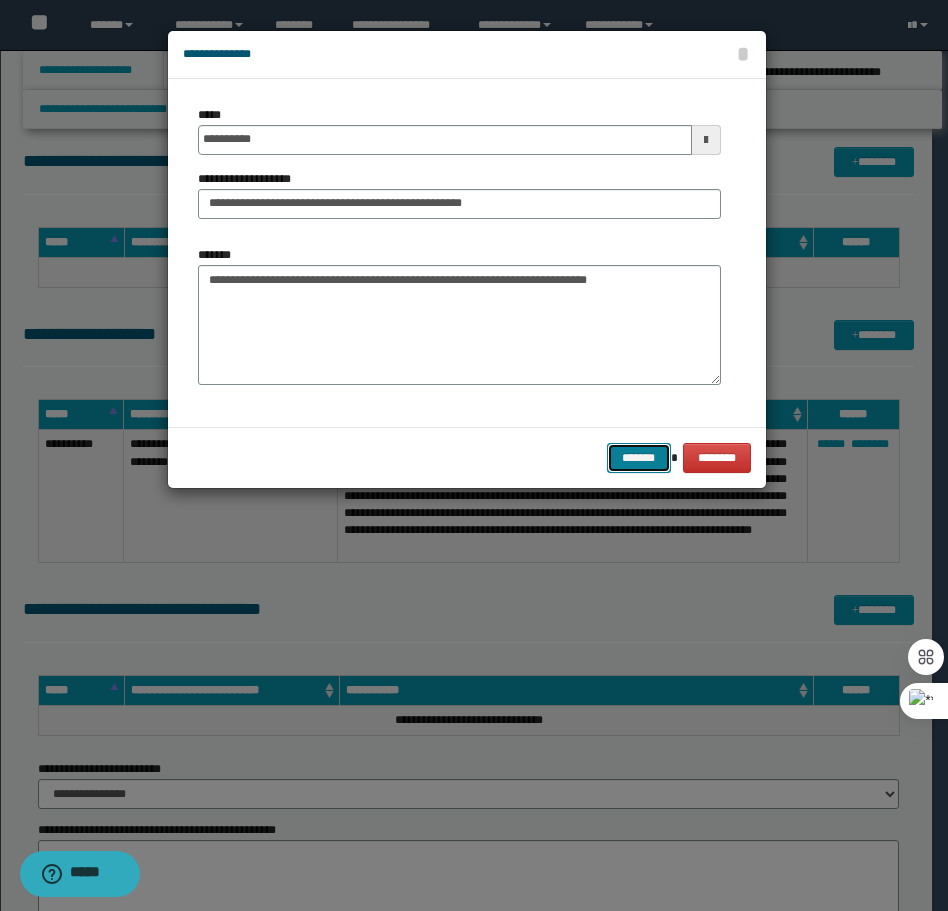 click on "*******" at bounding box center [639, 458] 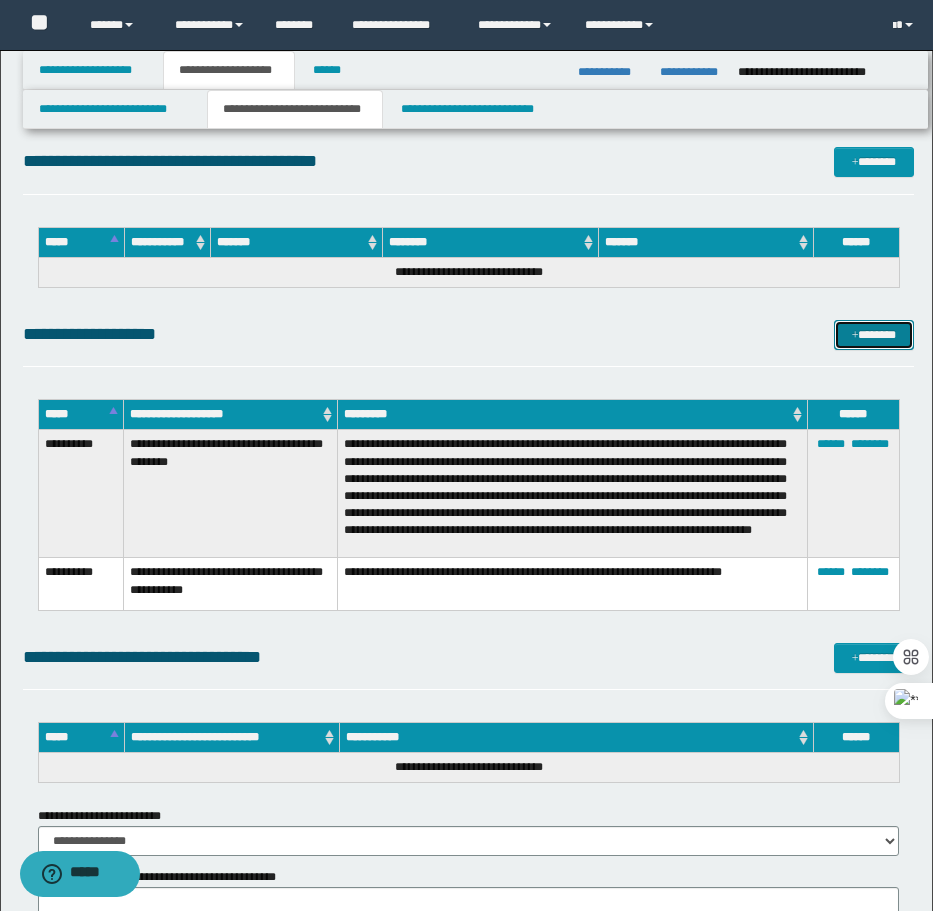 click on "*******" at bounding box center [874, 335] 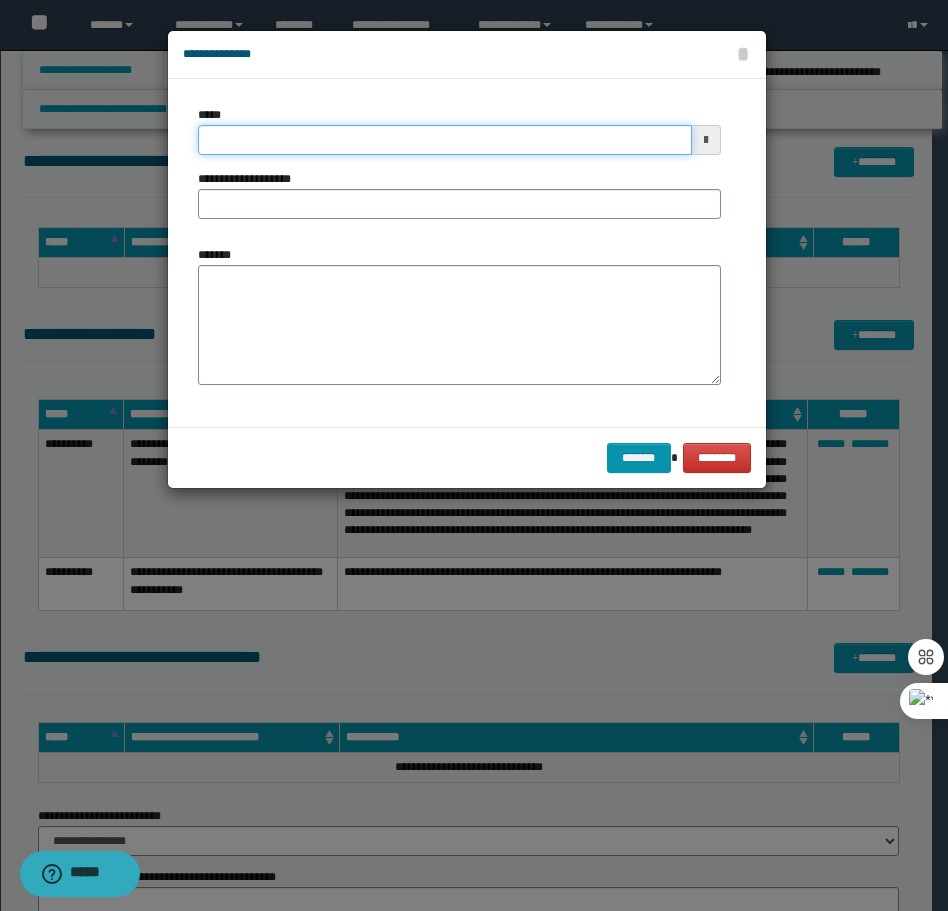 click on "*****" at bounding box center [445, 140] 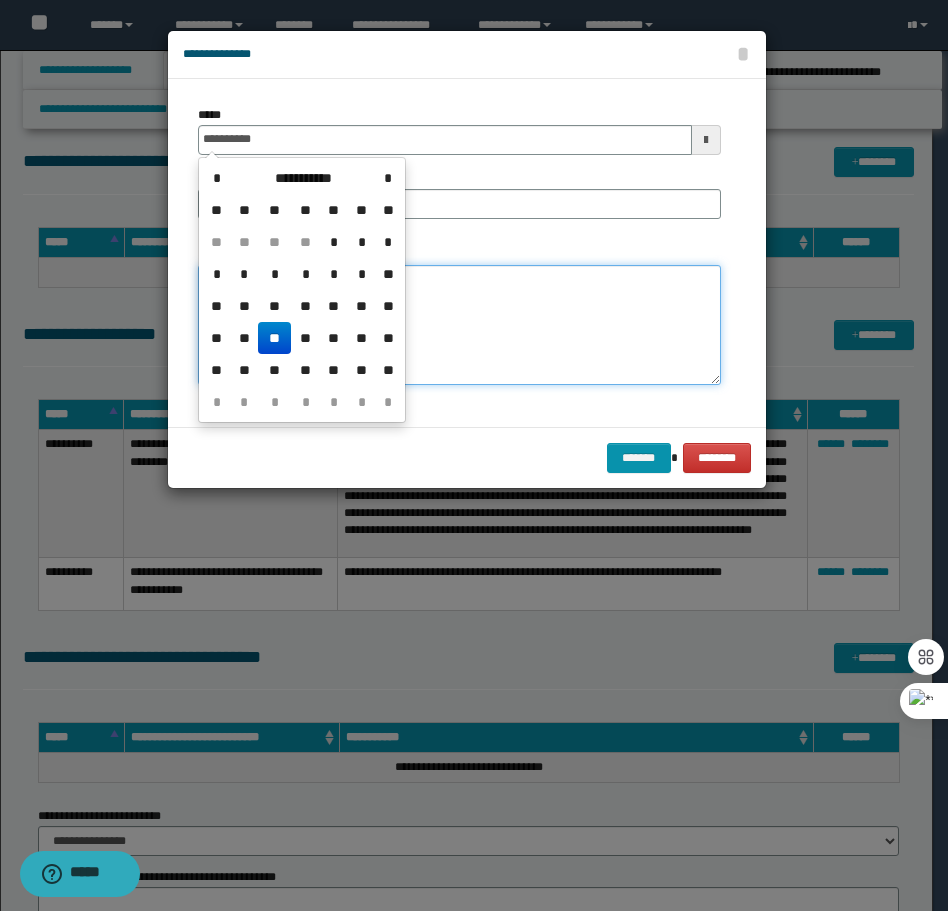 type on "**********" 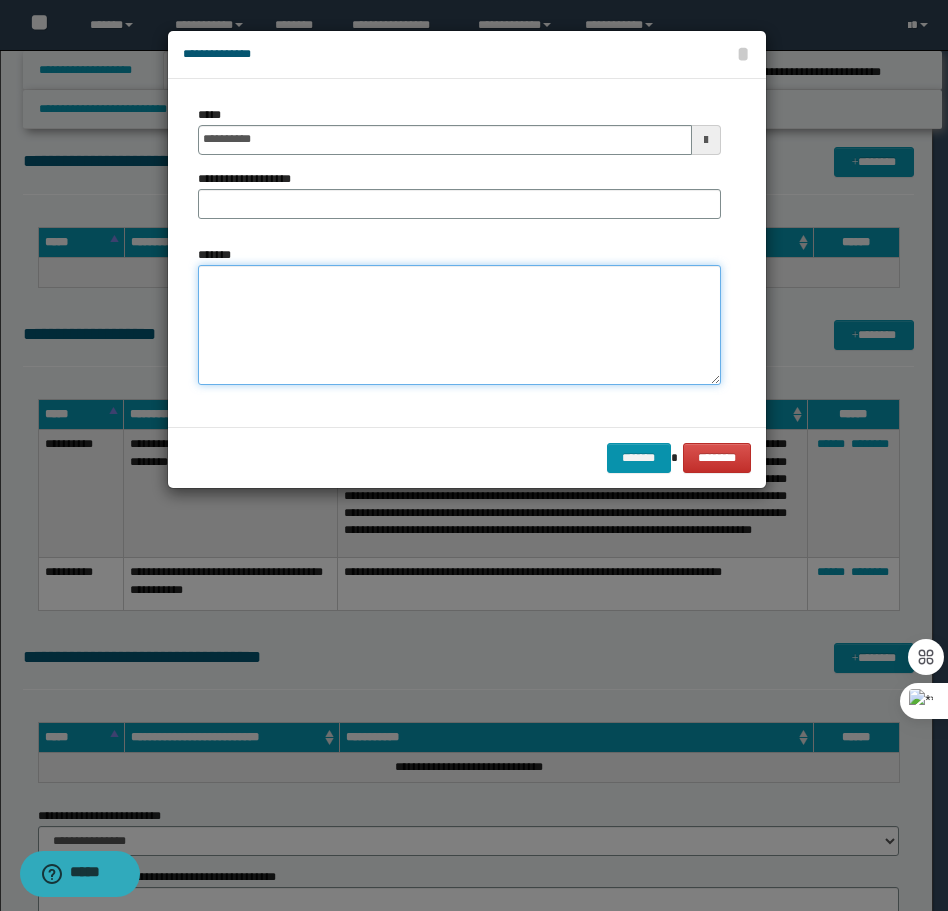 paste on "**********" 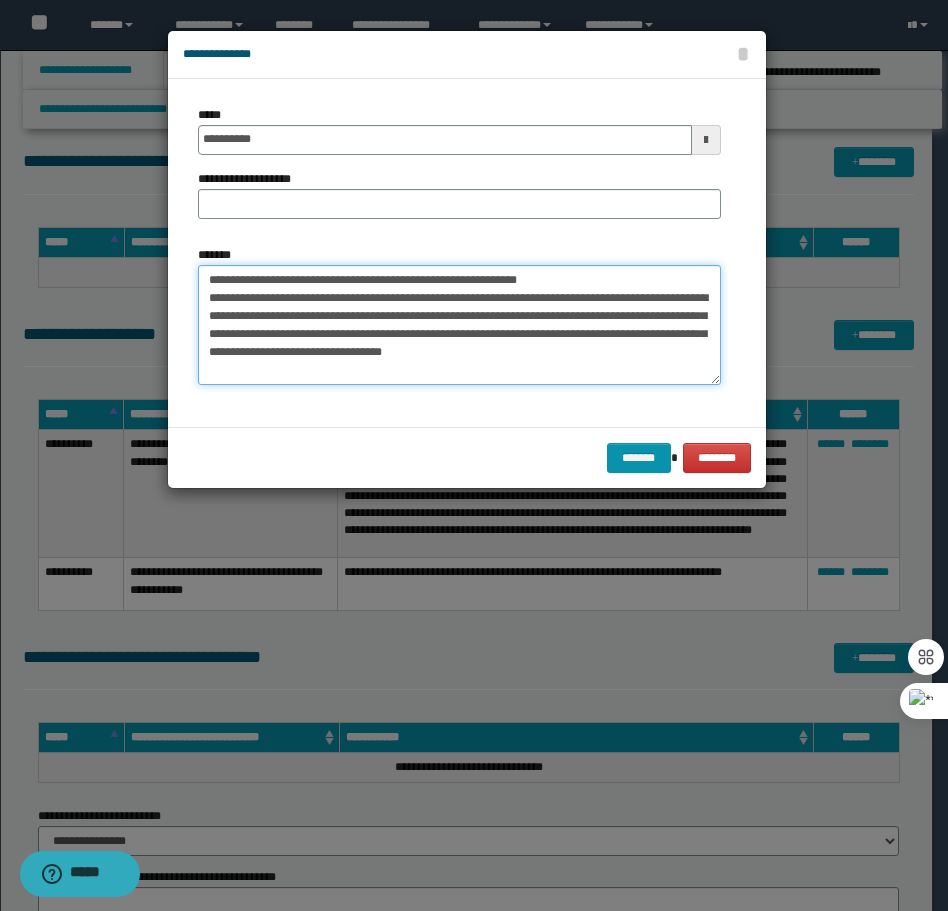 drag, startPoint x: 570, startPoint y: 277, endPoint x: 275, endPoint y: 273, distance: 295.02713 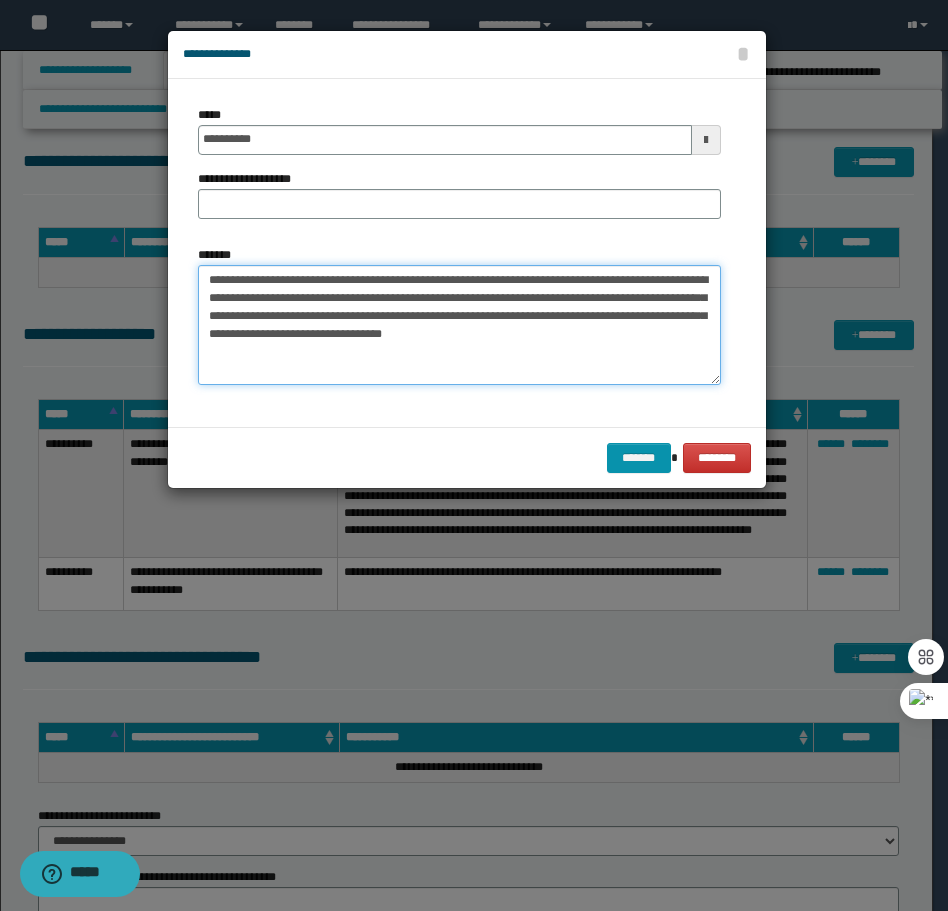 type on "**********" 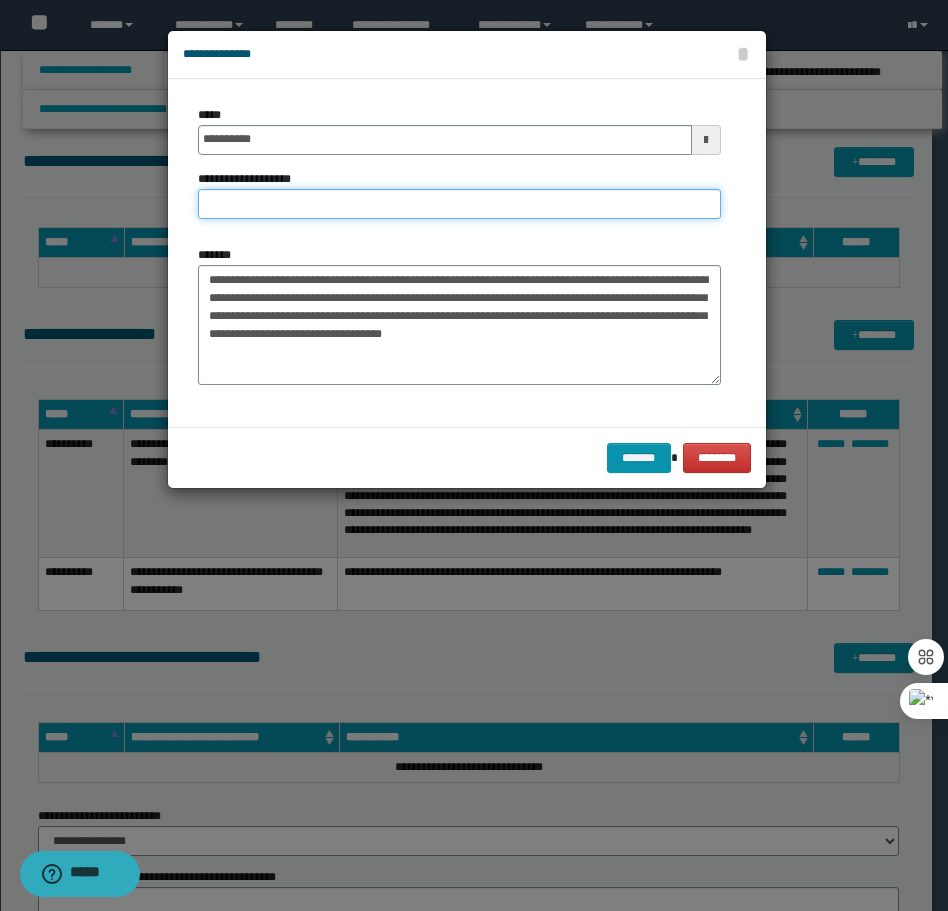 click on "**********" at bounding box center [459, 204] 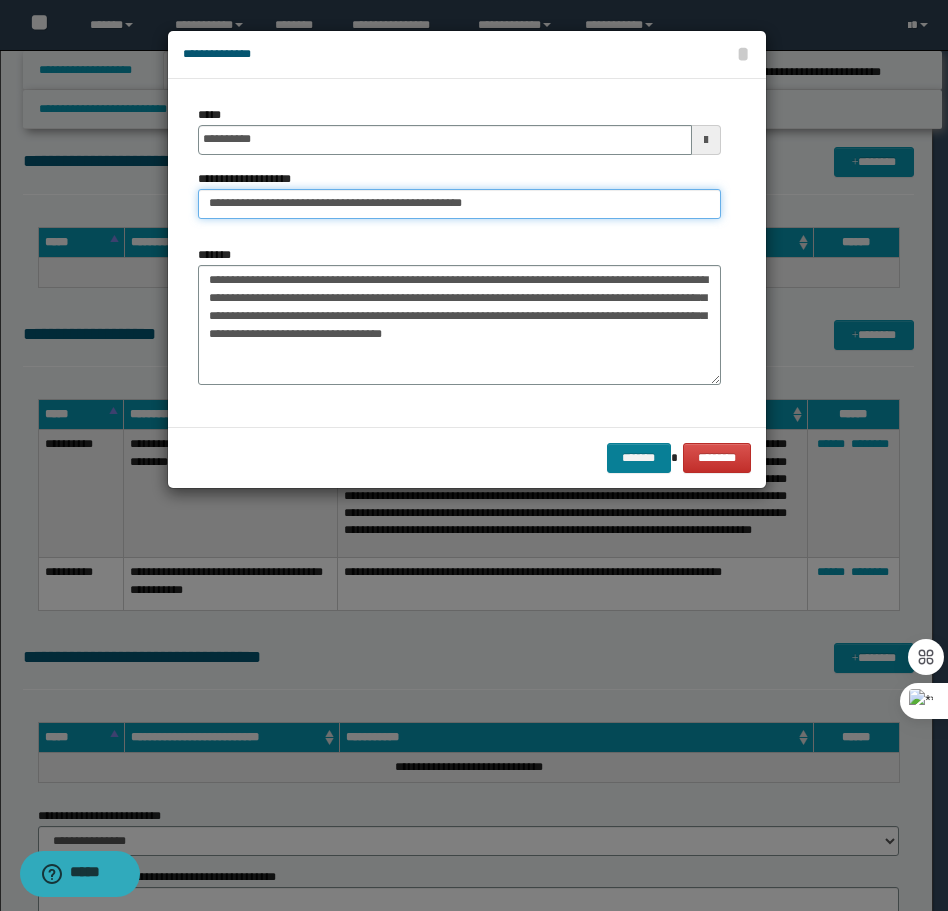 type on "**********" 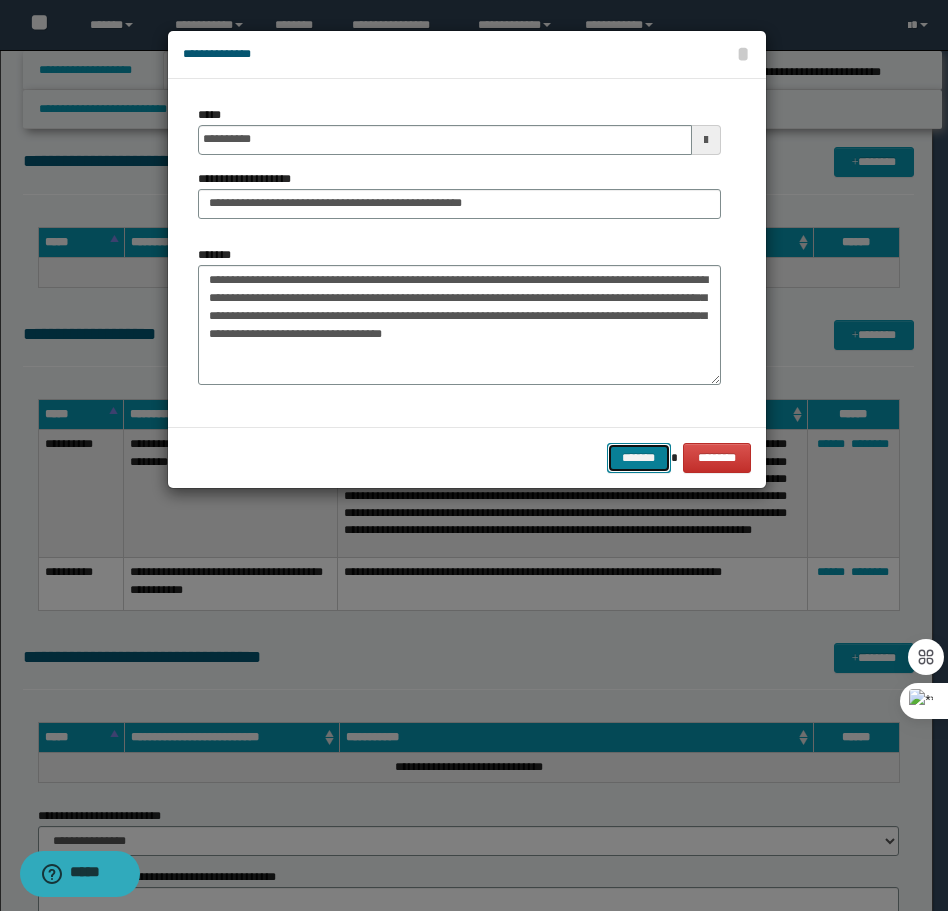 click on "*******" at bounding box center (639, 458) 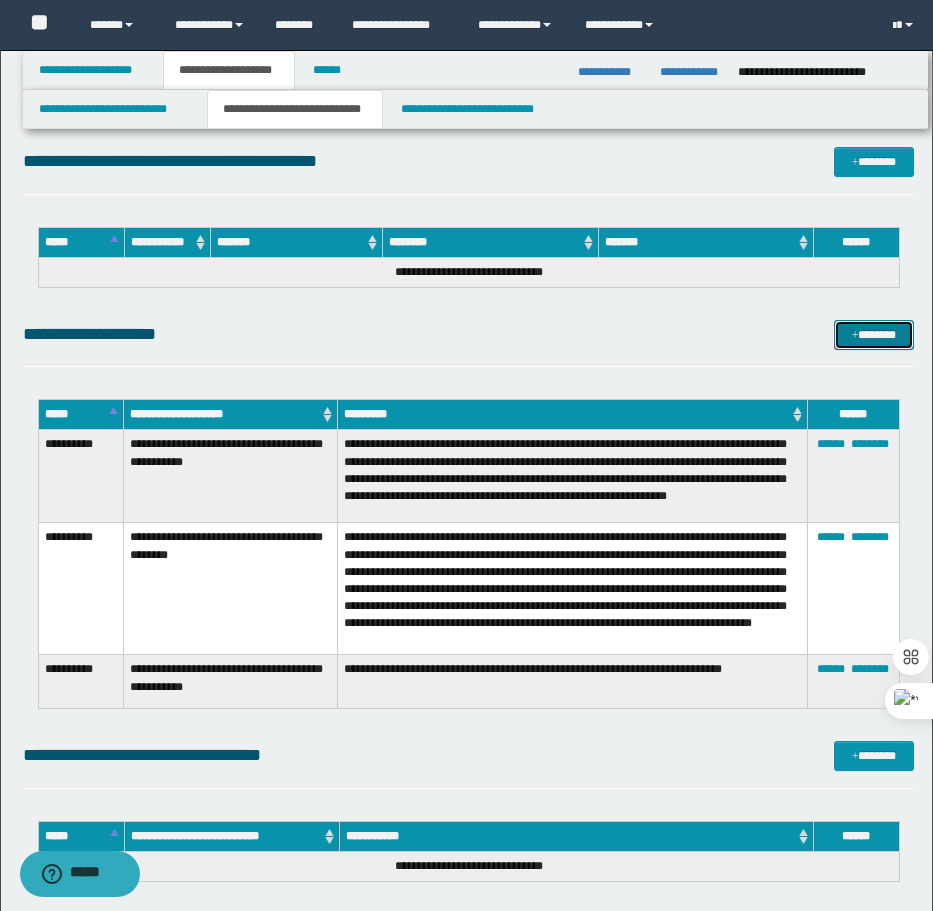 drag, startPoint x: 879, startPoint y: 340, endPoint x: 817, endPoint y: 354, distance: 63.560993 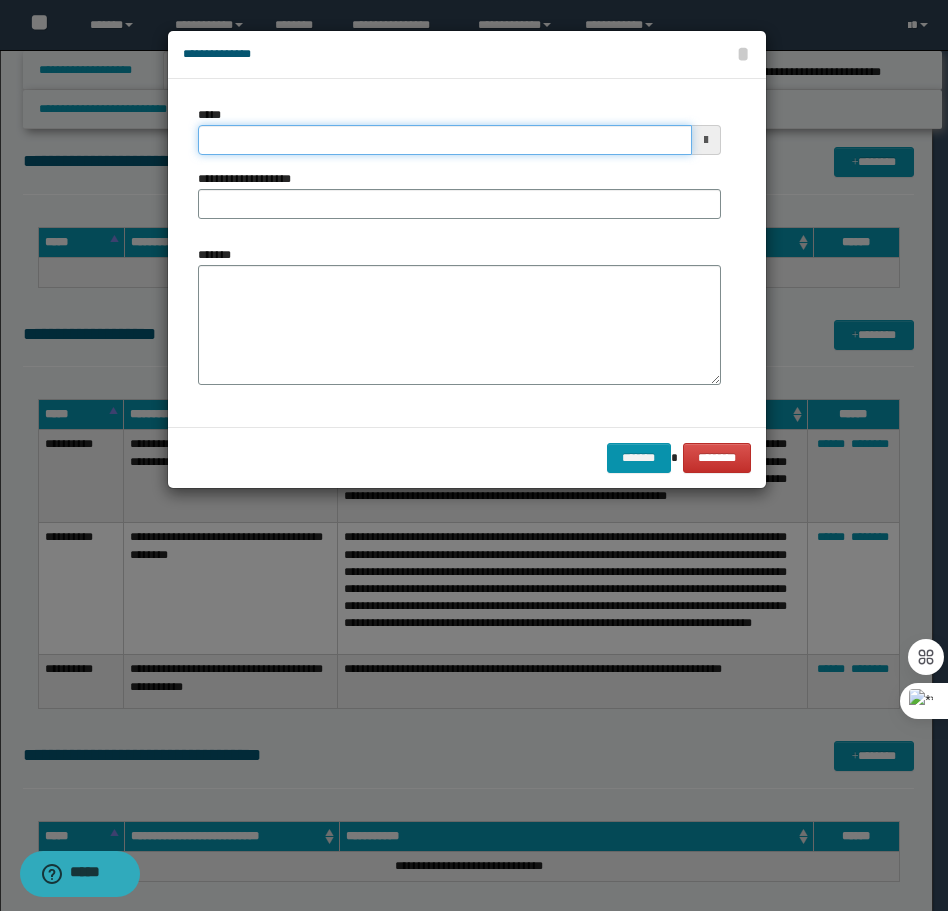 click on "*****" at bounding box center [445, 140] 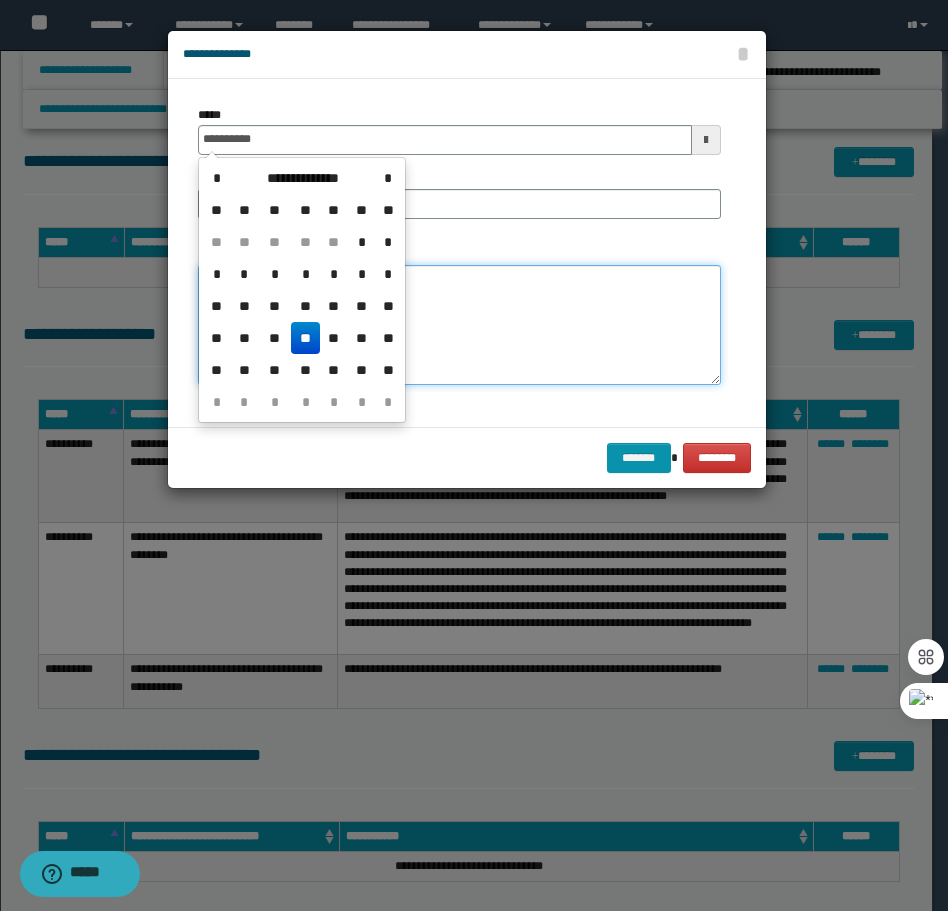 type on "**********" 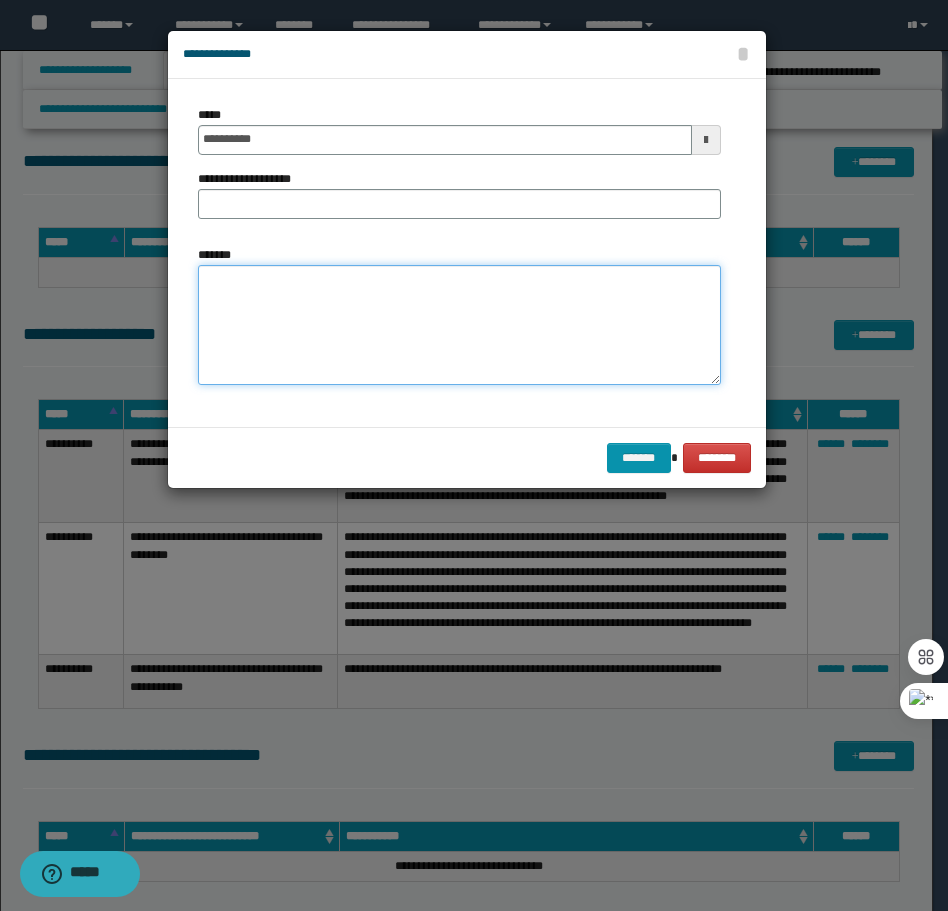 click on "*******" at bounding box center [459, 325] 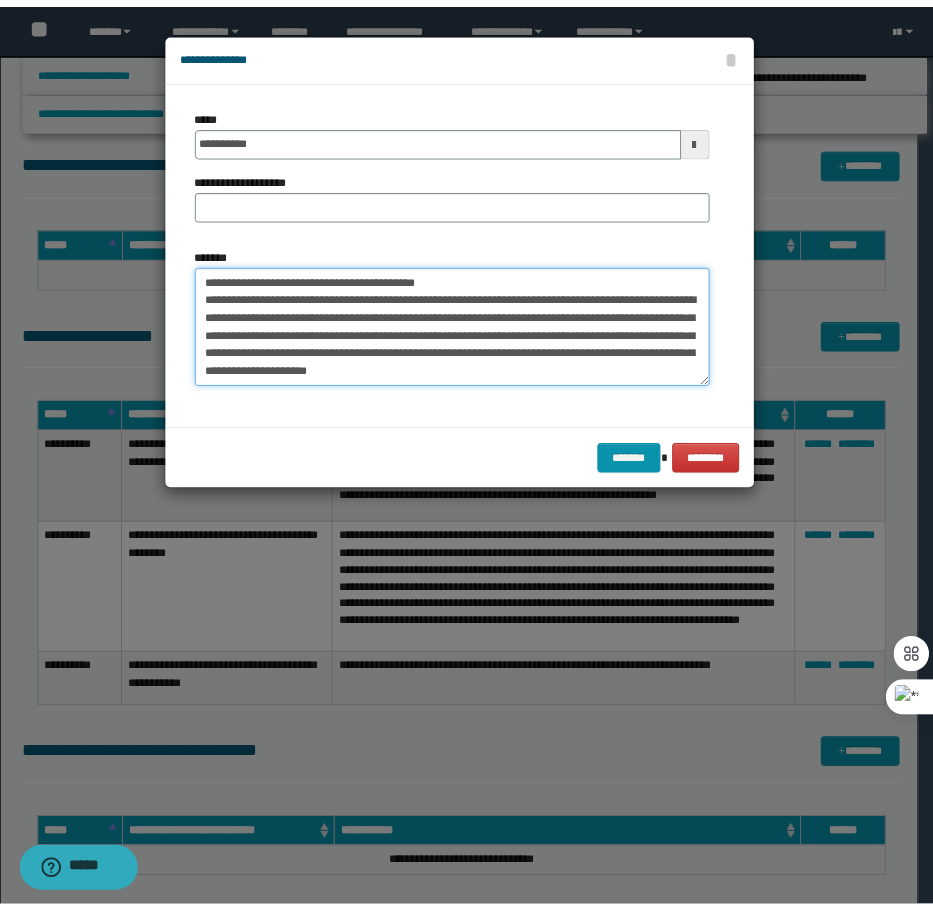 scroll, scrollTop: 0, scrollLeft: 0, axis: both 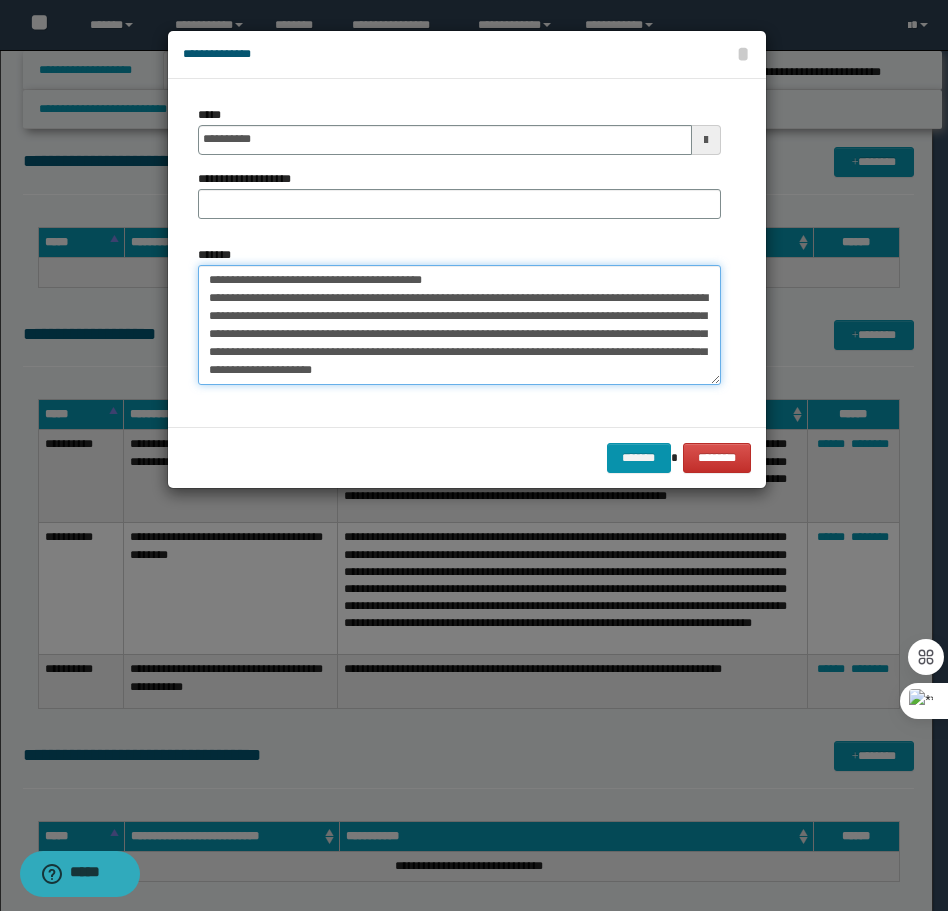 drag, startPoint x: 456, startPoint y: 284, endPoint x: 274, endPoint y: 283, distance: 182.00275 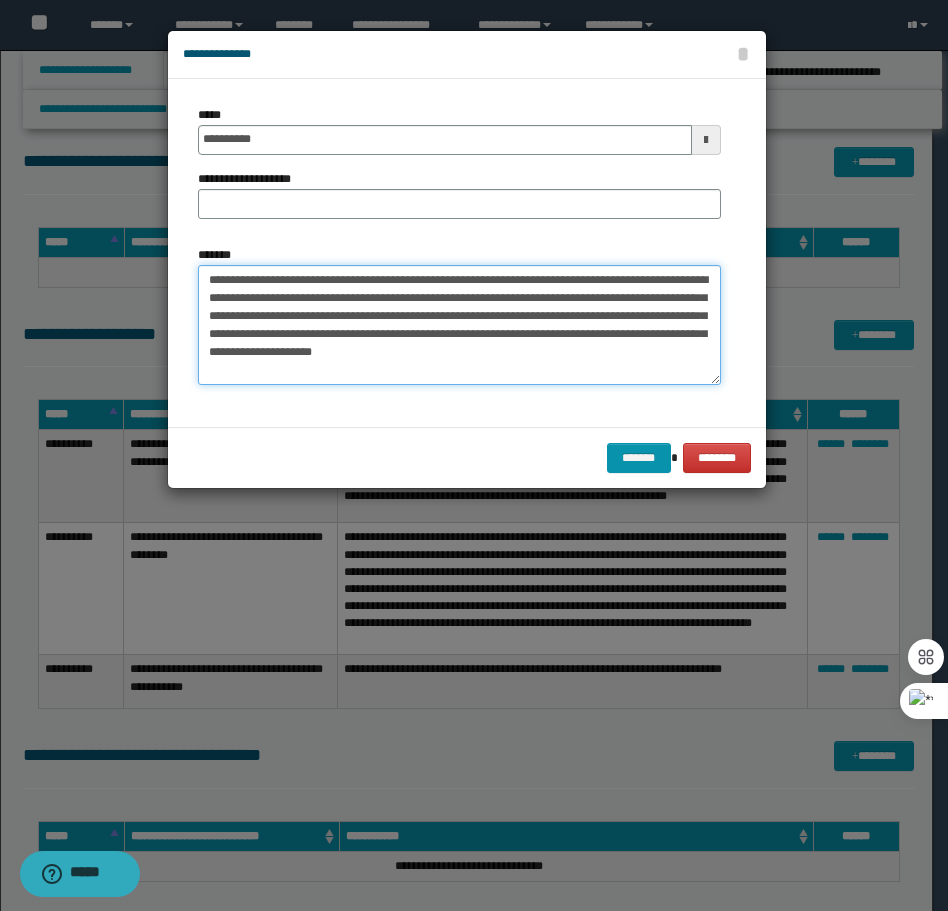 type on "**********" 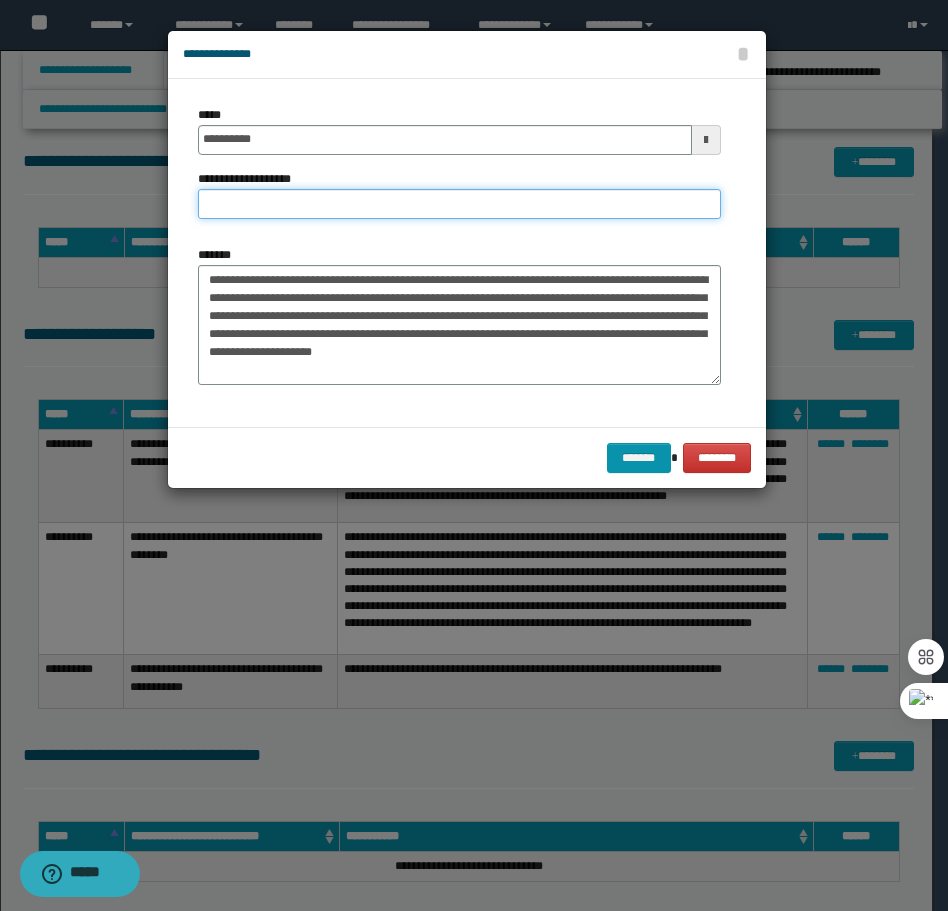 click on "**********" at bounding box center [459, 204] 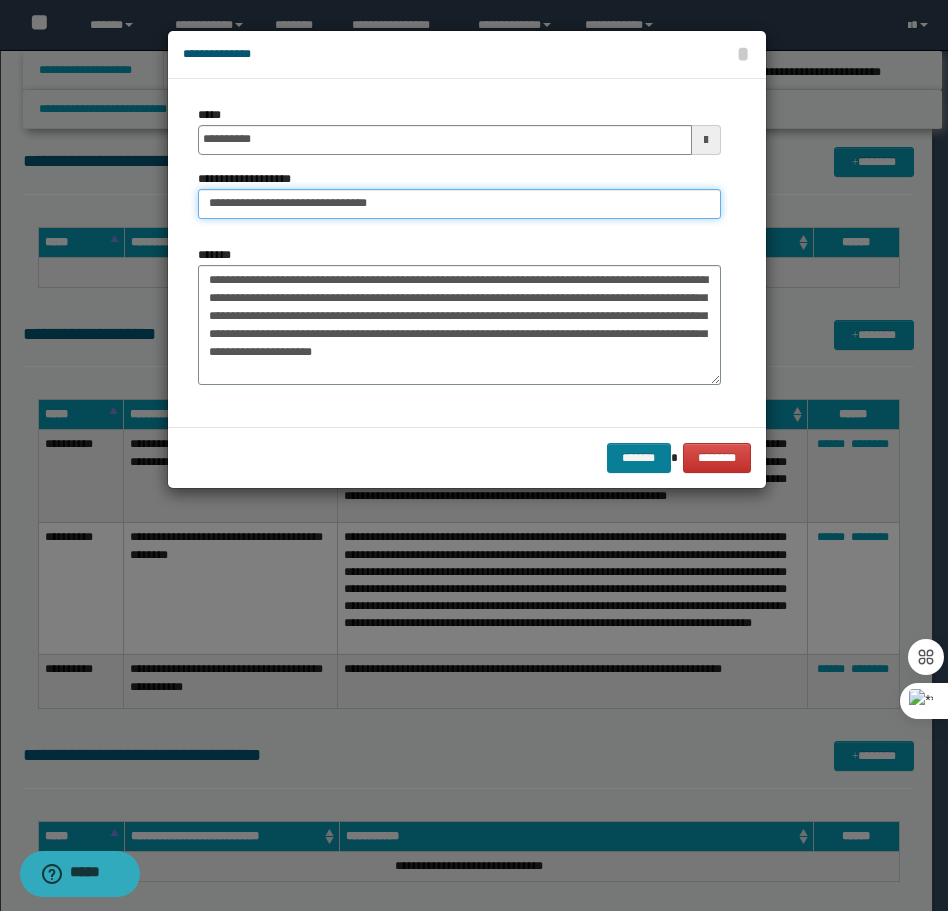 type on "**********" 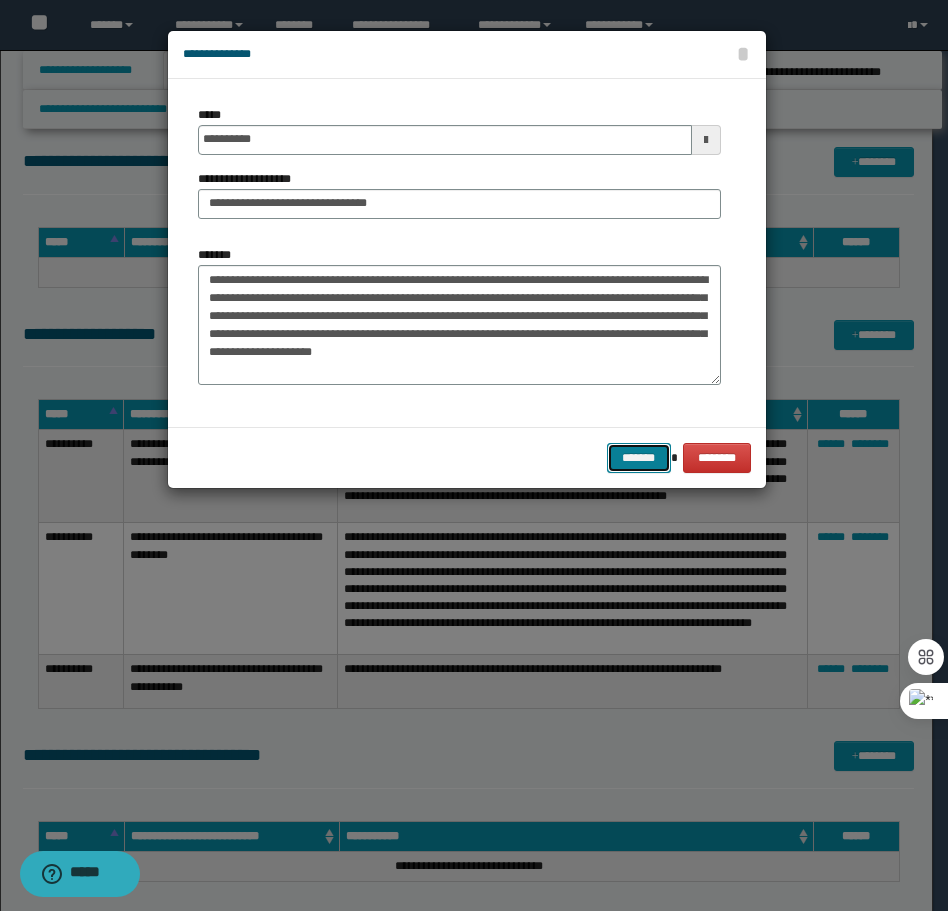 click on "*******" at bounding box center (639, 458) 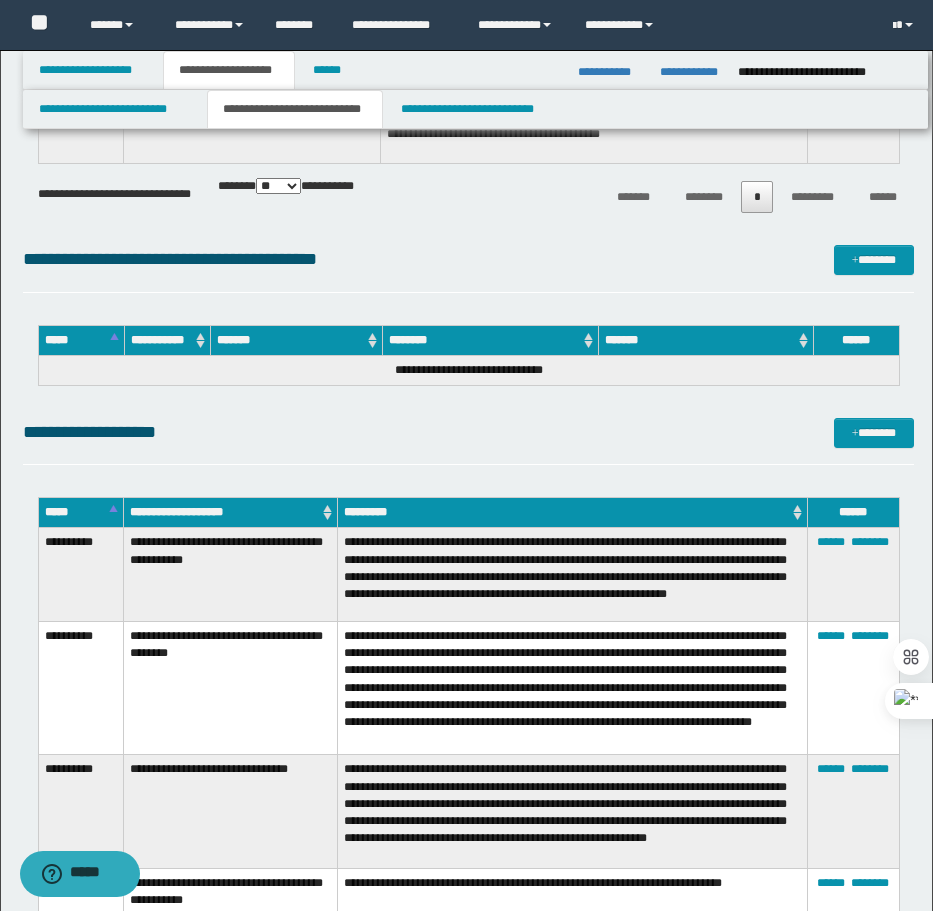 scroll, scrollTop: 2387, scrollLeft: 0, axis: vertical 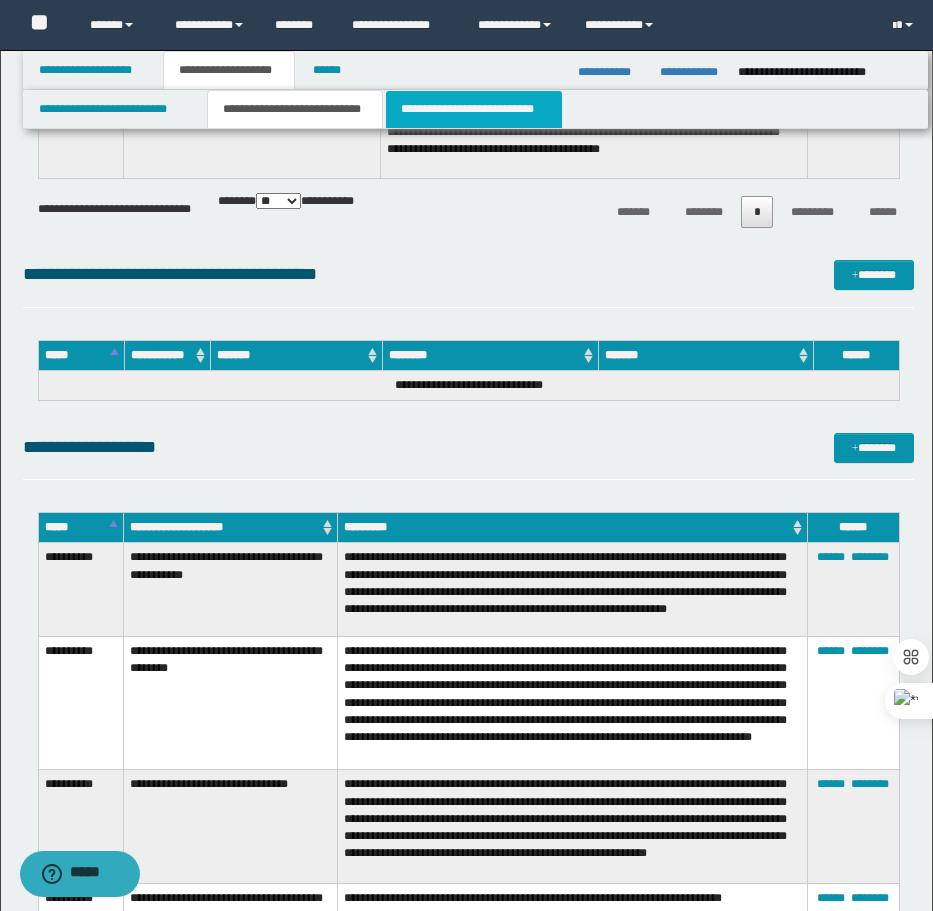 click on "**********" at bounding box center [474, 109] 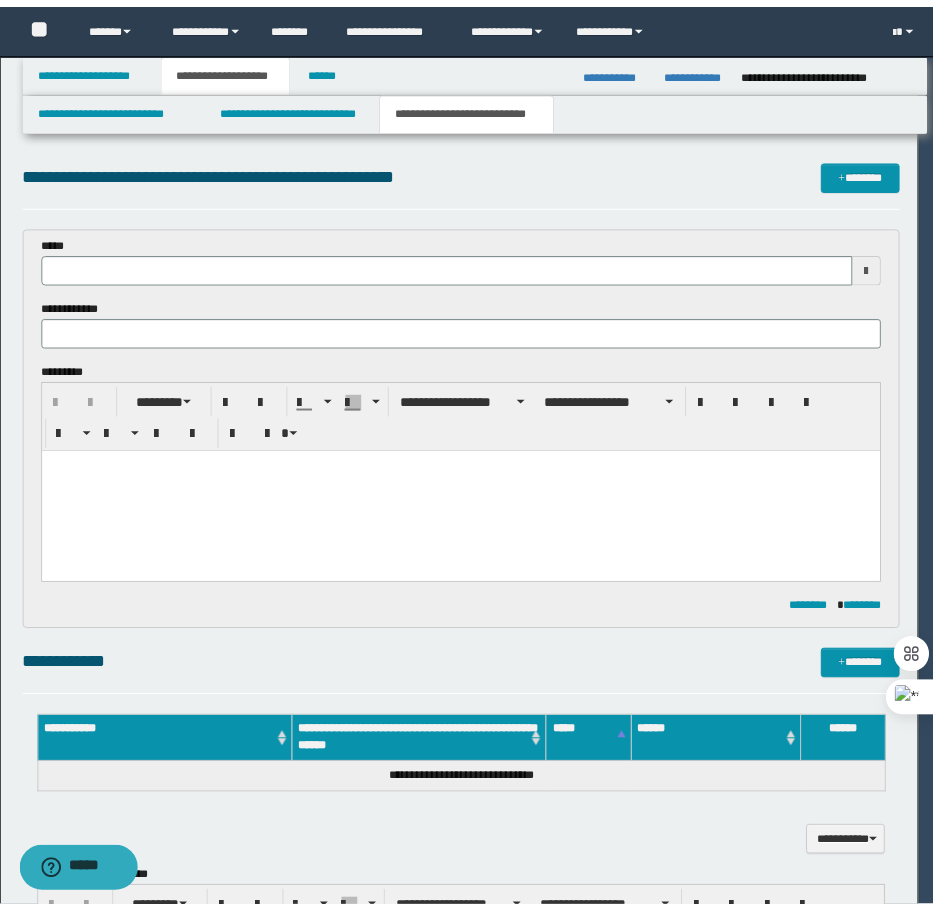 scroll, scrollTop: 0, scrollLeft: 0, axis: both 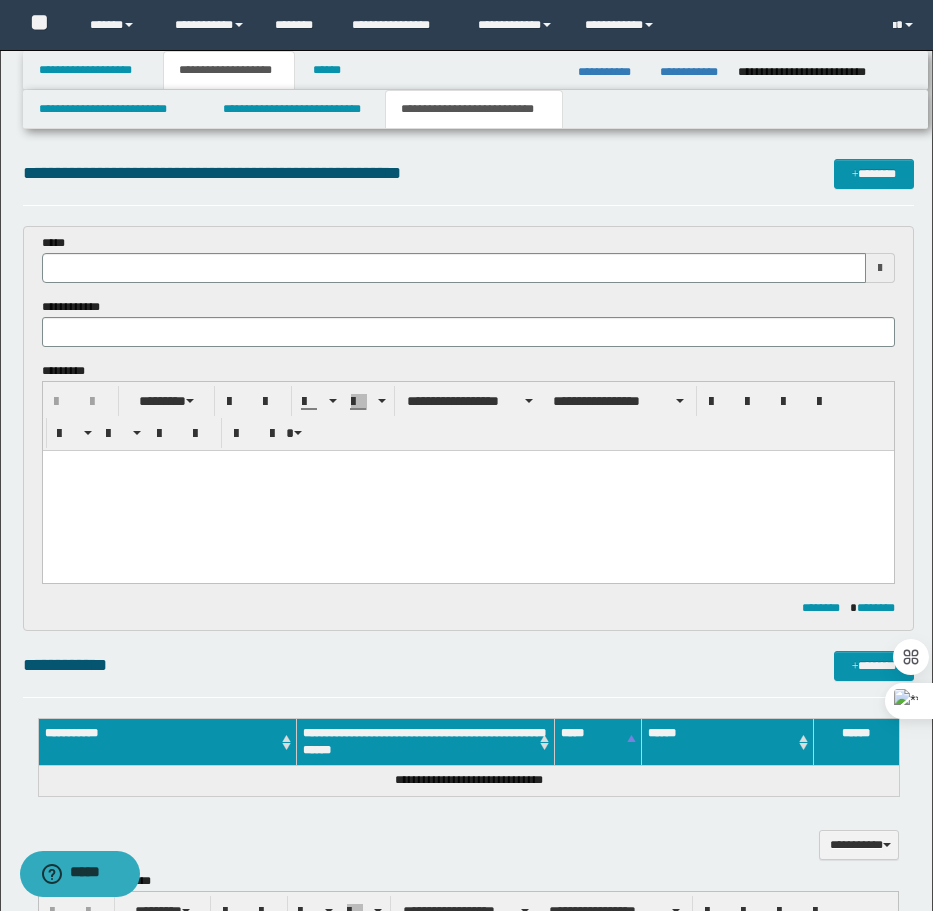 type 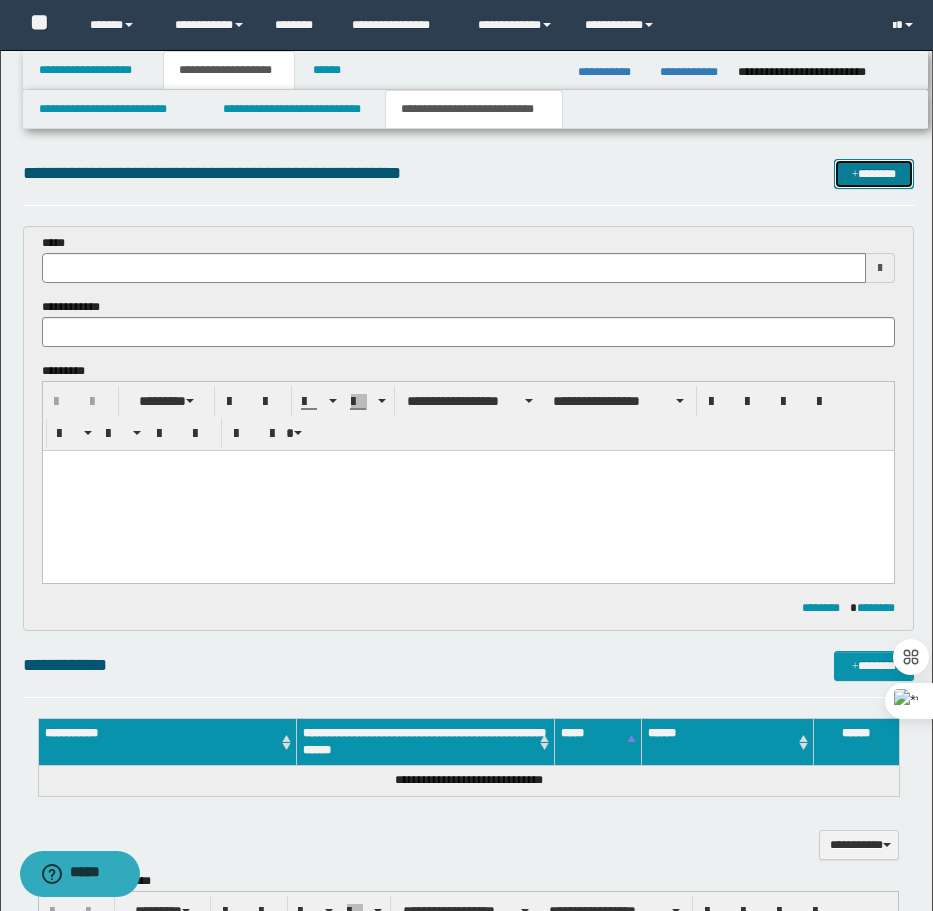click on "*******" at bounding box center [874, 174] 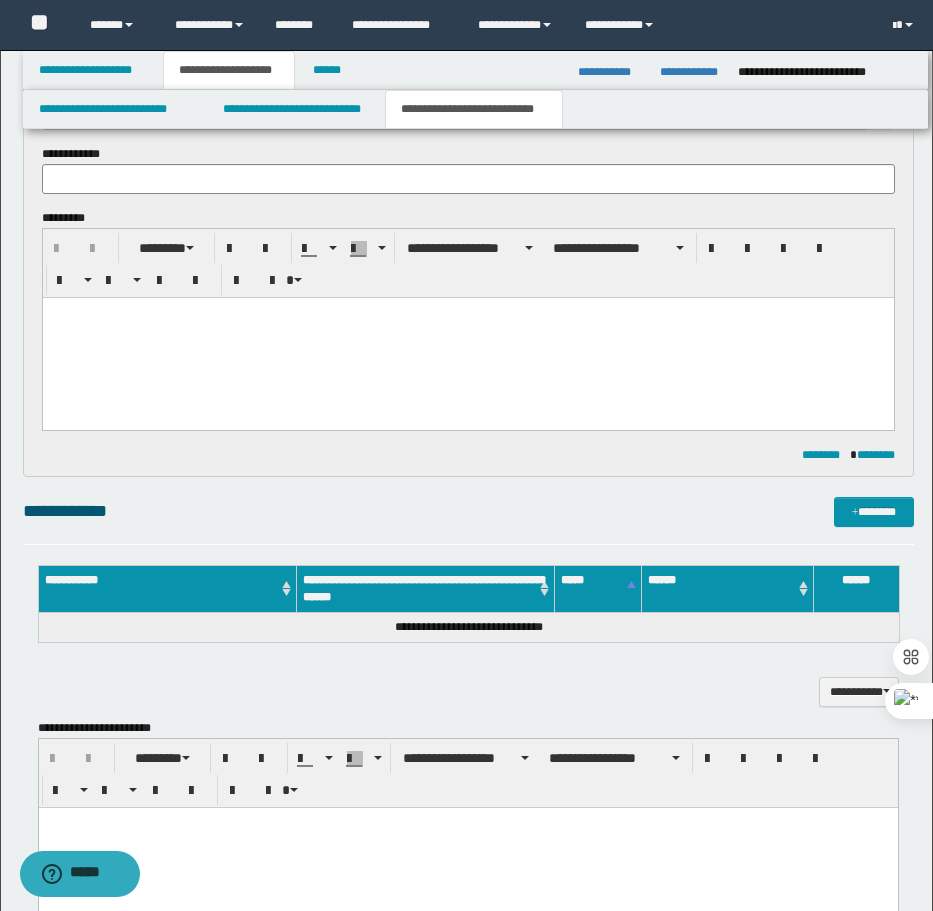 scroll, scrollTop: 0, scrollLeft: 0, axis: both 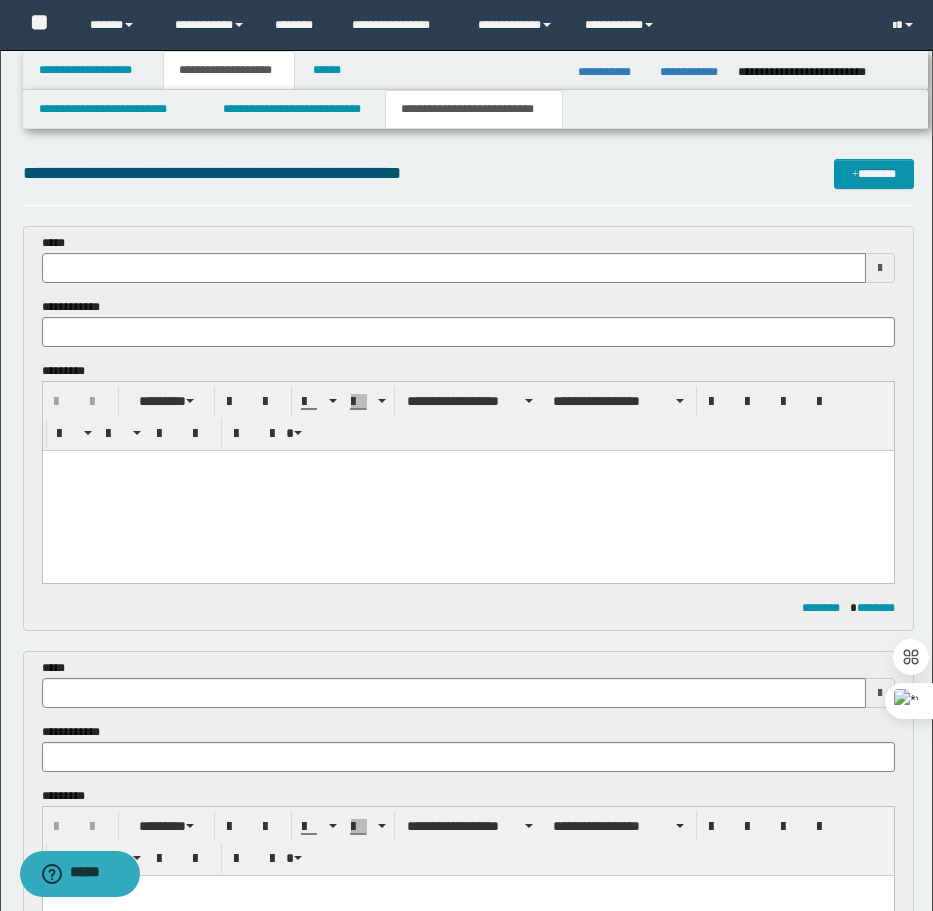 click at bounding box center (467, 491) 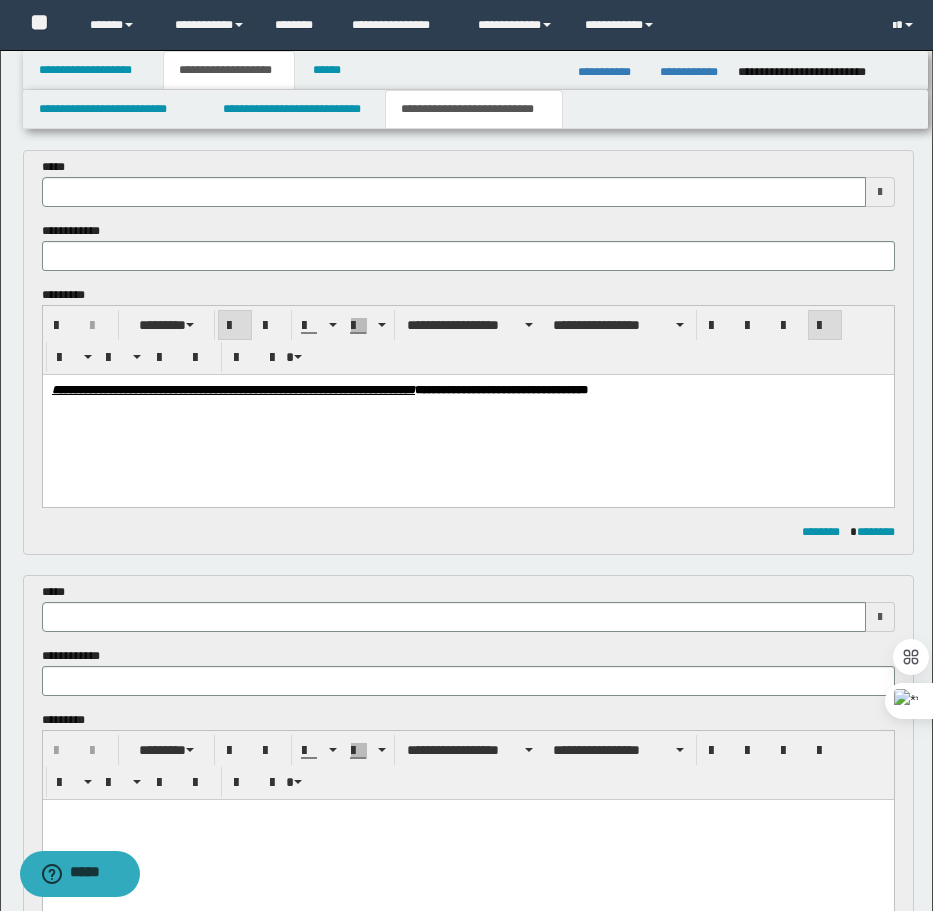 scroll, scrollTop: 200, scrollLeft: 0, axis: vertical 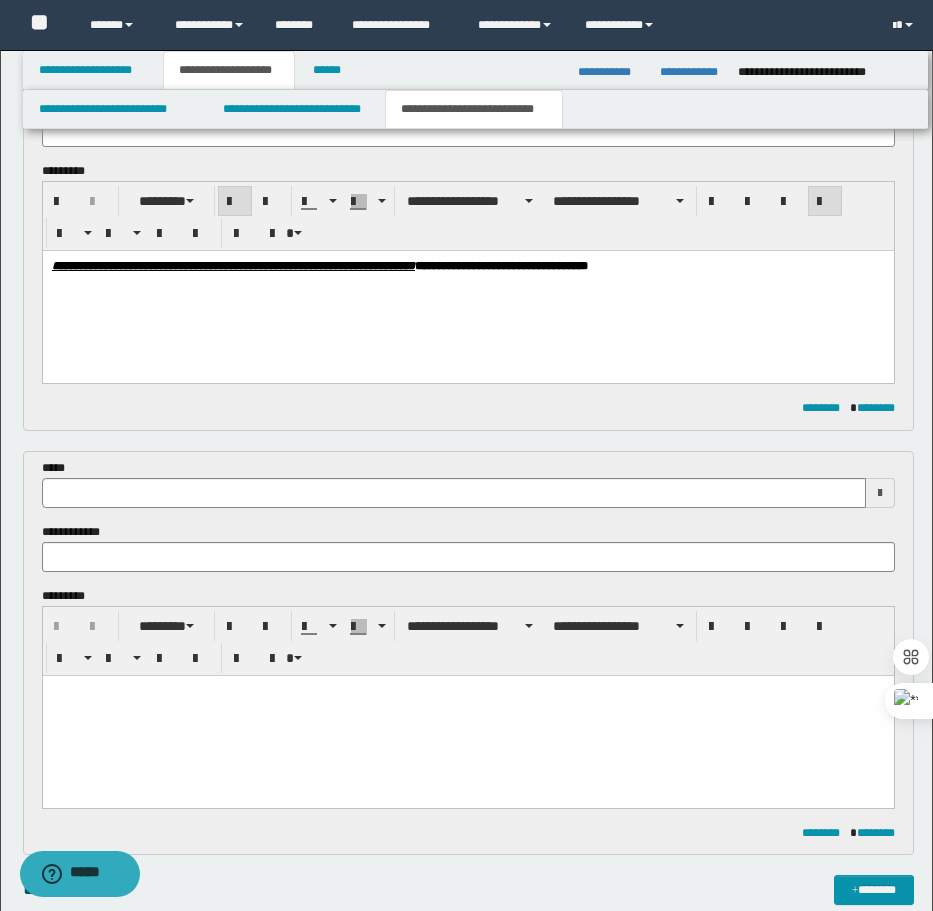 click at bounding box center (467, 715) 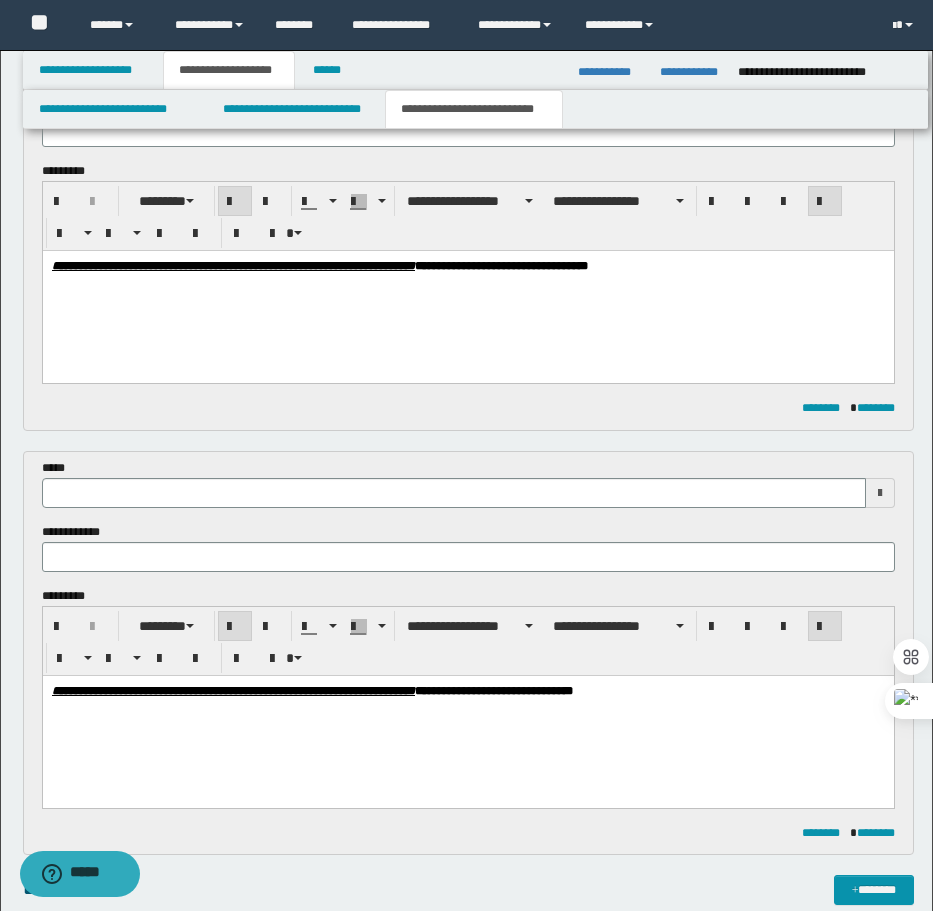 type 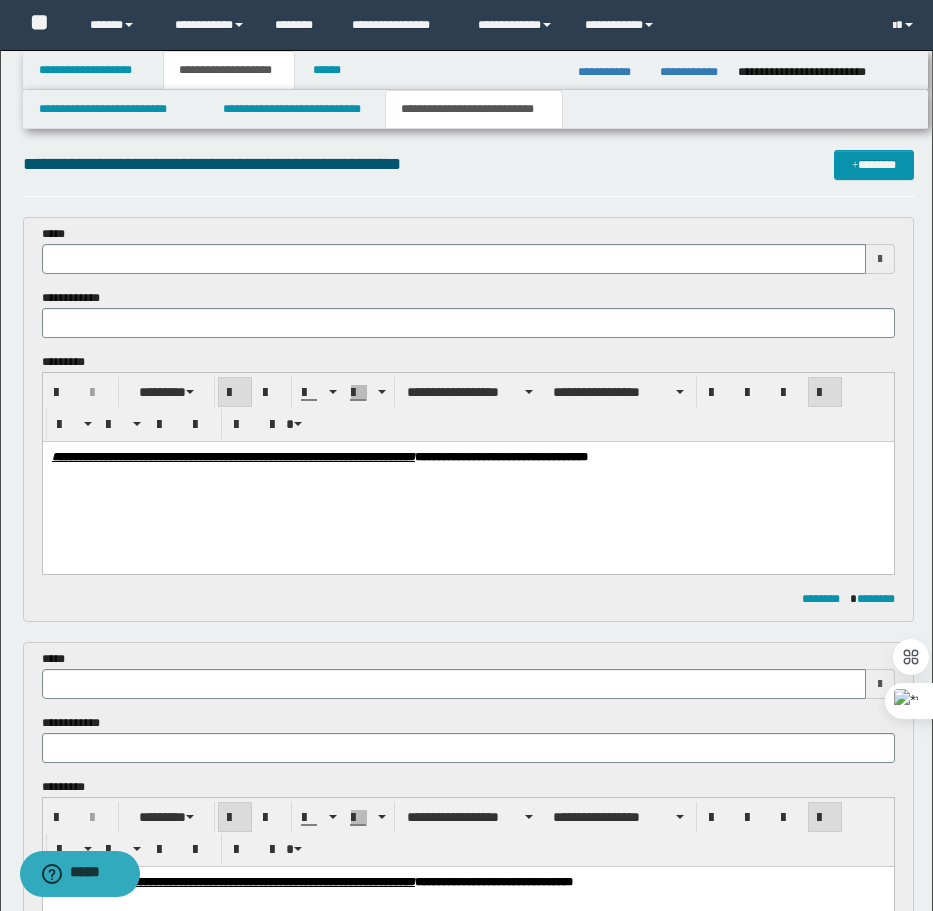 scroll, scrollTop: 0, scrollLeft: 0, axis: both 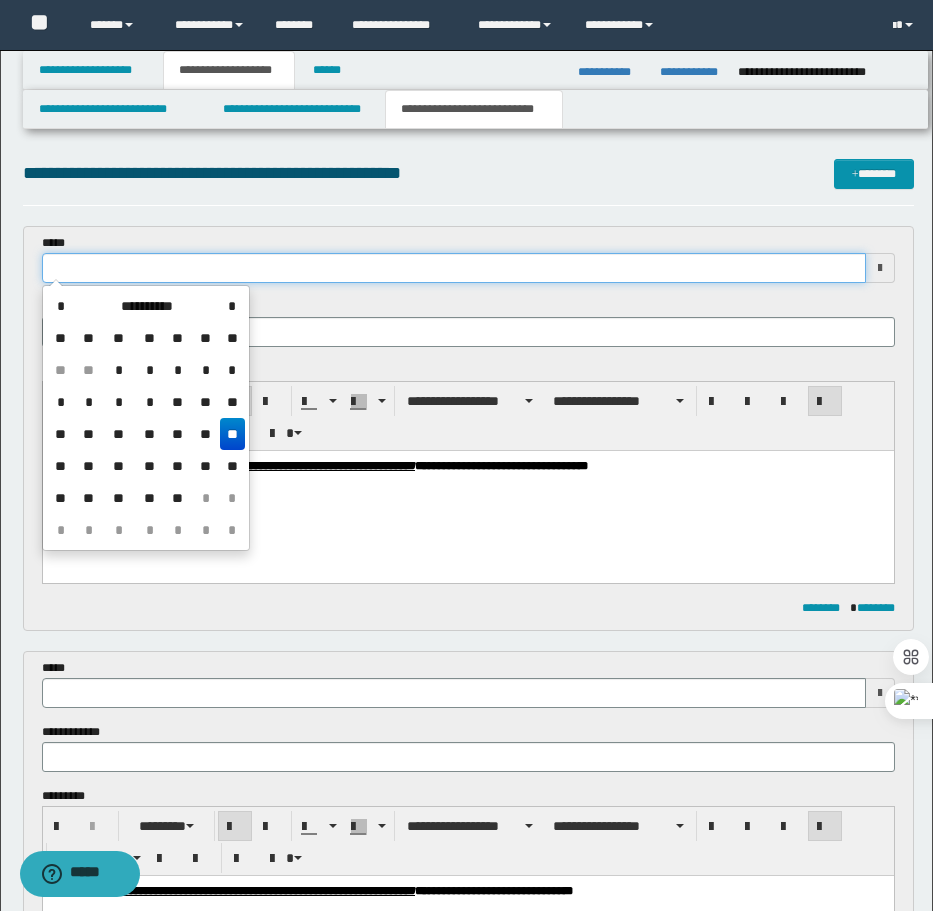 click at bounding box center (454, 268) 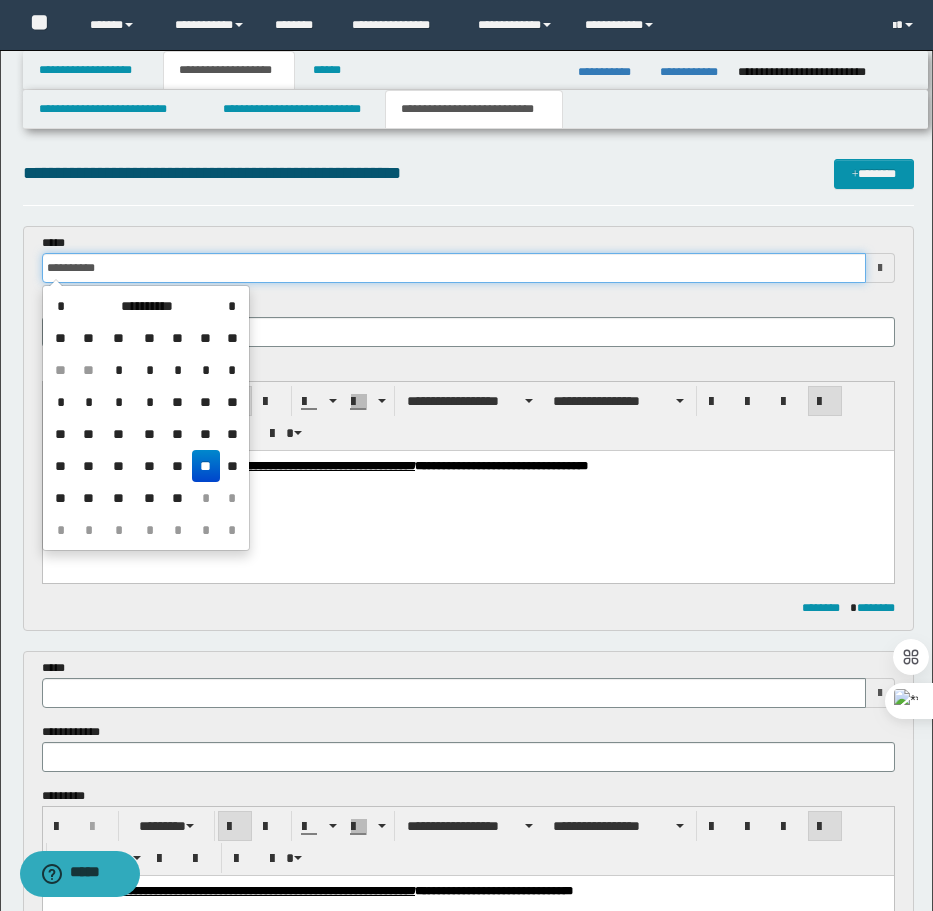 type 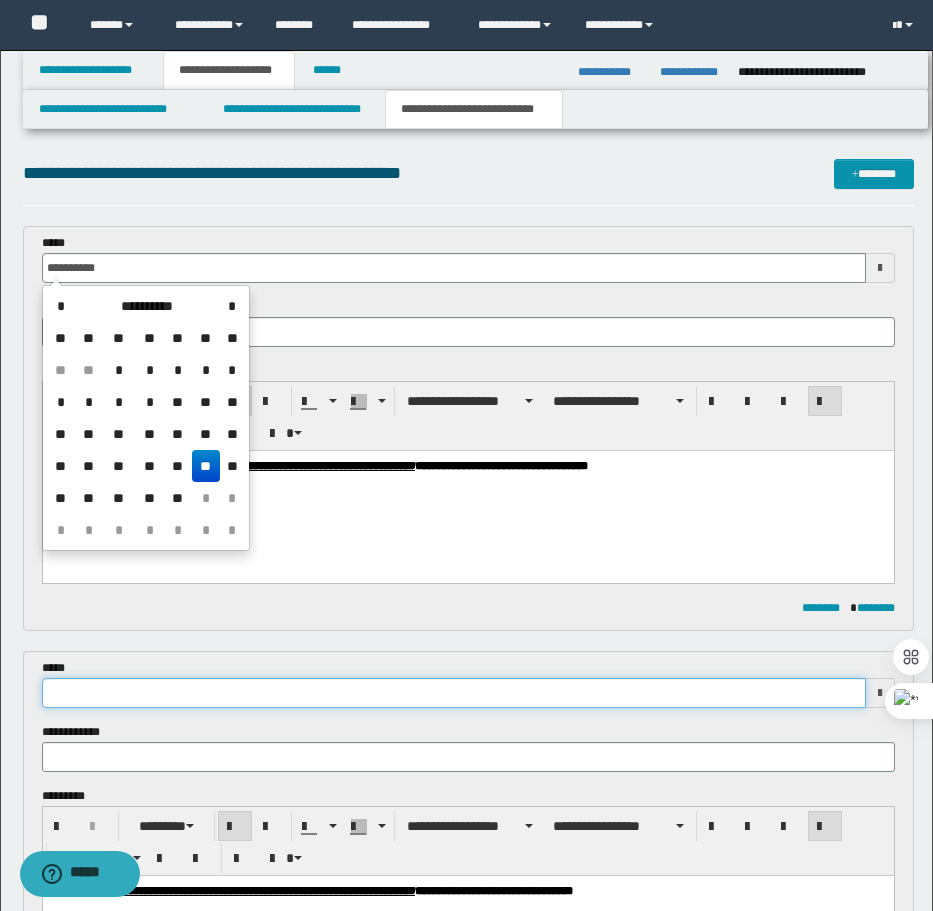 type on "**********" 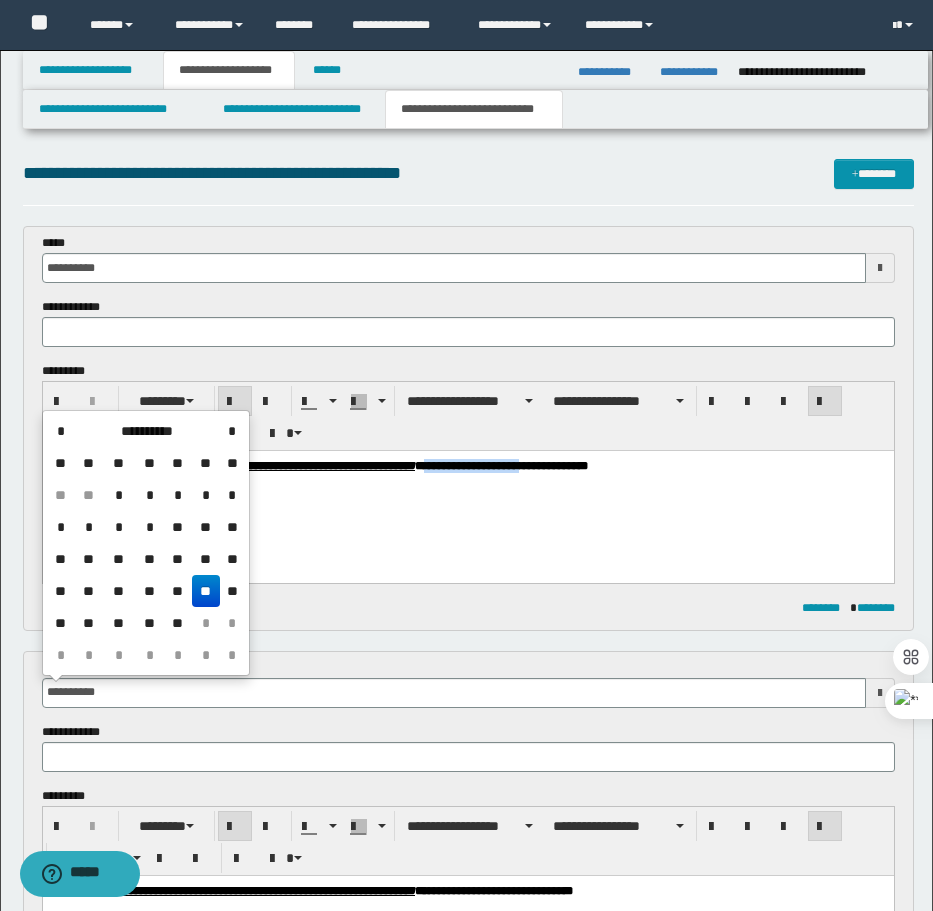 drag, startPoint x: 566, startPoint y: 468, endPoint x: 670, endPoint y: 482, distance: 104.93808 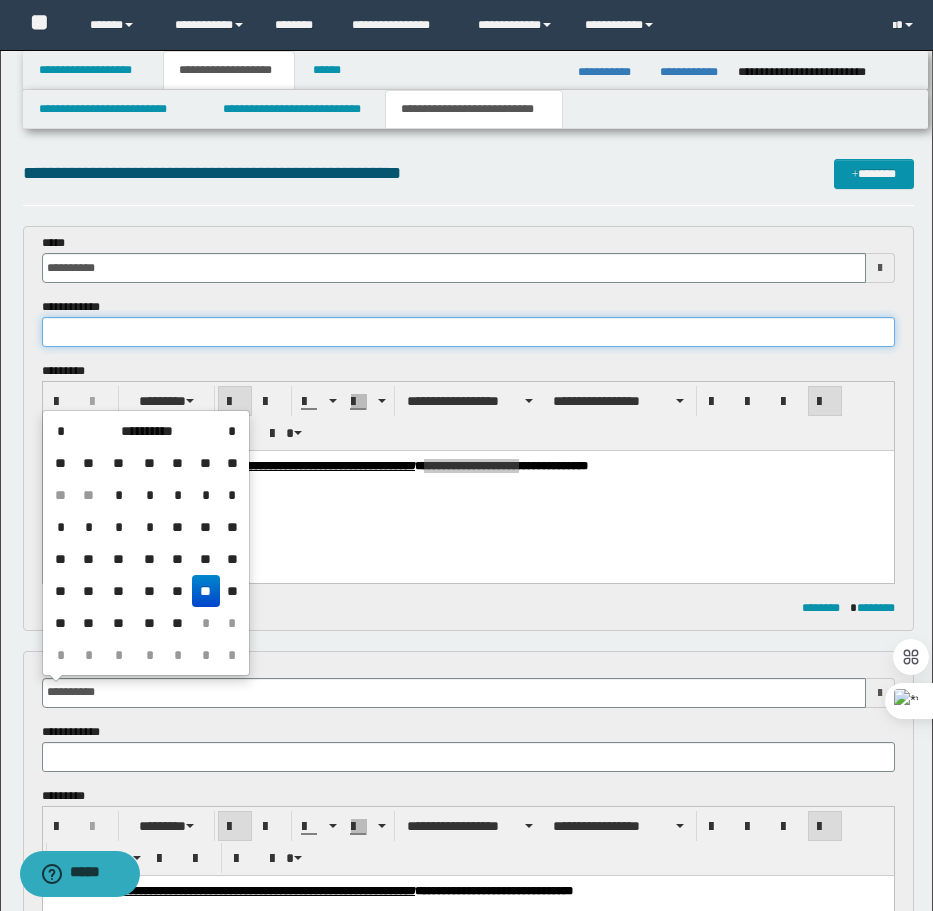 type on "**********" 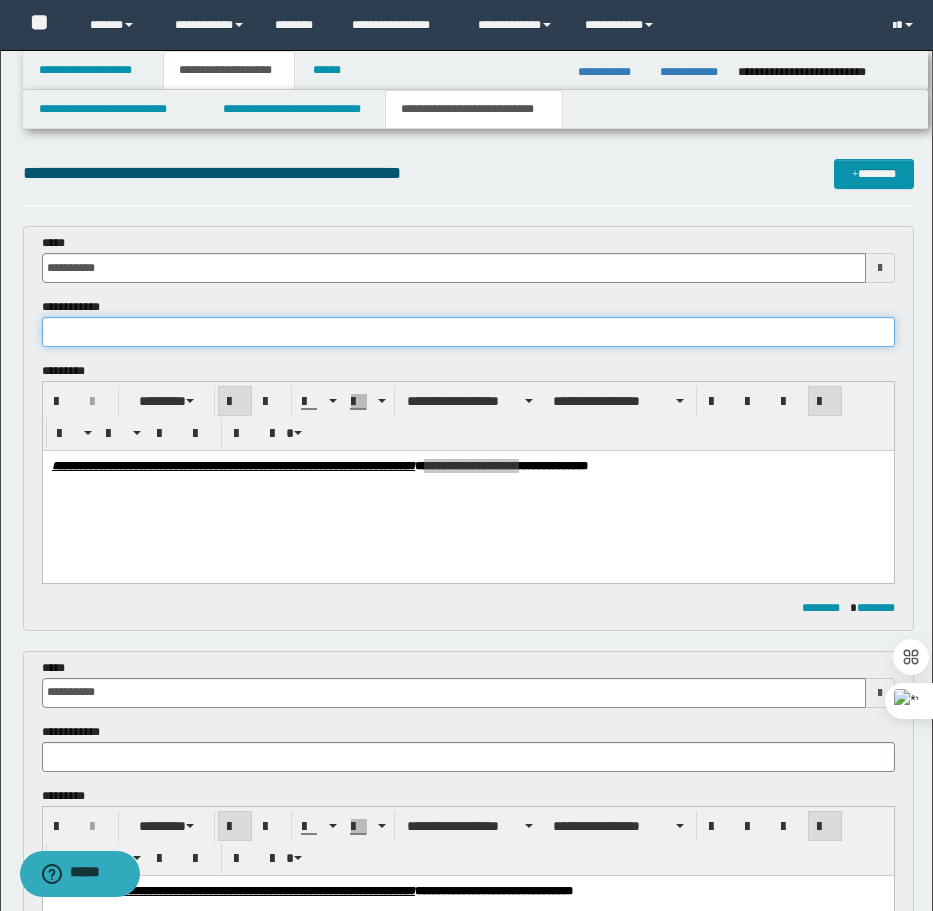 click at bounding box center (468, 332) 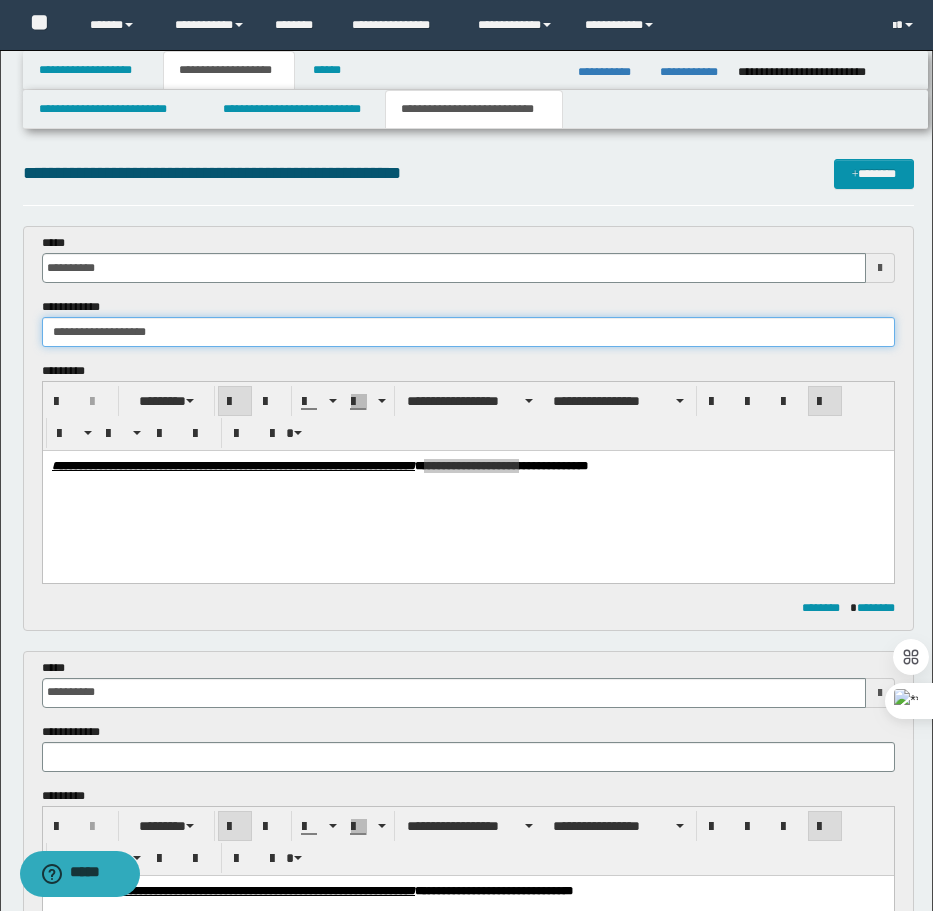 type on "**********" 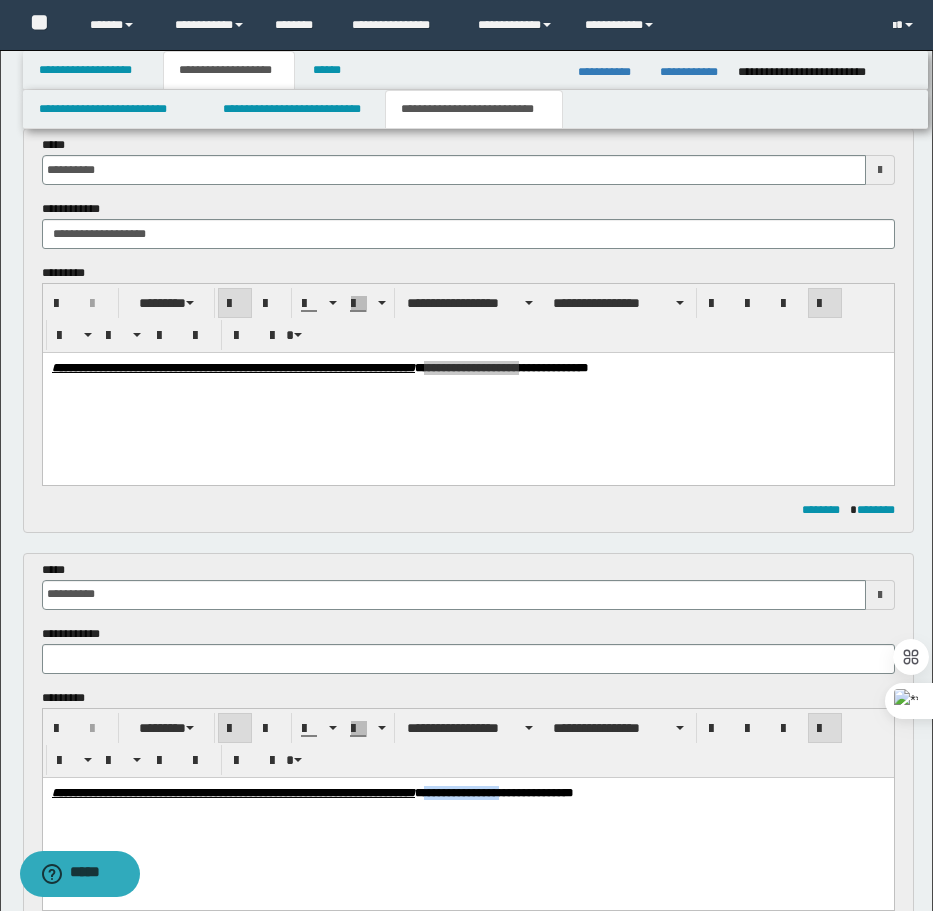 scroll, scrollTop: 108, scrollLeft: 0, axis: vertical 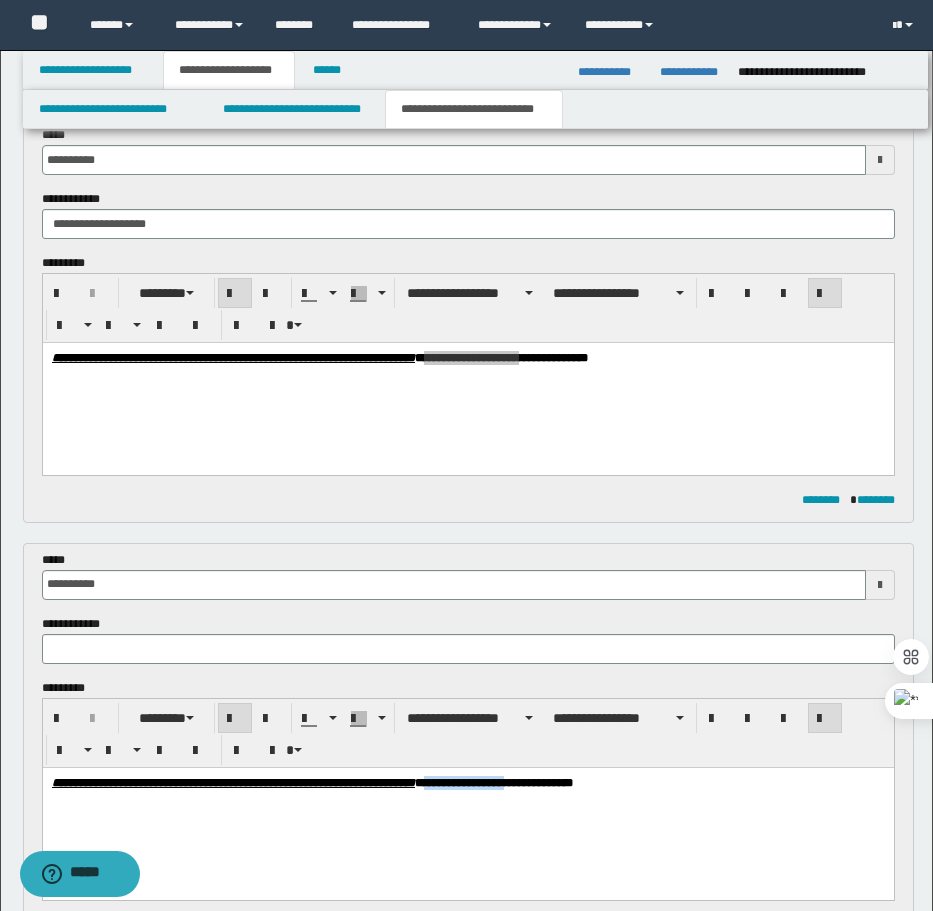 drag, startPoint x: 566, startPoint y: 784, endPoint x: 656, endPoint y: 883, distance: 133.79462 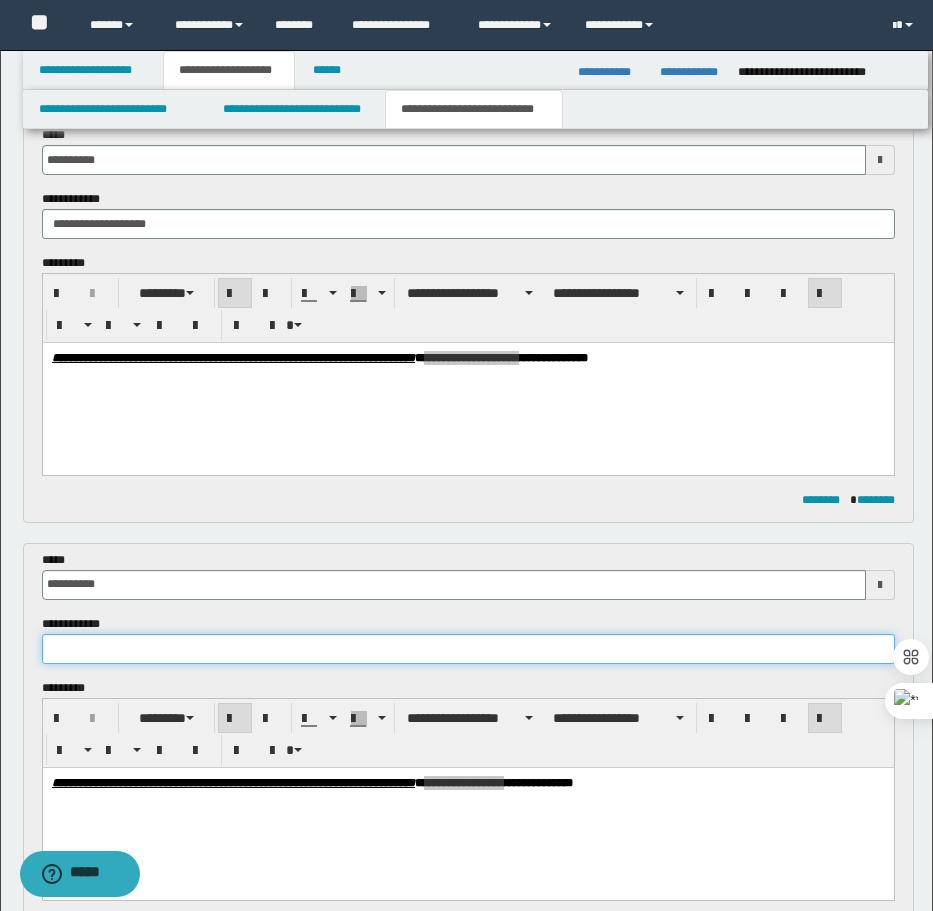click at bounding box center (468, 649) 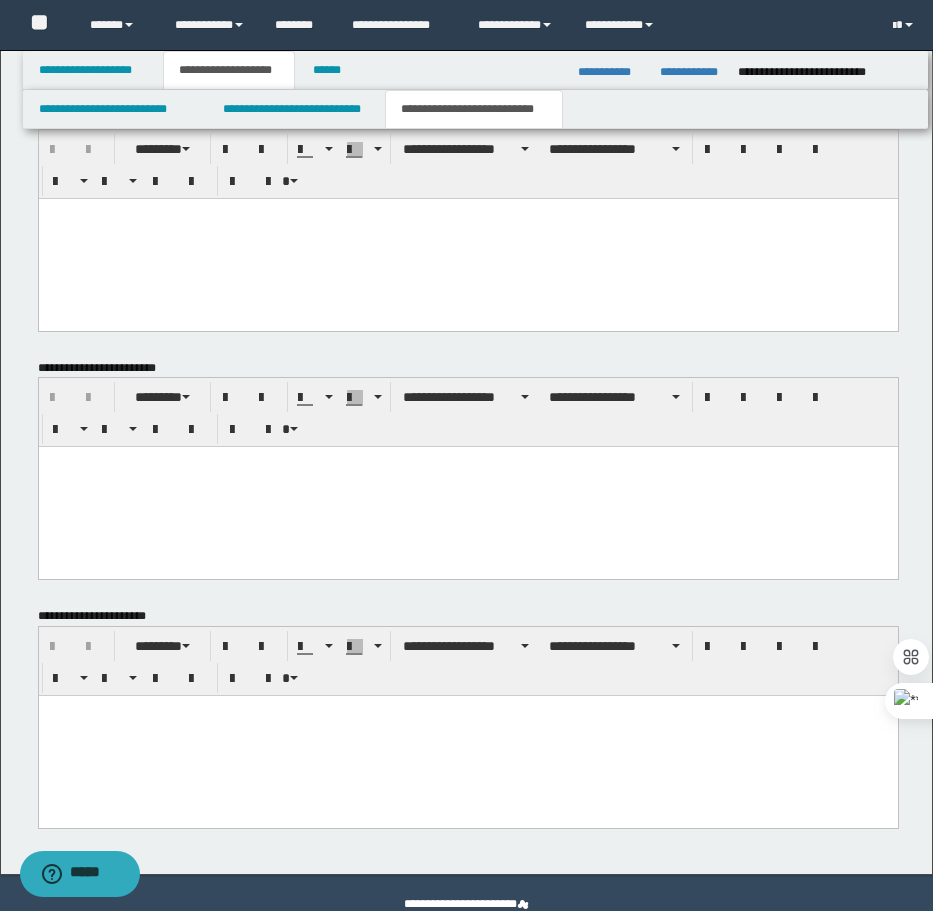 scroll, scrollTop: 1229, scrollLeft: 0, axis: vertical 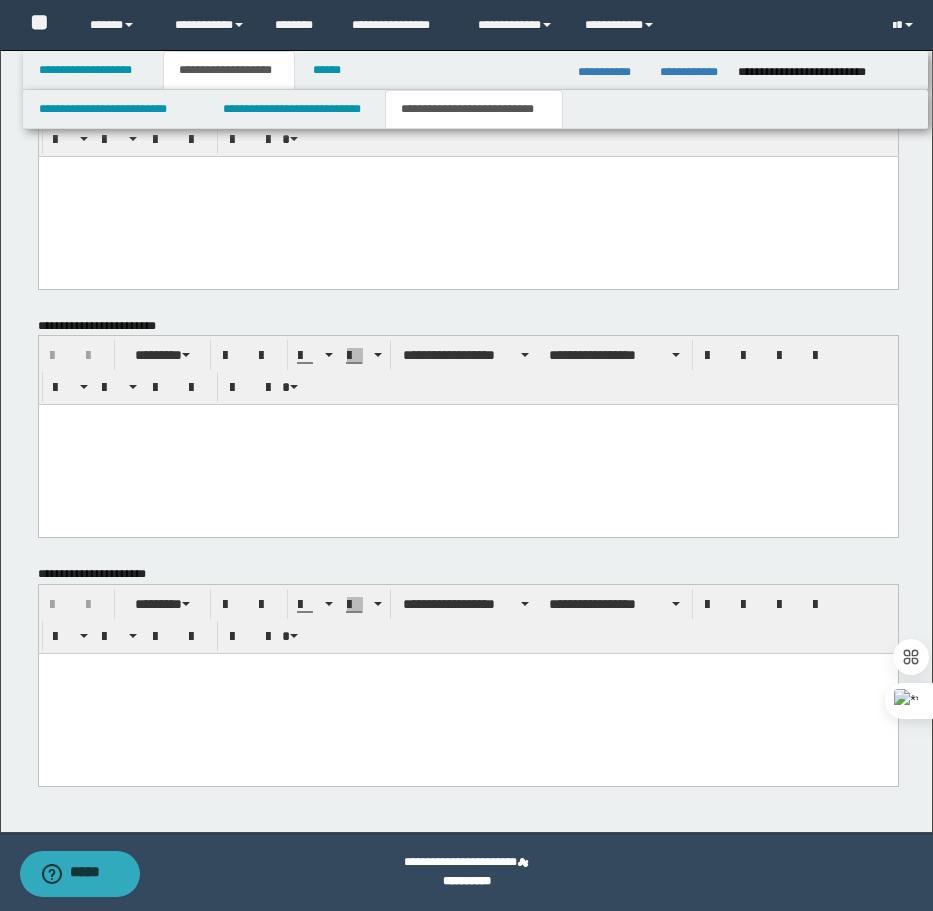 type on "**********" 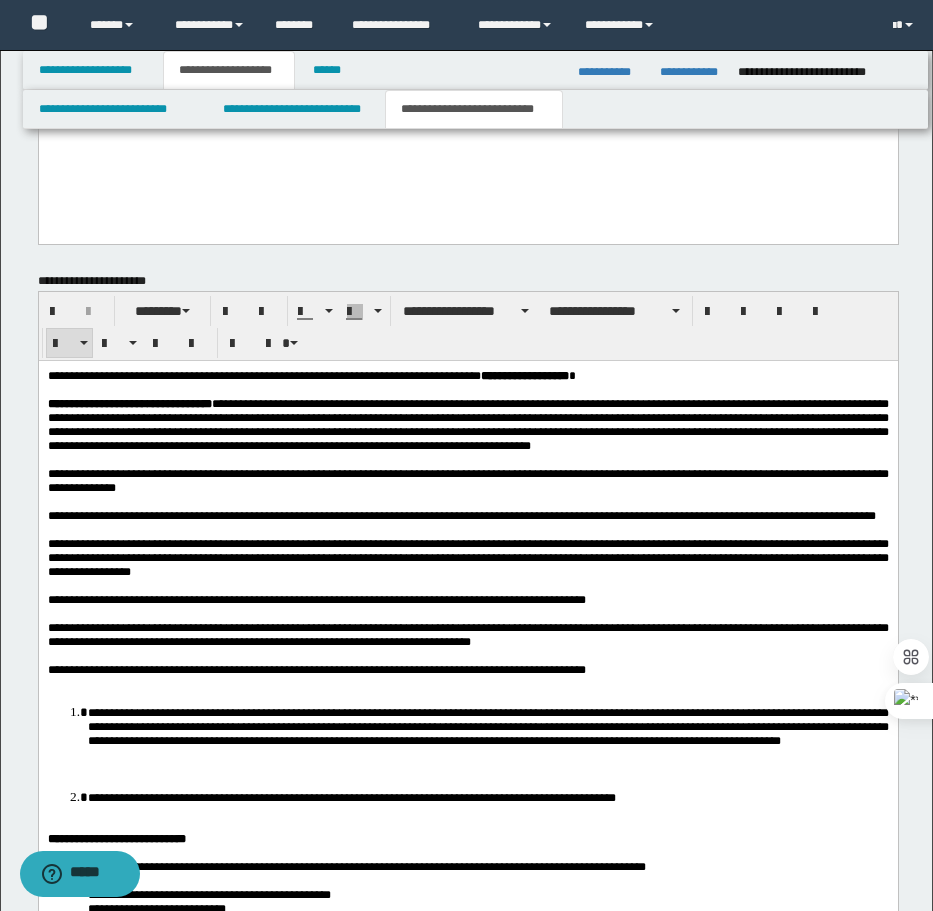scroll, scrollTop: 1729, scrollLeft: 0, axis: vertical 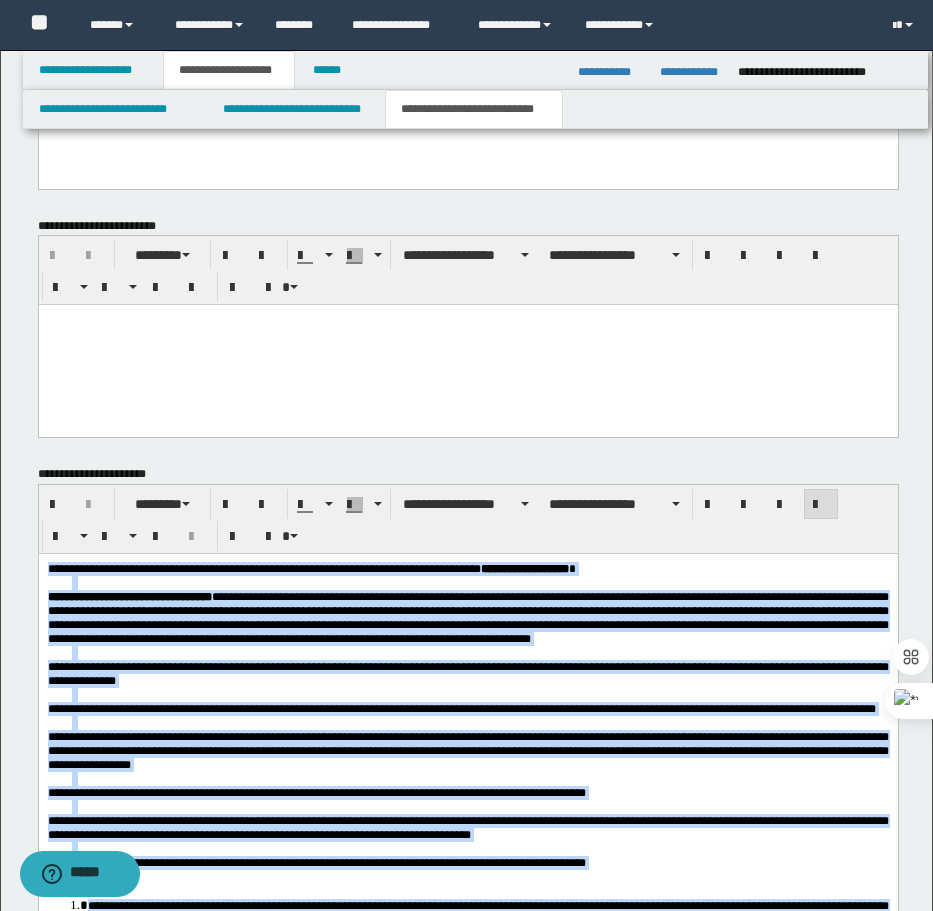 drag, startPoint x: 165, startPoint y: 1141, endPoint x: 44, endPoint y: 571, distance: 582.7015 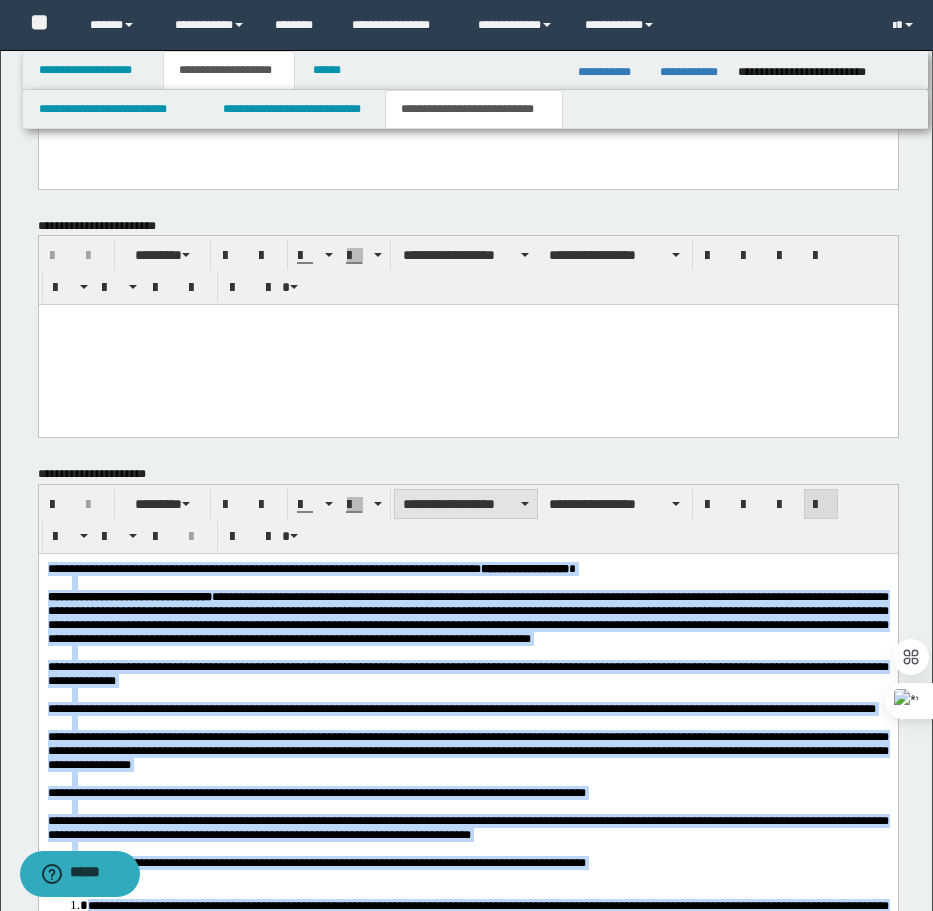 click on "**********" at bounding box center [466, 504] 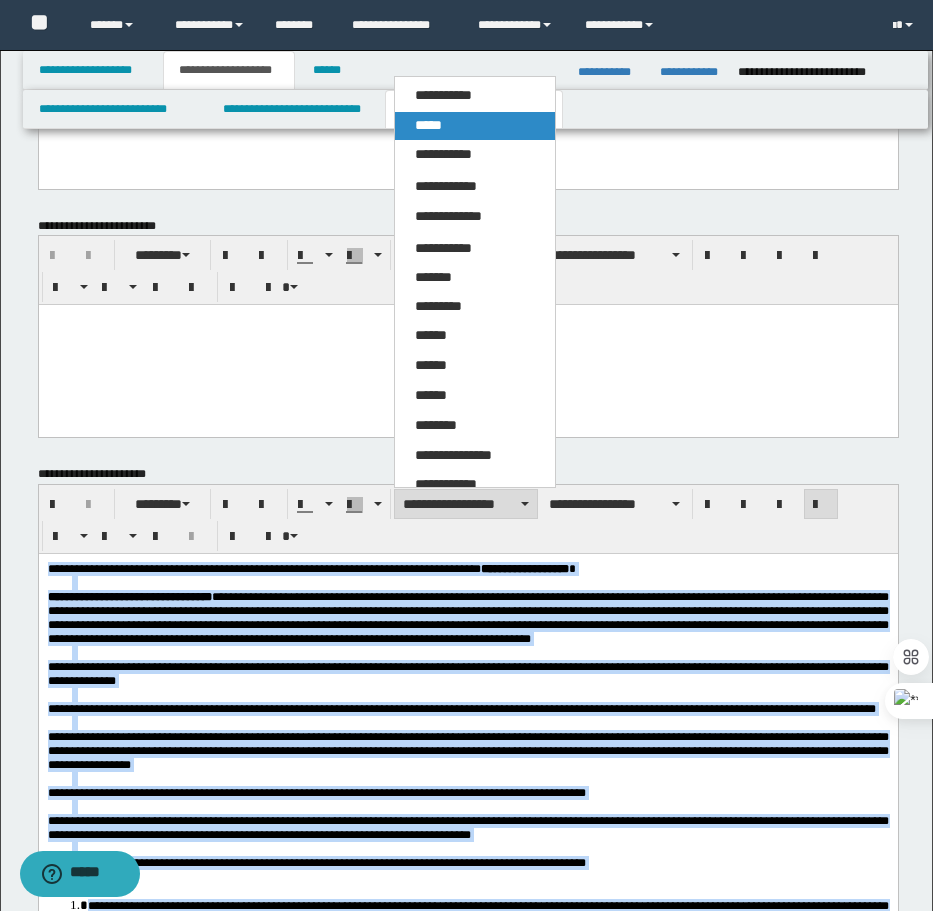 click on "*****" at bounding box center (428, 125) 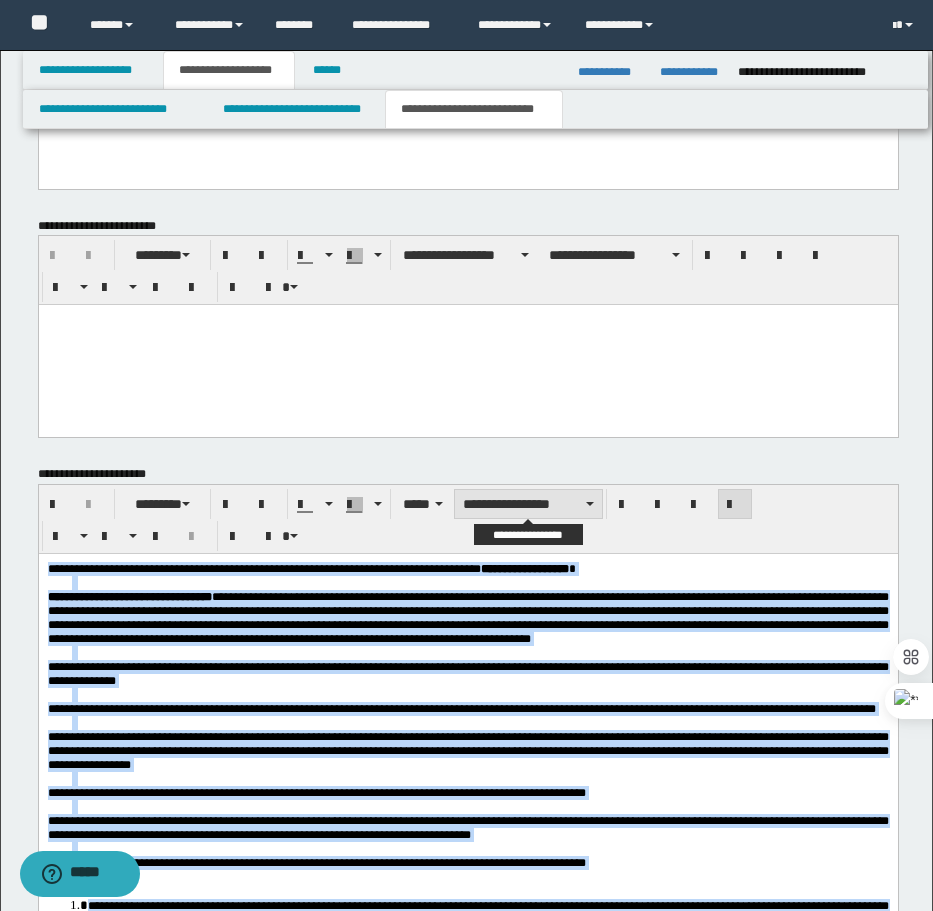 click on "**********" at bounding box center (528, 504) 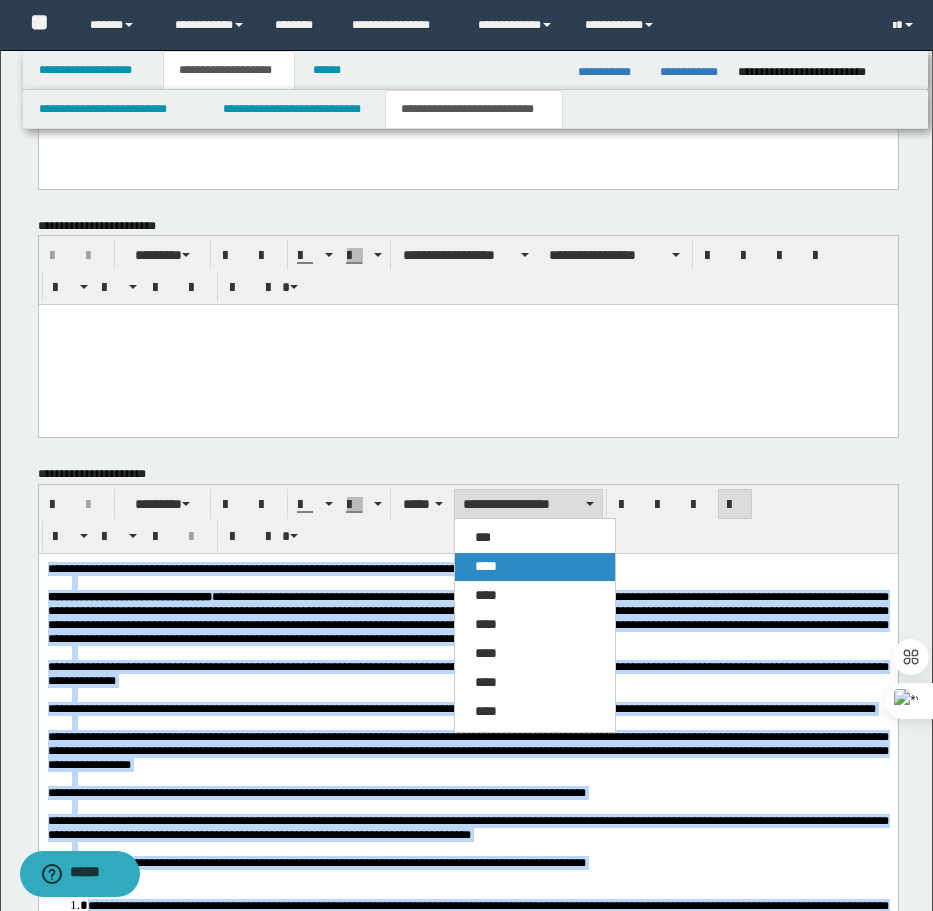 drag, startPoint x: 505, startPoint y: 561, endPoint x: 481, endPoint y: 2, distance: 559.51495 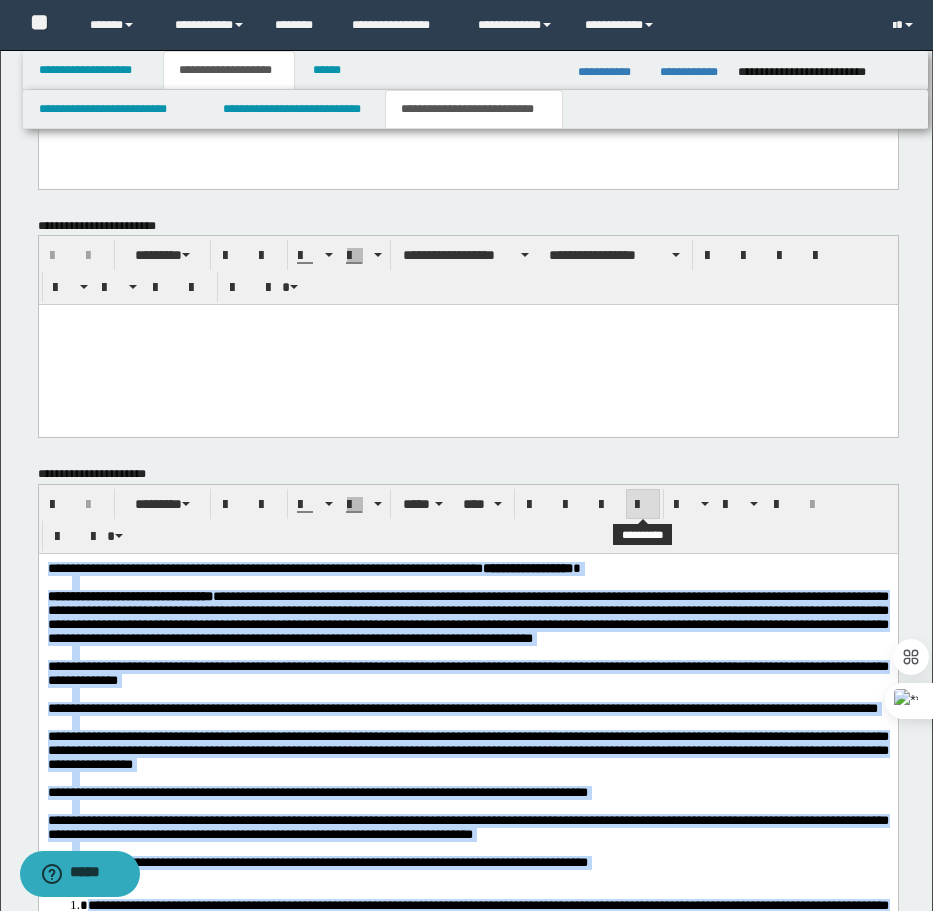 click at bounding box center (643, 505) 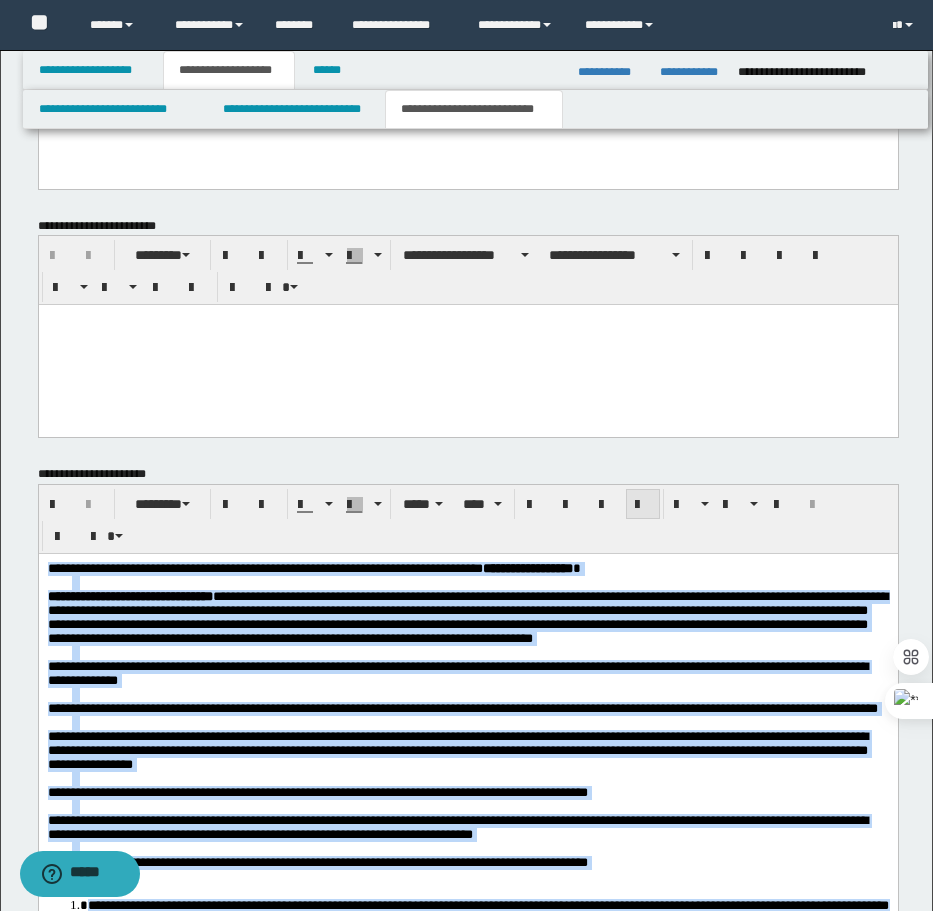 click at bounding box center (643, 505) 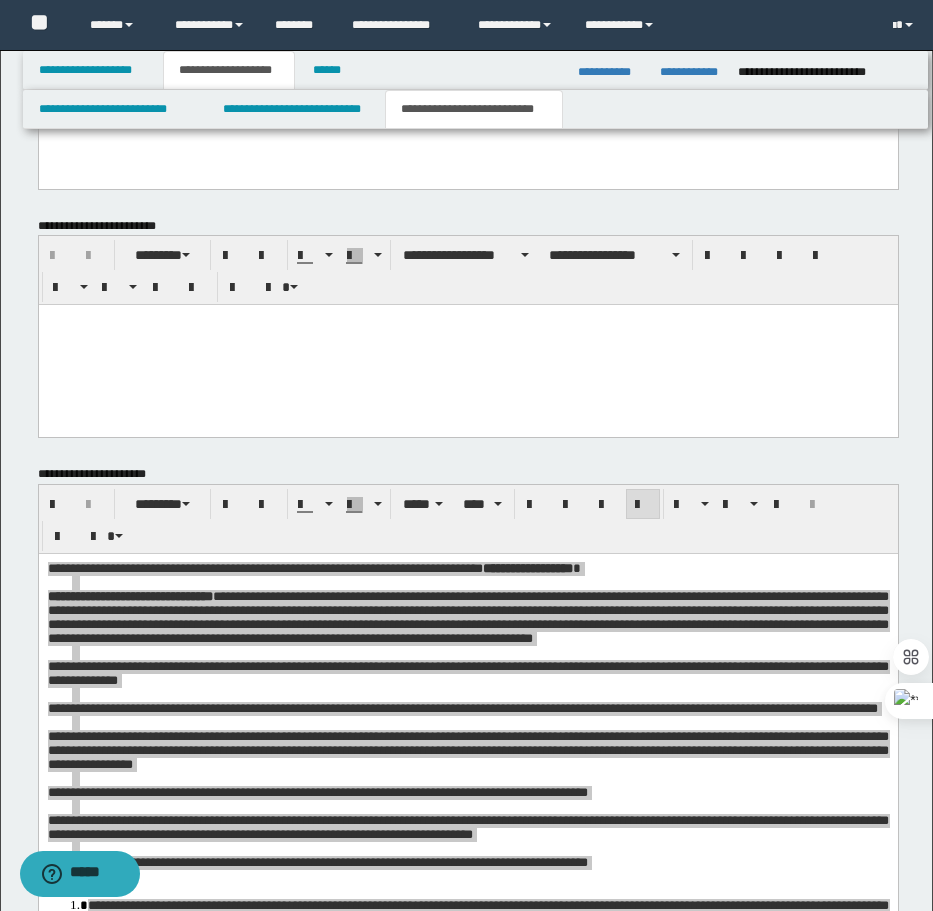 click at bounding box center [467, 345] 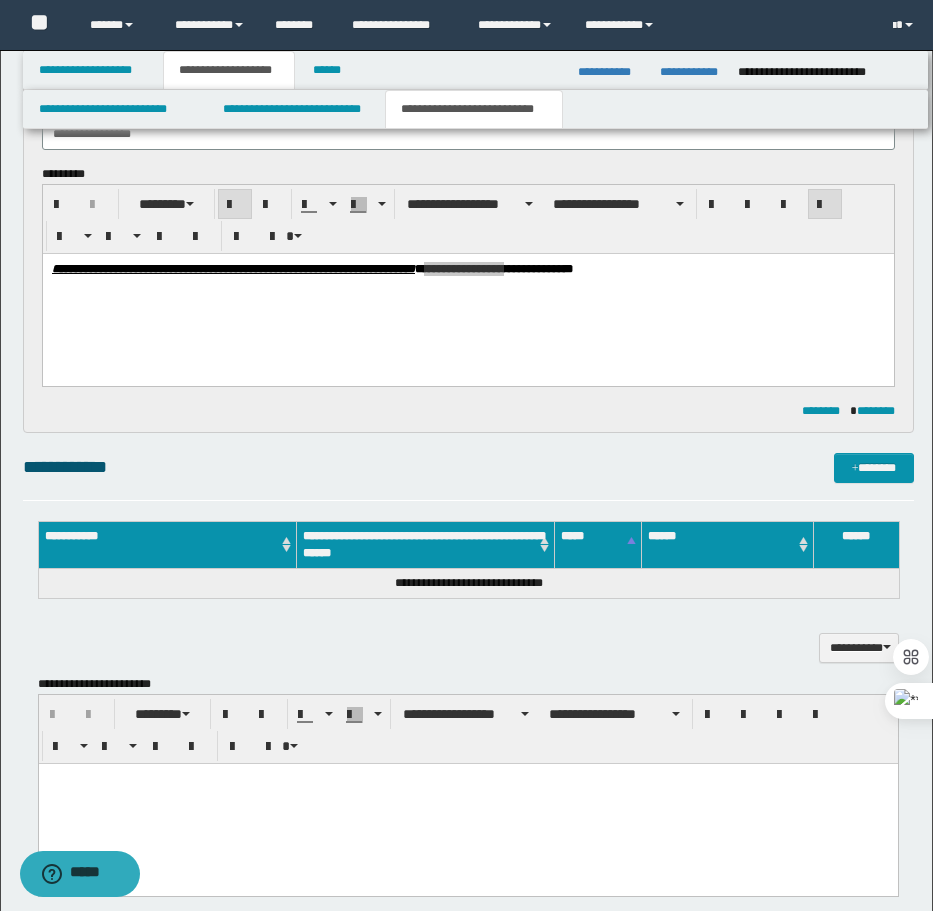 scroll, scrollTop: 729, scrollLeft: 0, axis: vertical 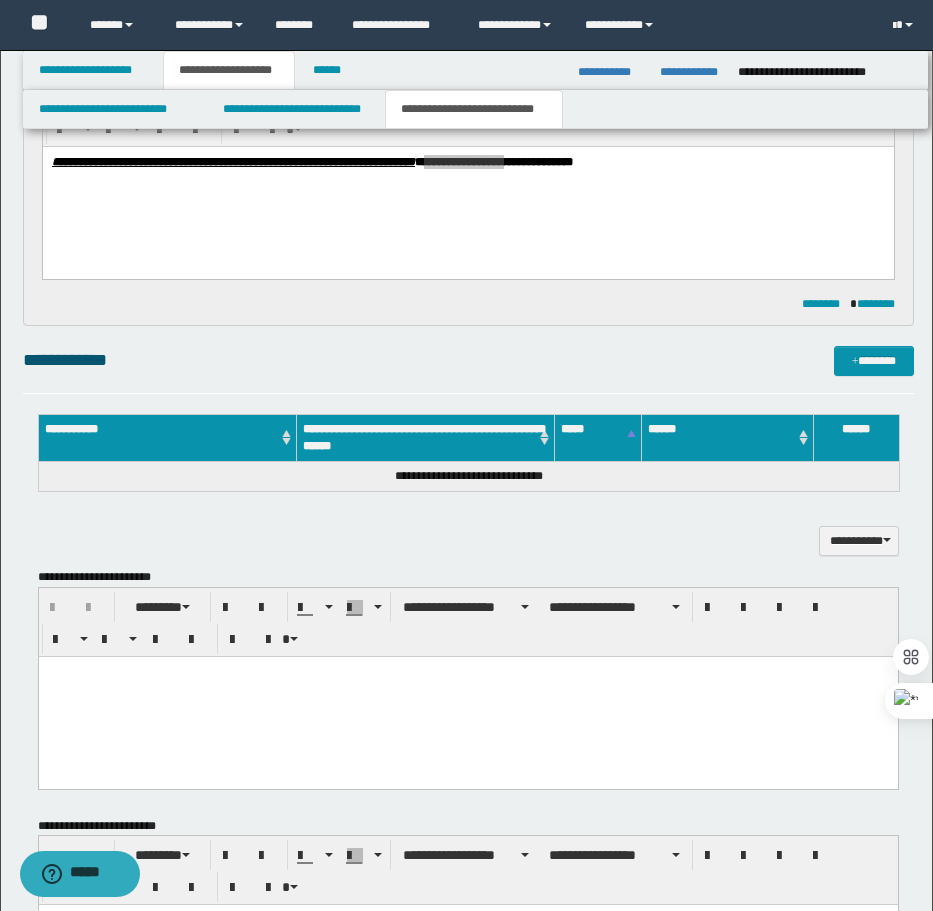 click on "**********" at bounding box center (466, 687) 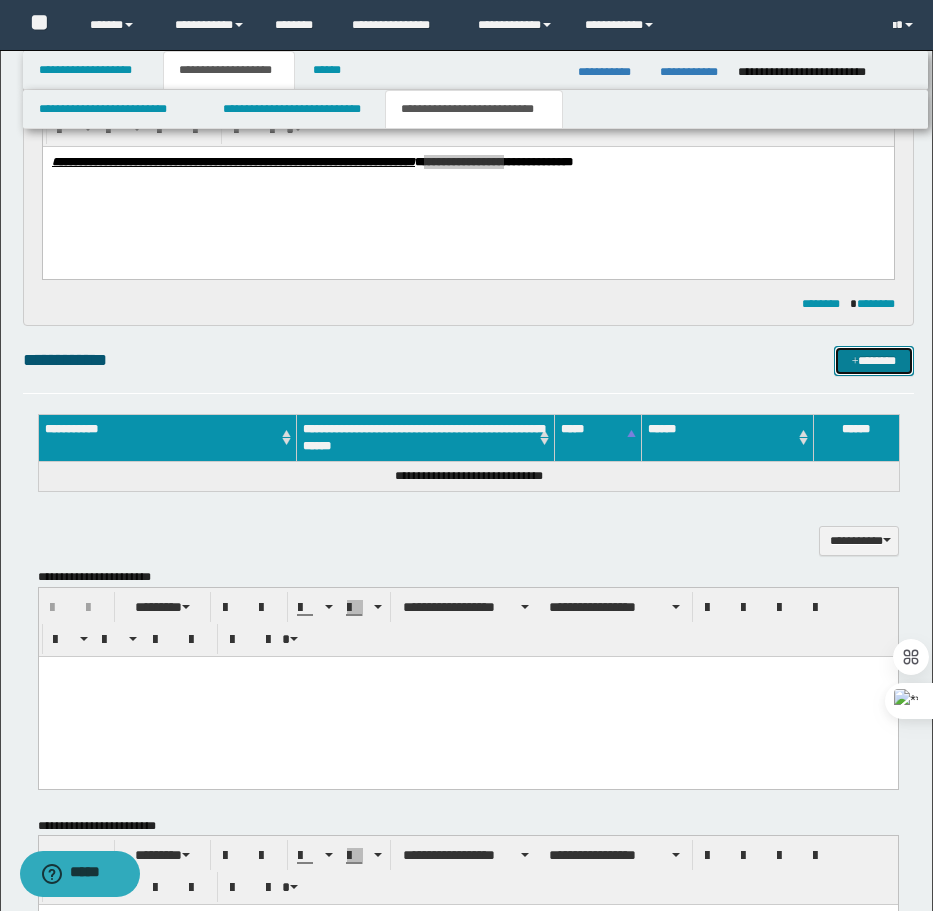 click on "*******" at bounding box center (874, 361) 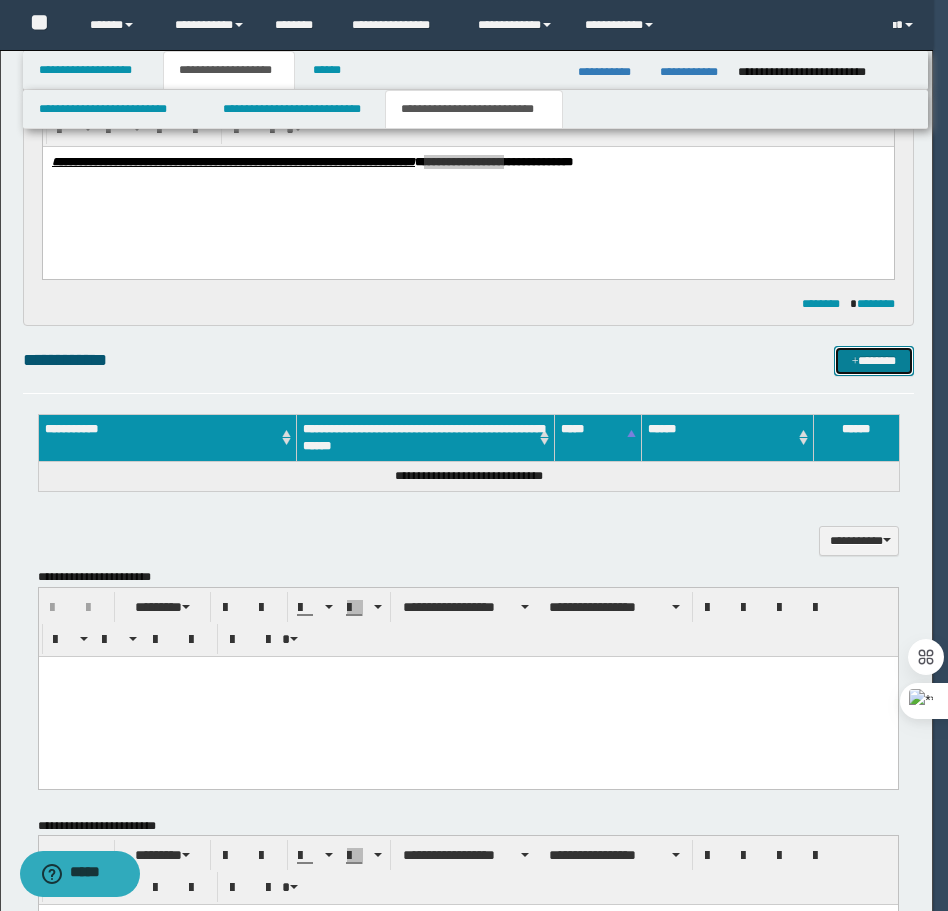 type 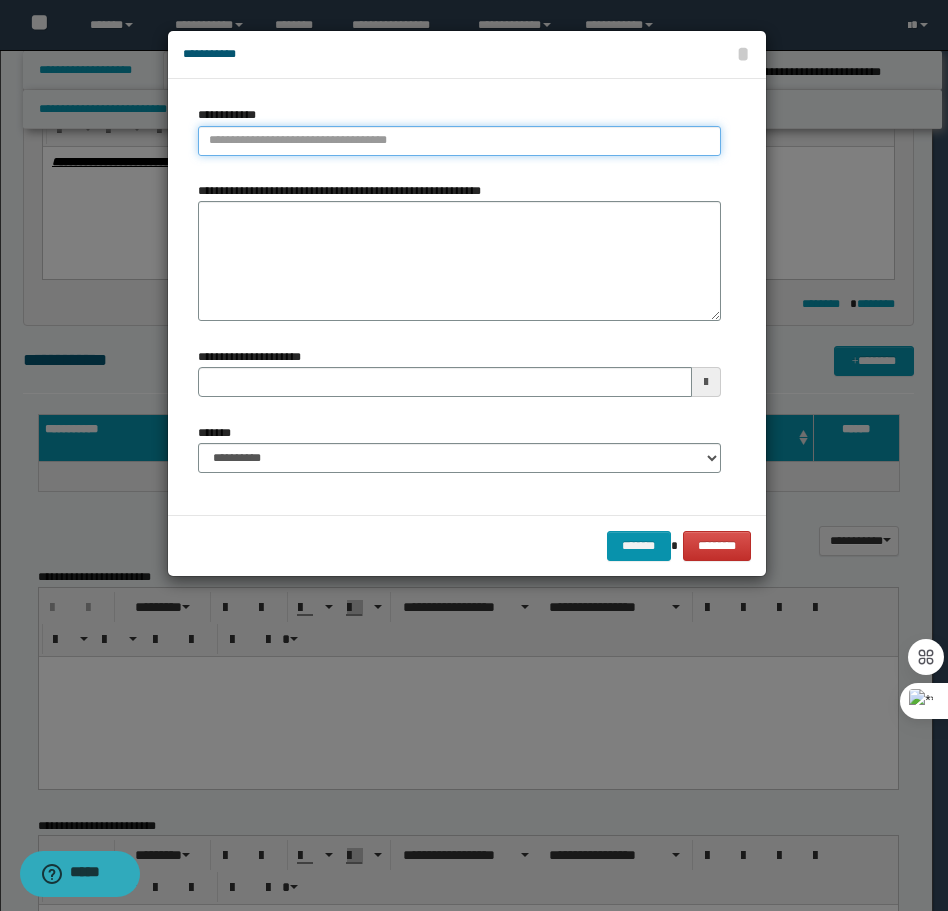 click on "**********" at bounding box center (459, 141) 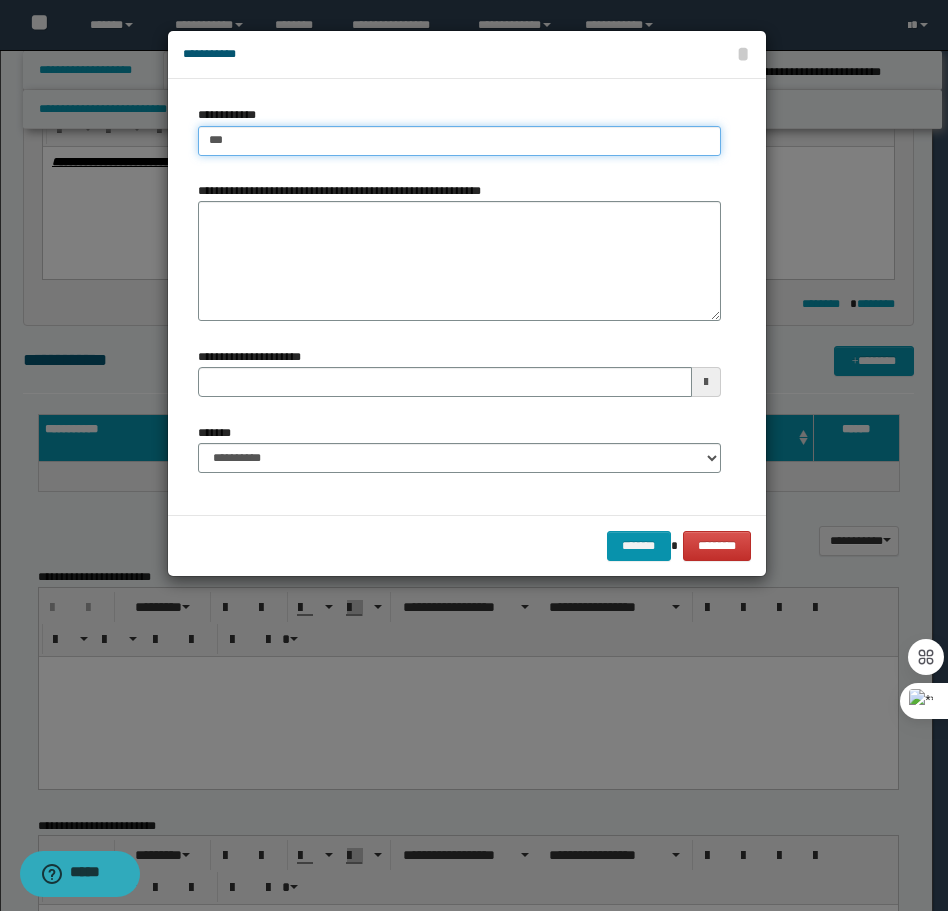 type on "****" 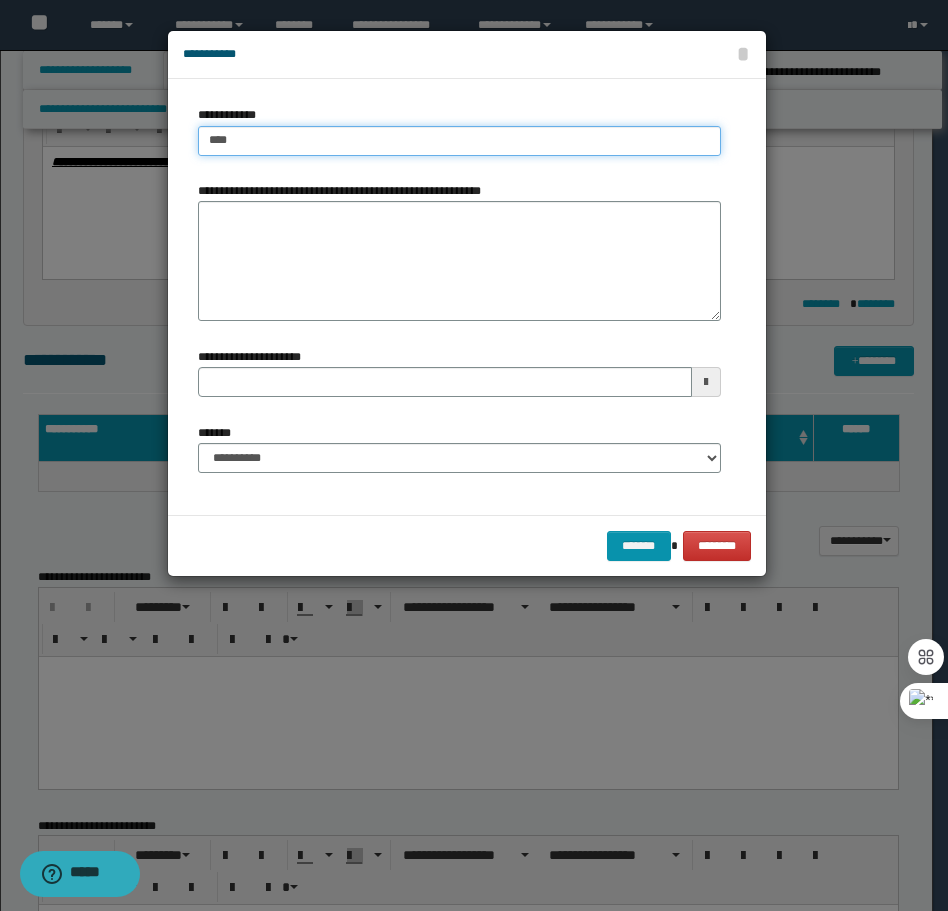 type on "****" 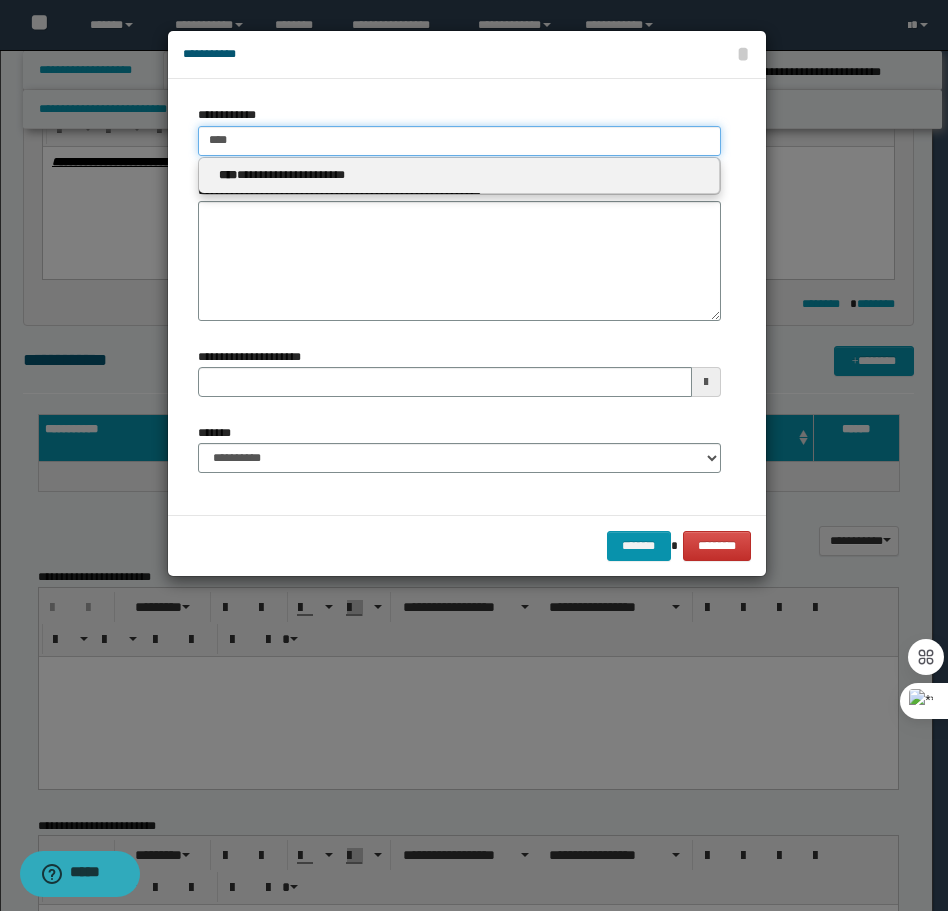 type 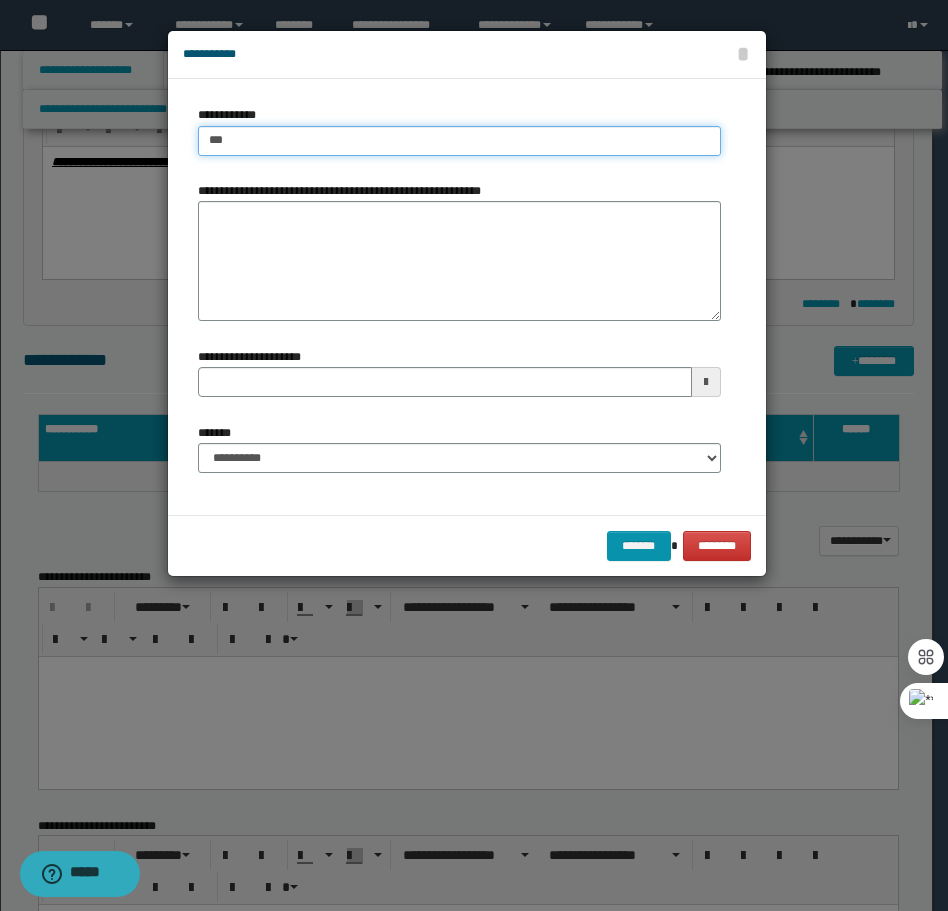 type on "***" 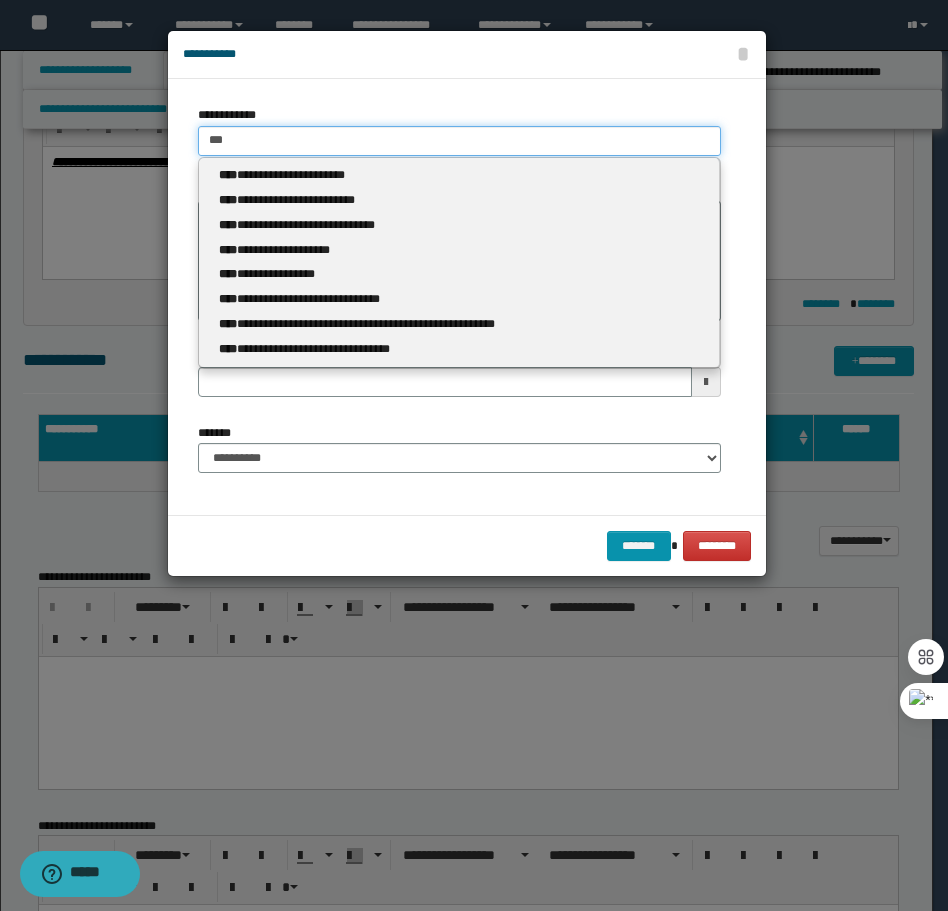 type 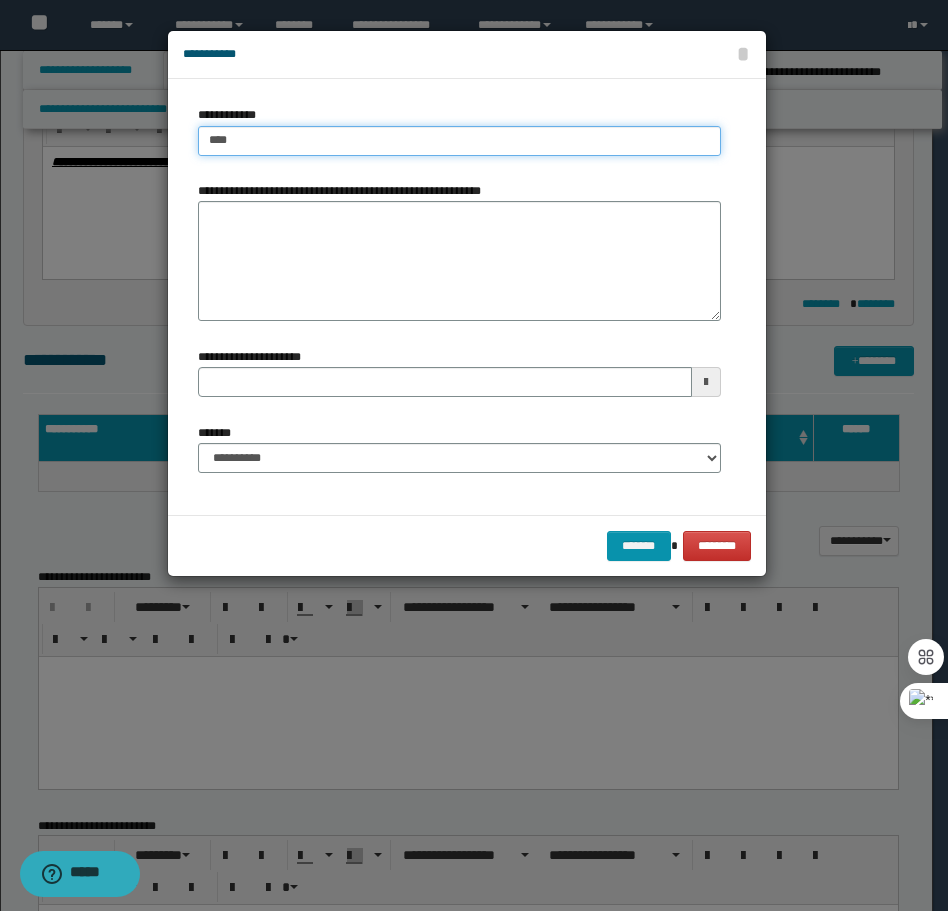 type on "****" 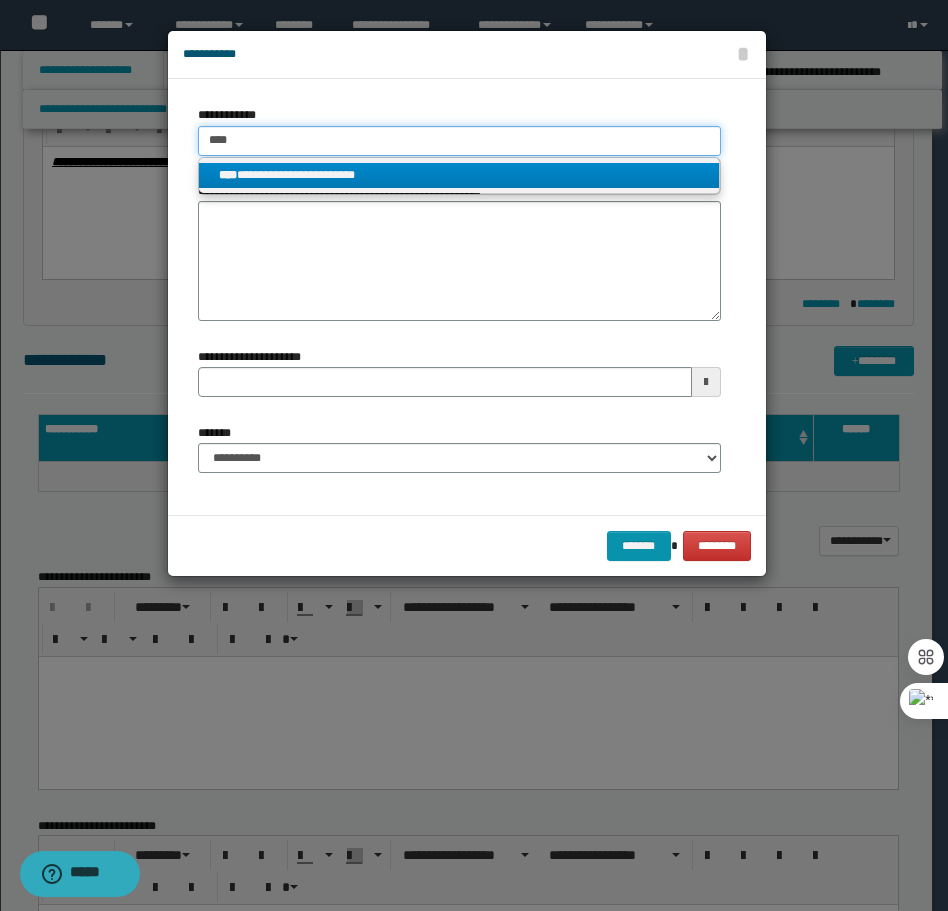type on "****" 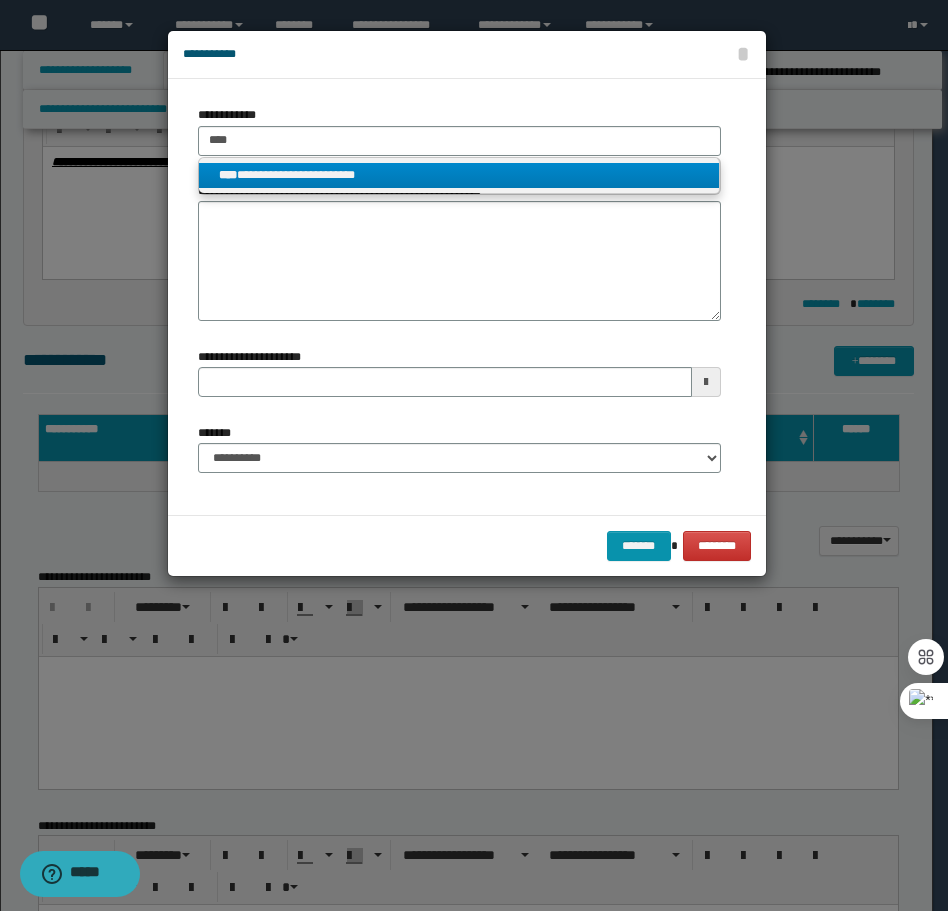 click on "**********" at bounding box center (459, 175) 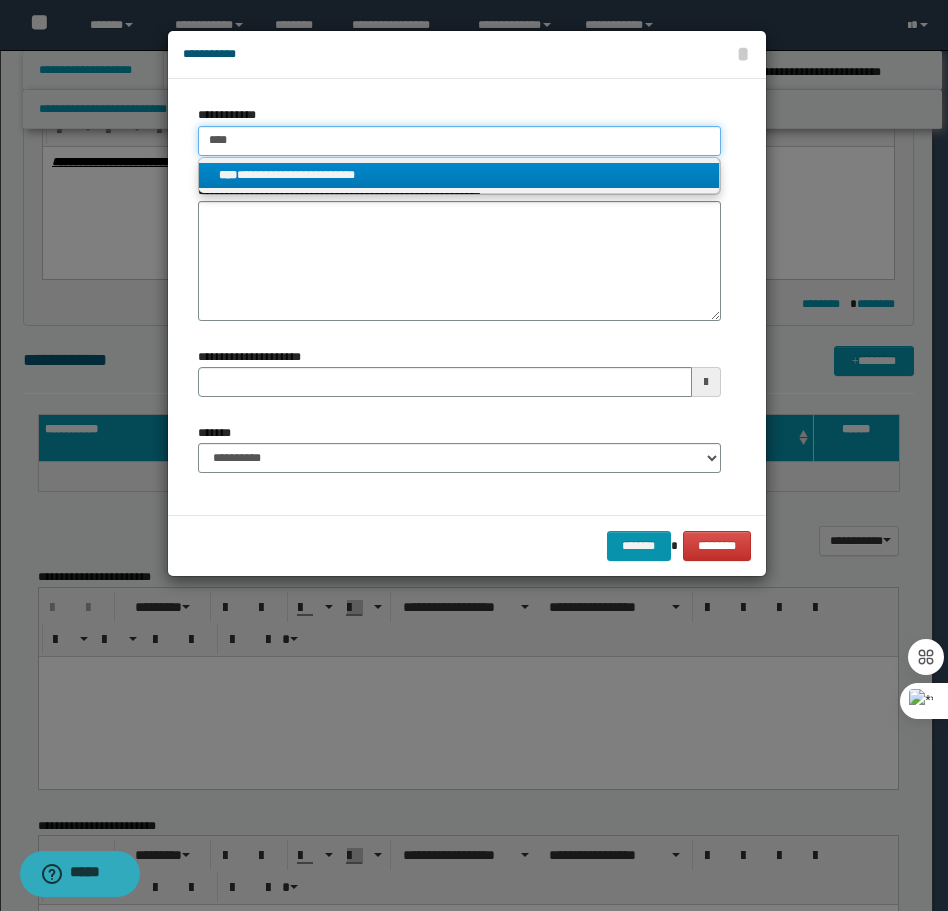 type 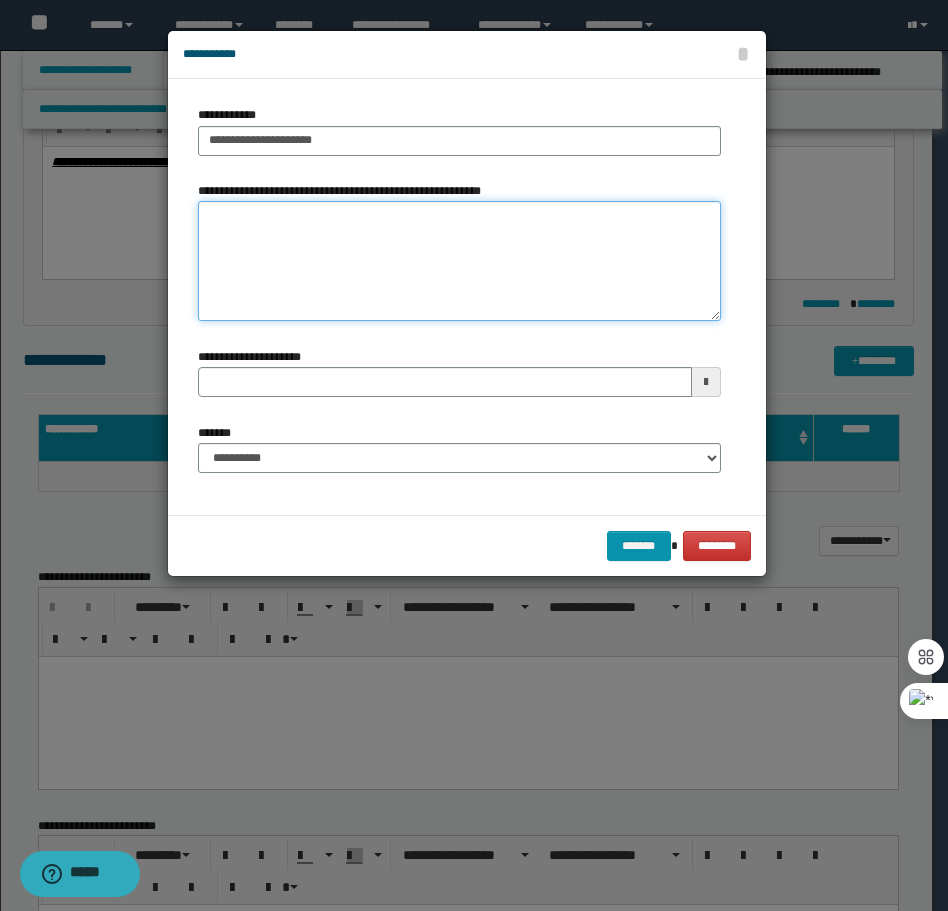click on "**********" at bounding box center (459, 261) 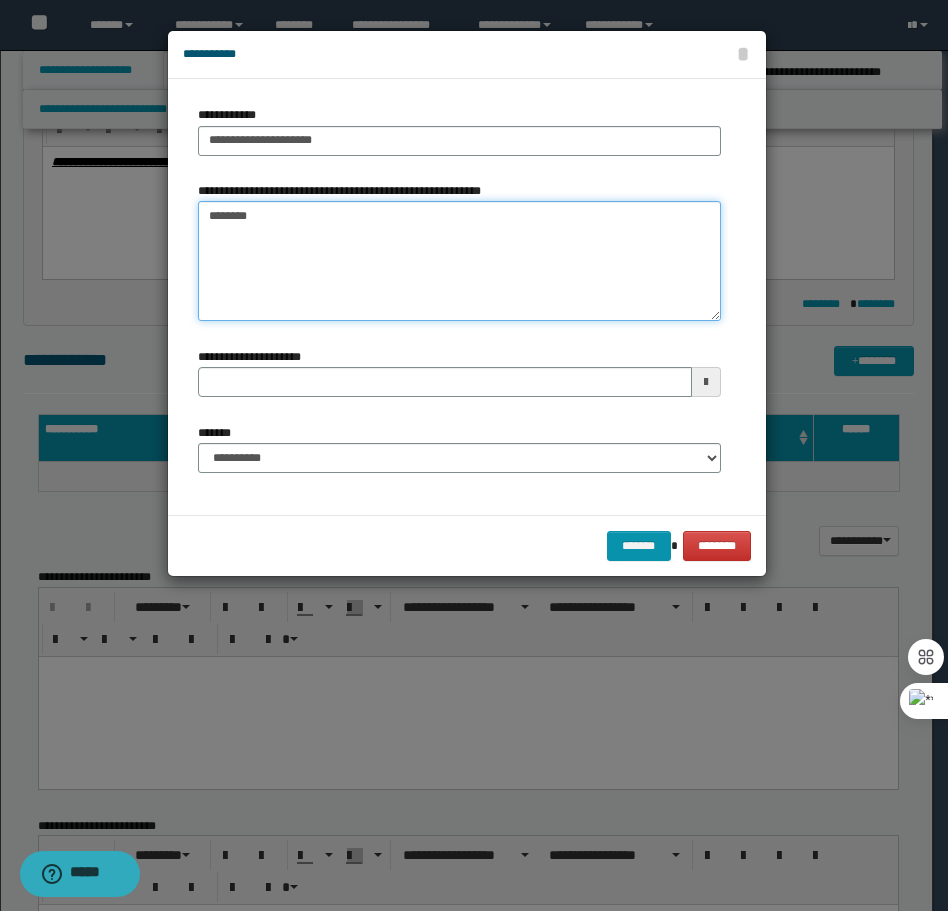 type on "*********" 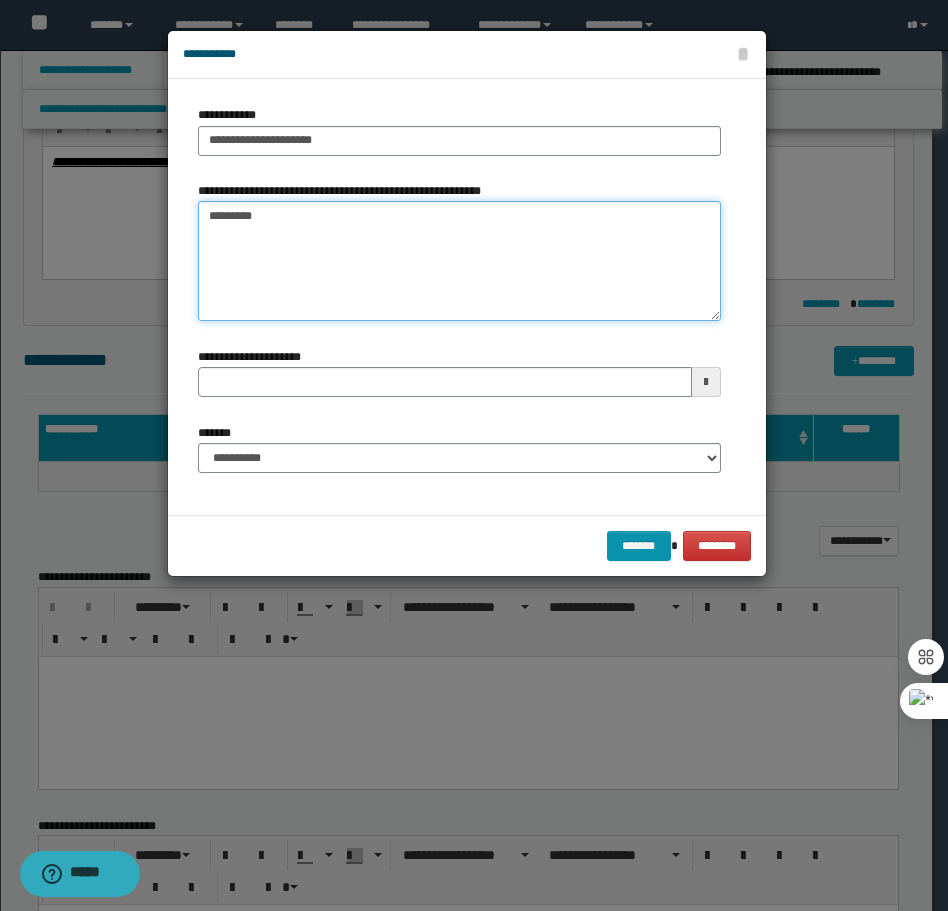 type 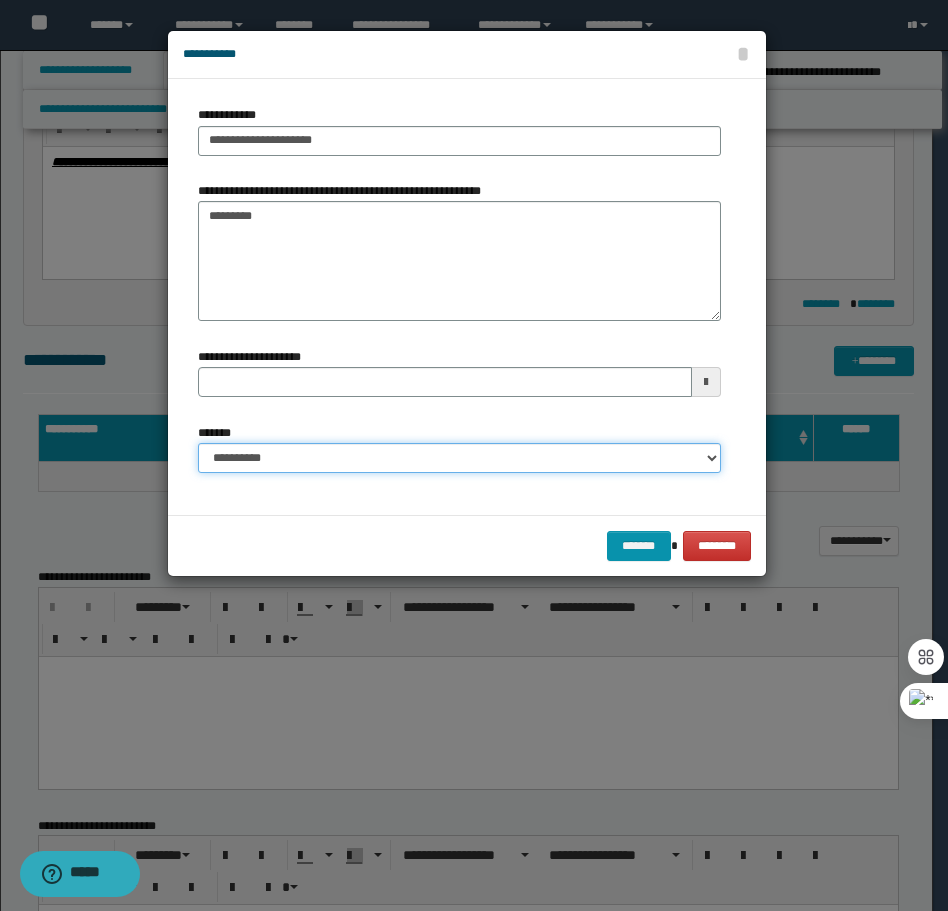 click on "**********" at bounding box center (459, 458) 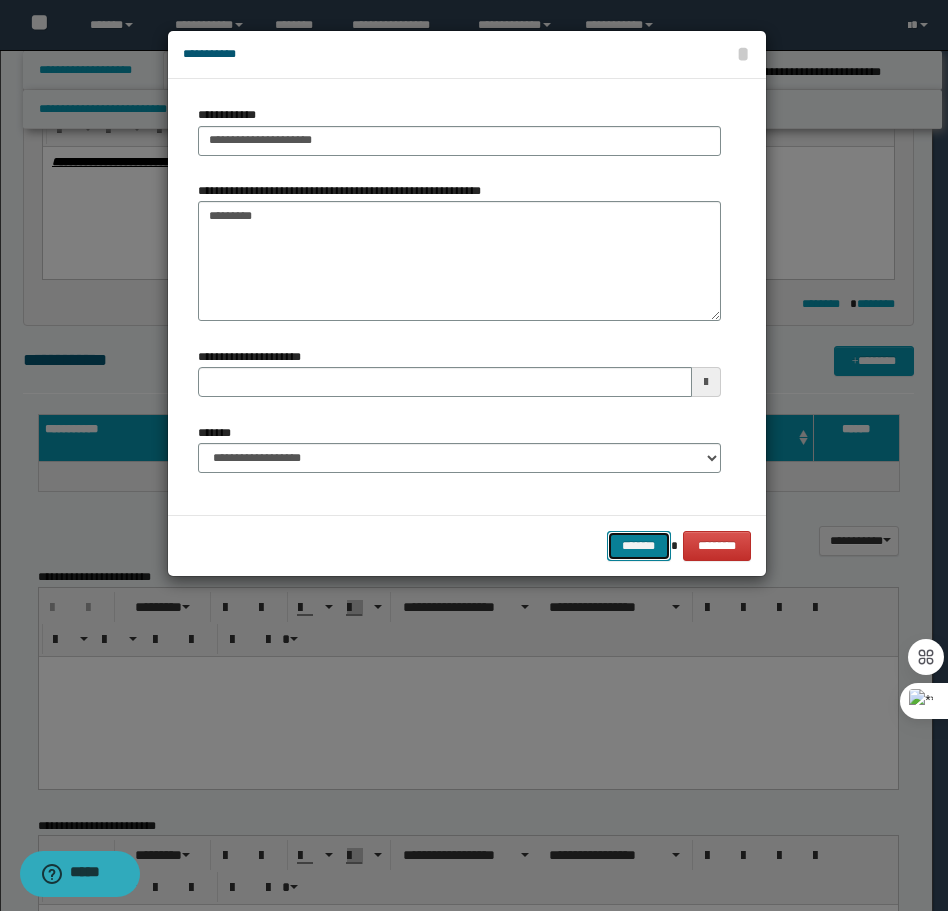 click on "*******" at bounding box center (639, 546) 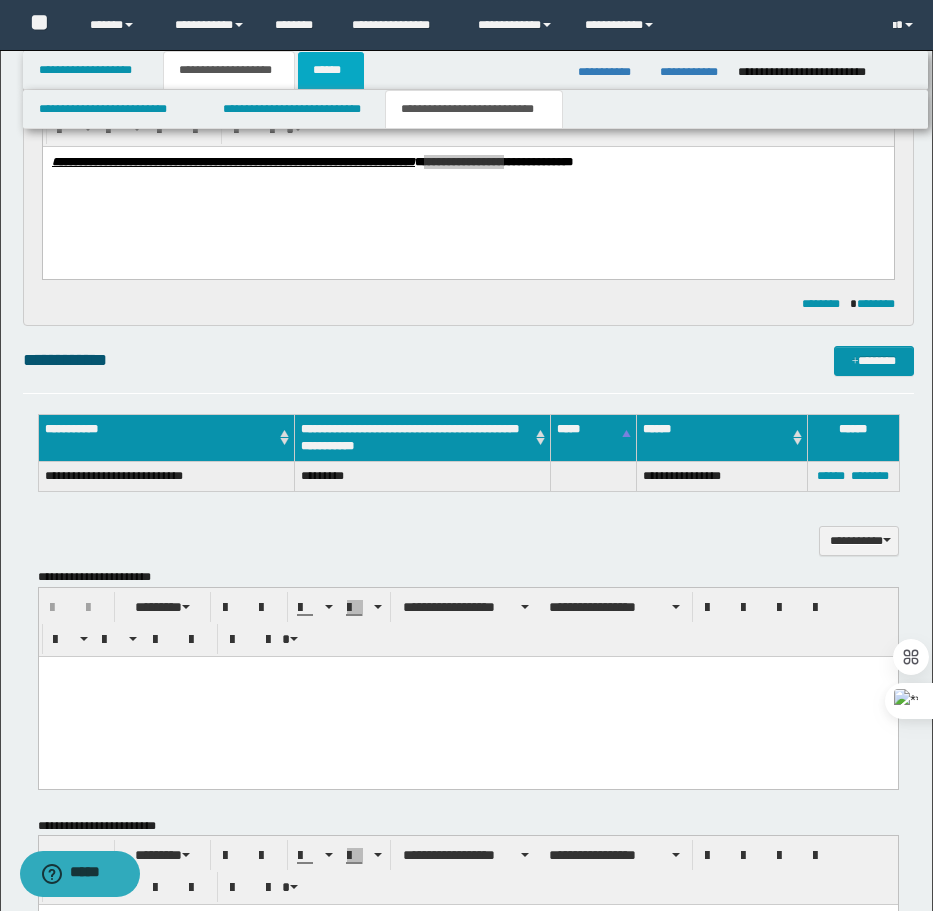 click on "******" at bounding box center (331, 70) 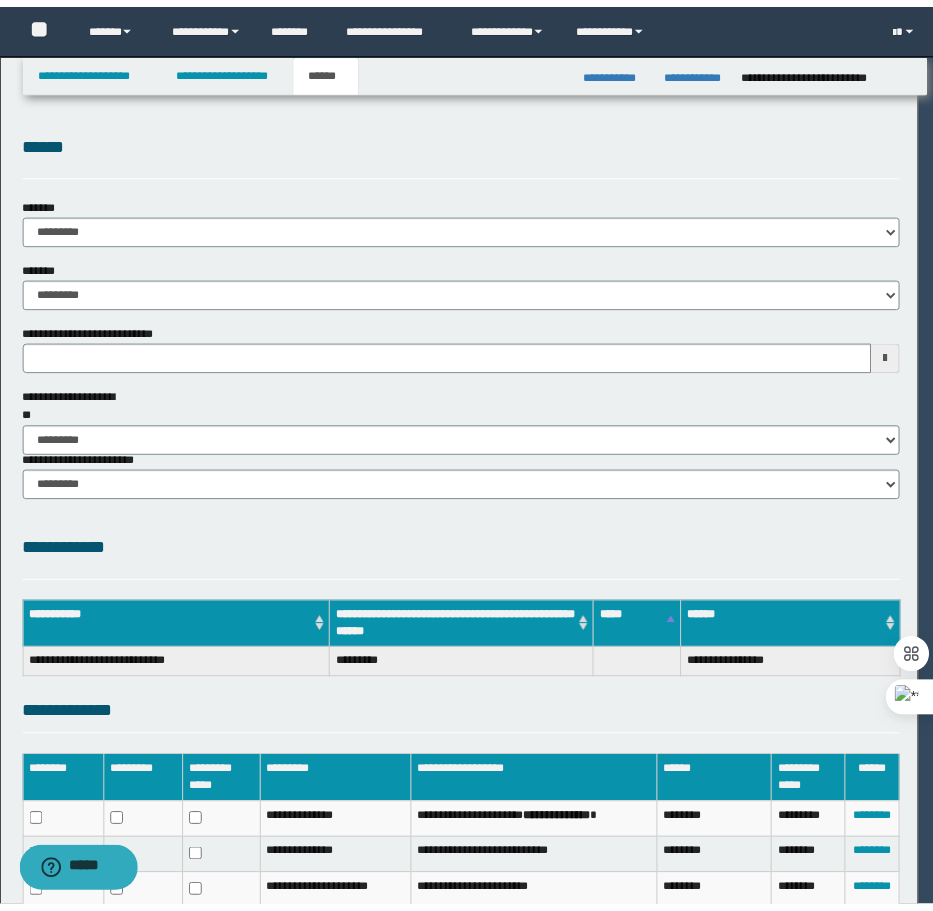 scroll, scrollTop: 0, scrollLeft: 0, axis: both 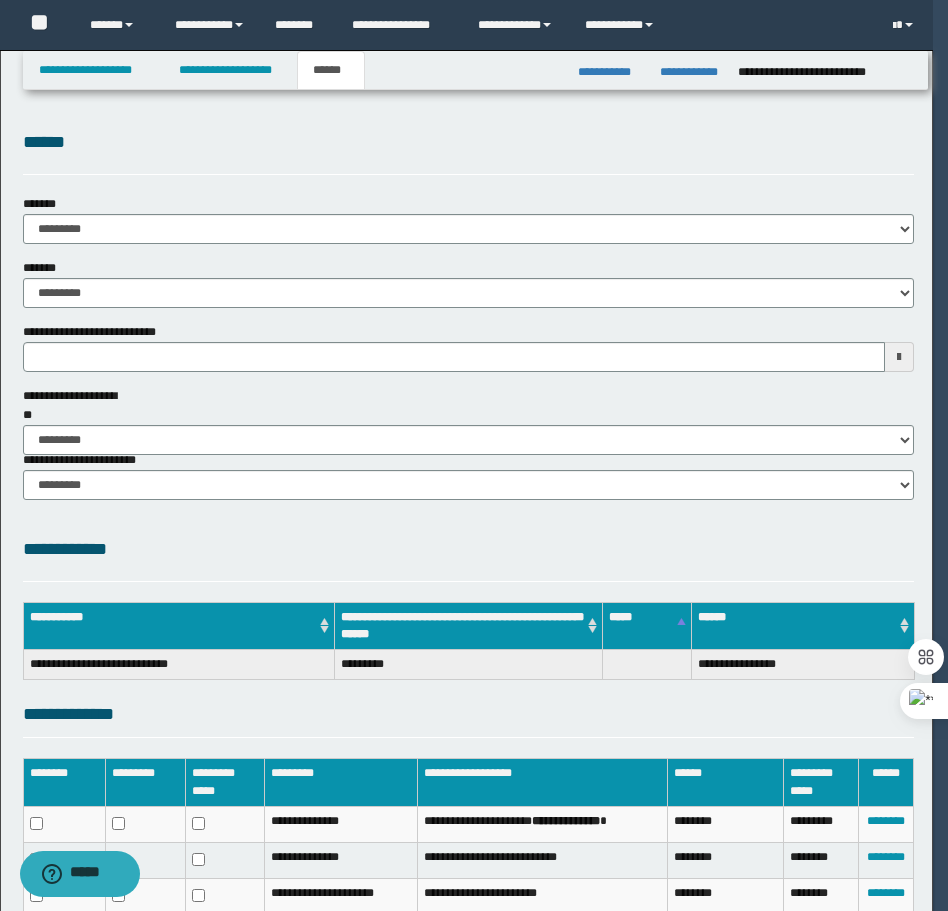 type 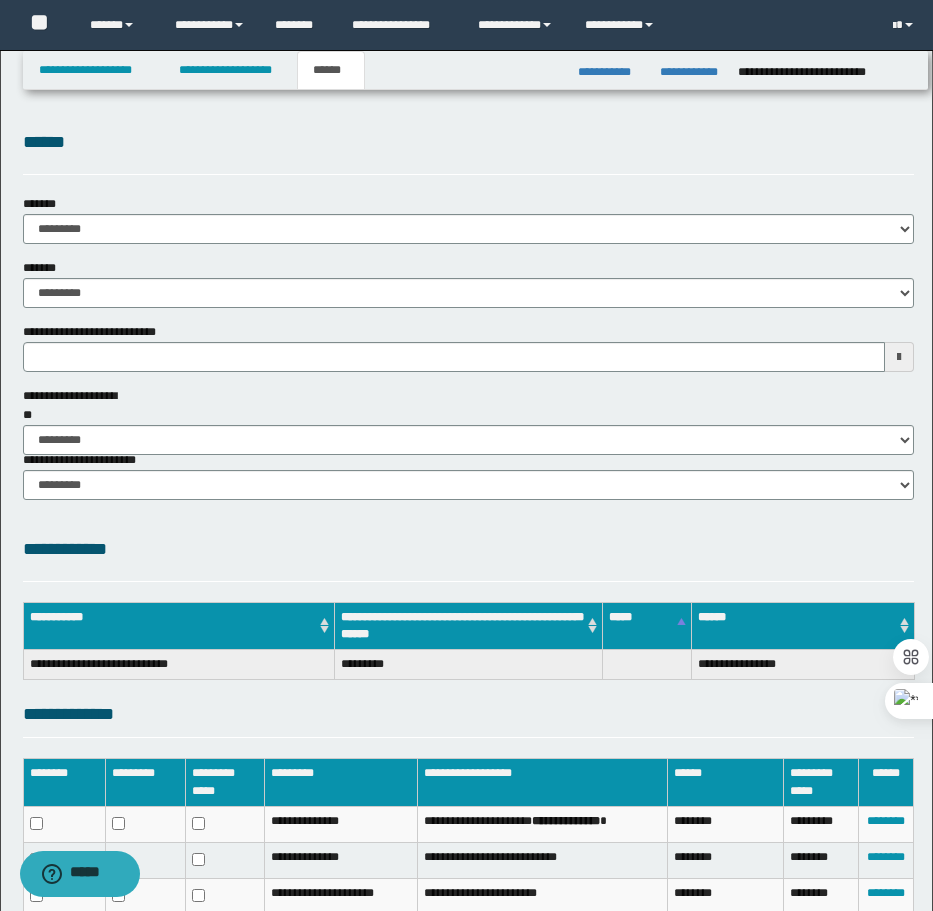 drag, startPoint x: 81, startPoint y: 209, endPoint x: 82, endPoint y: 223, distance: 14.035668 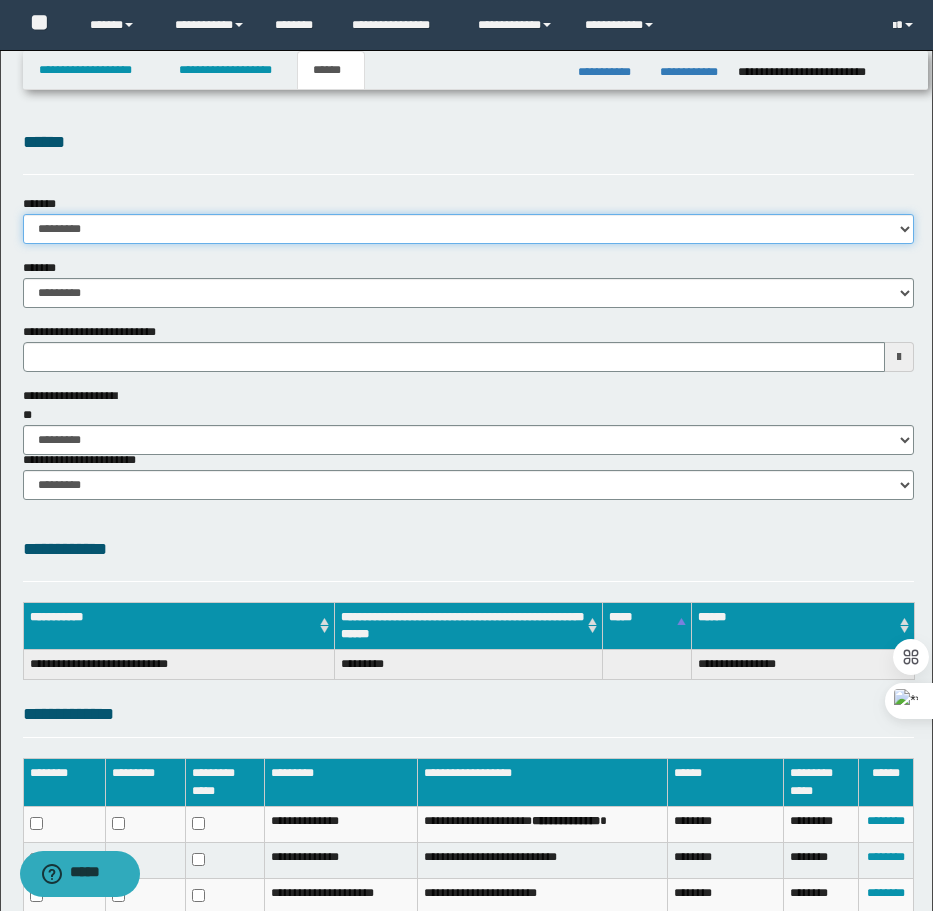 click on "**********" at bounding box center [468, 229] 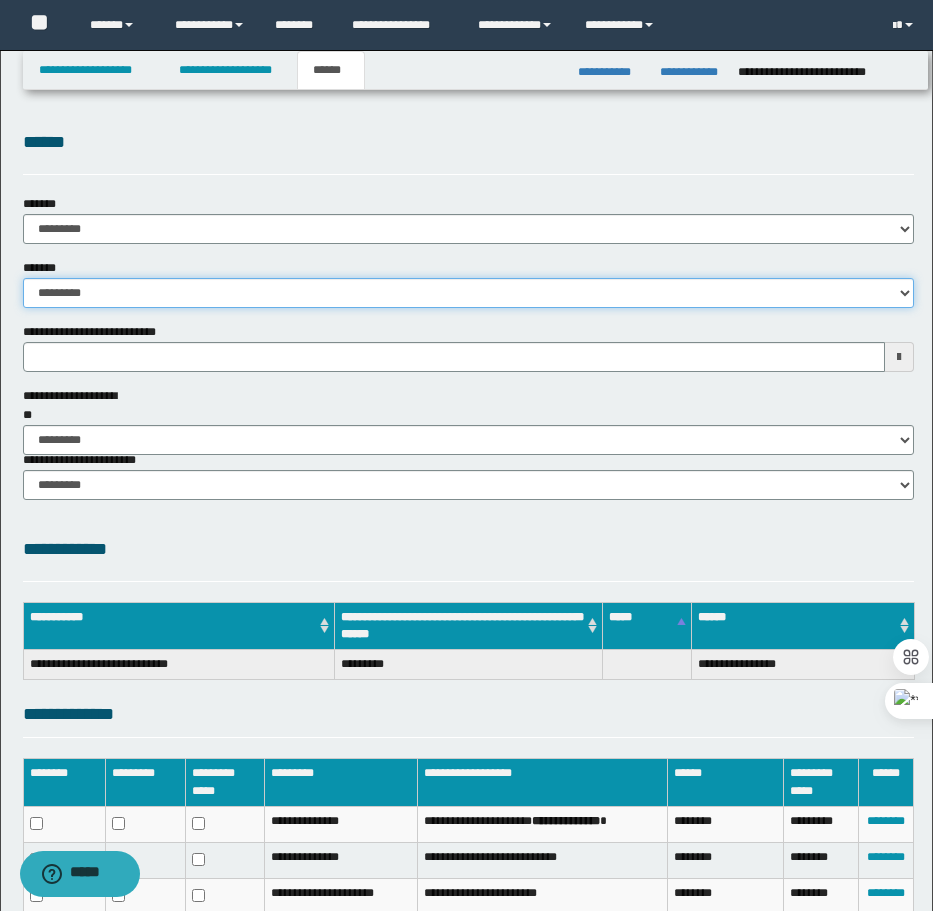 drag, startPoint x: 86, startPoint y: 289, endPoint x: 87, endPoint y: 306, distance: 17.029387 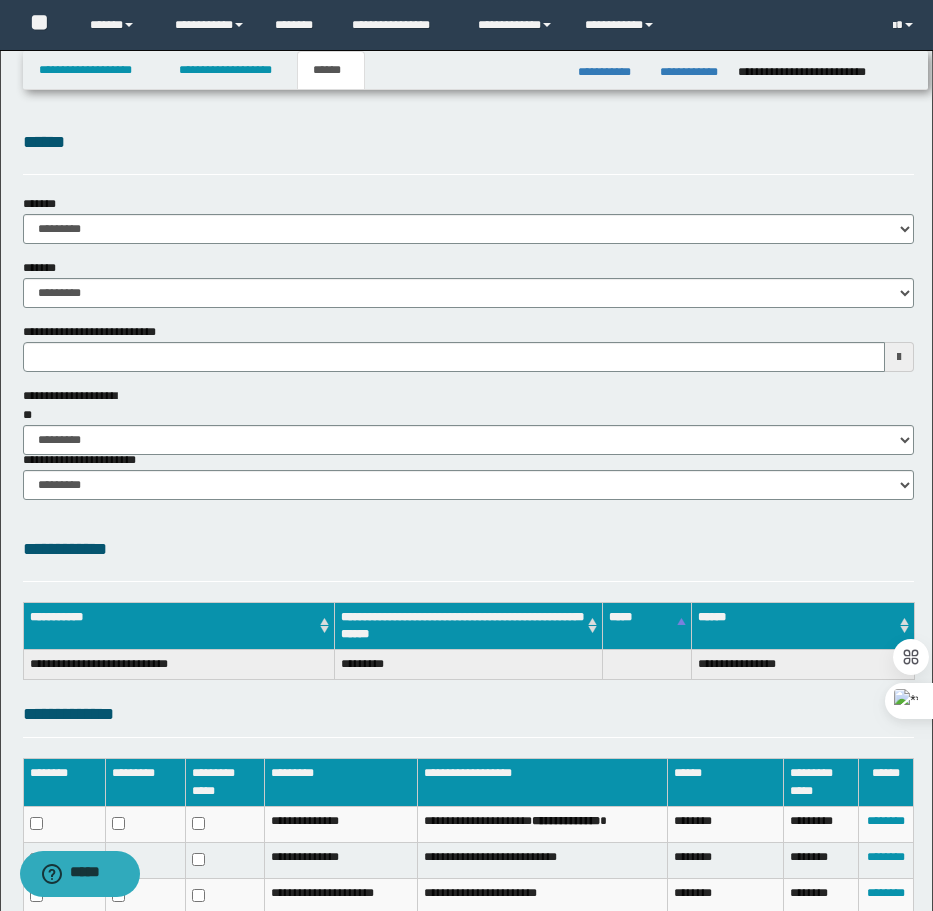 click on "******" at bounding box center [468, 151] 